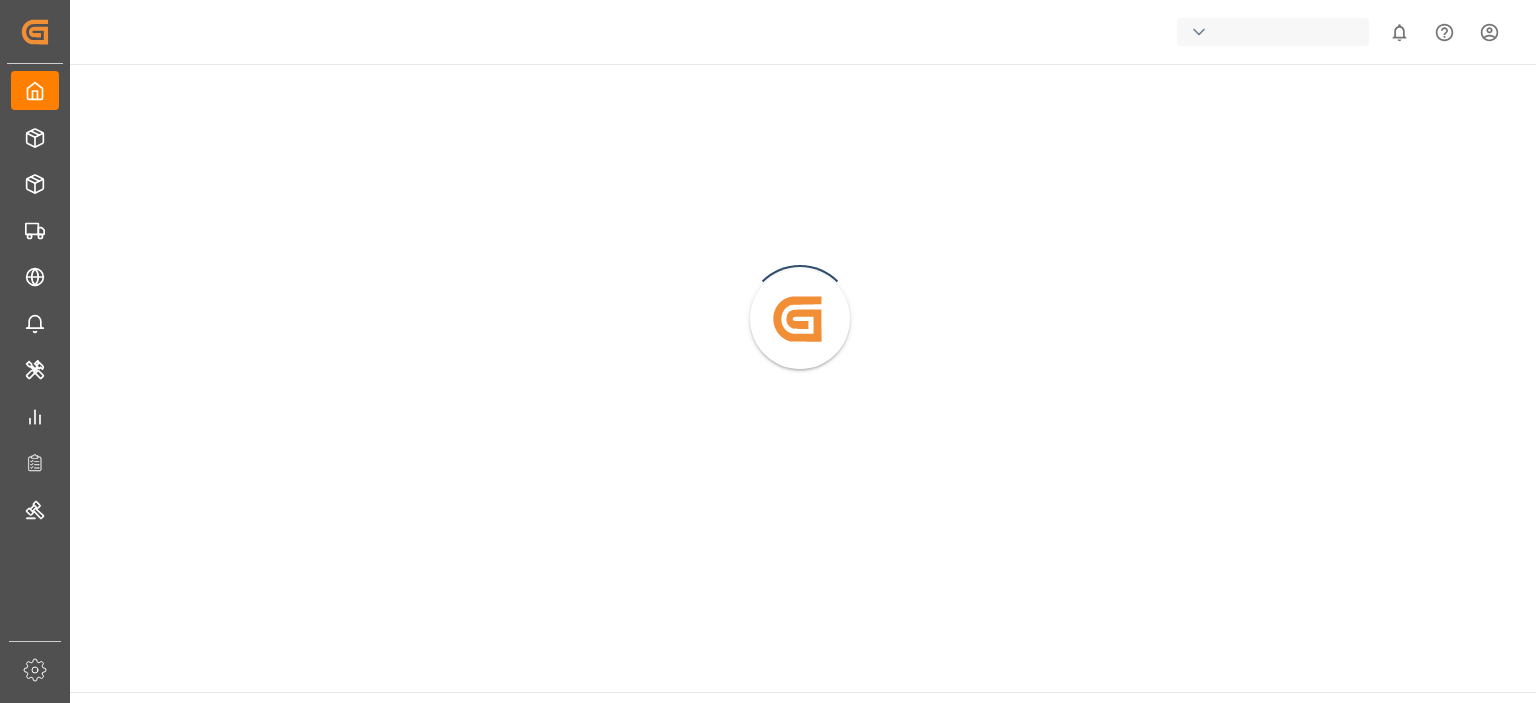 scroll, scrollTop: 0, scrollLeft: 0, axis: both 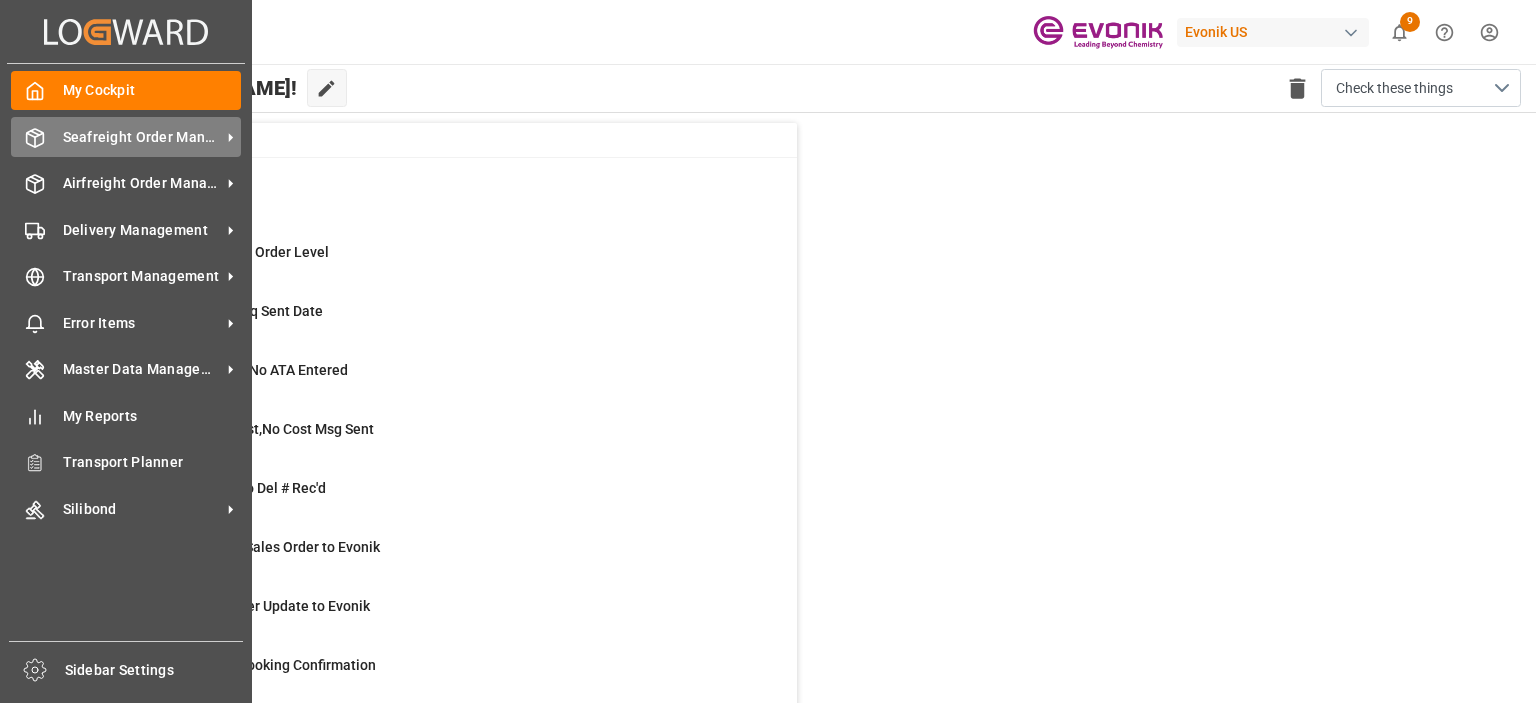 click on "Seafreight Order Management" at bounding box center [142, 137] 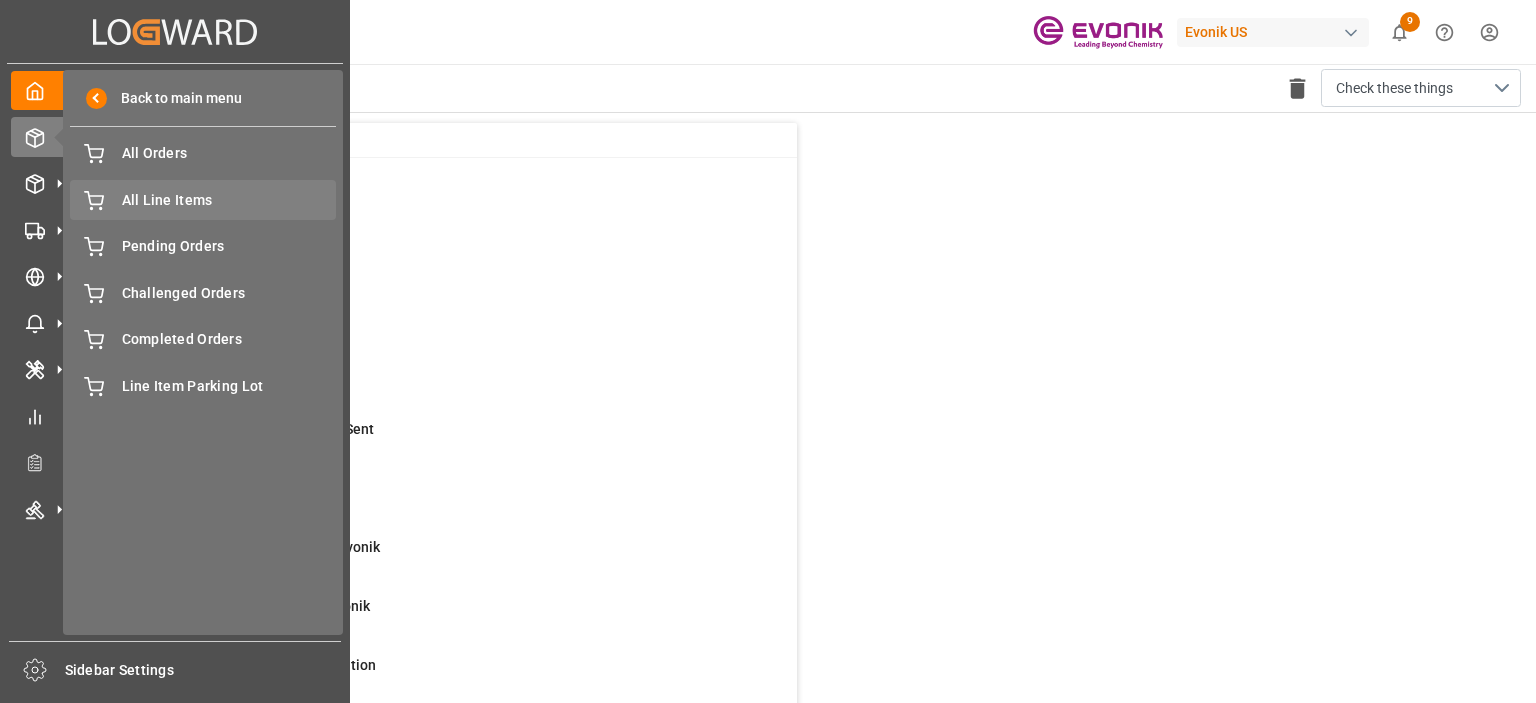 click on "All Line Items" at bounding box center [229, 200] 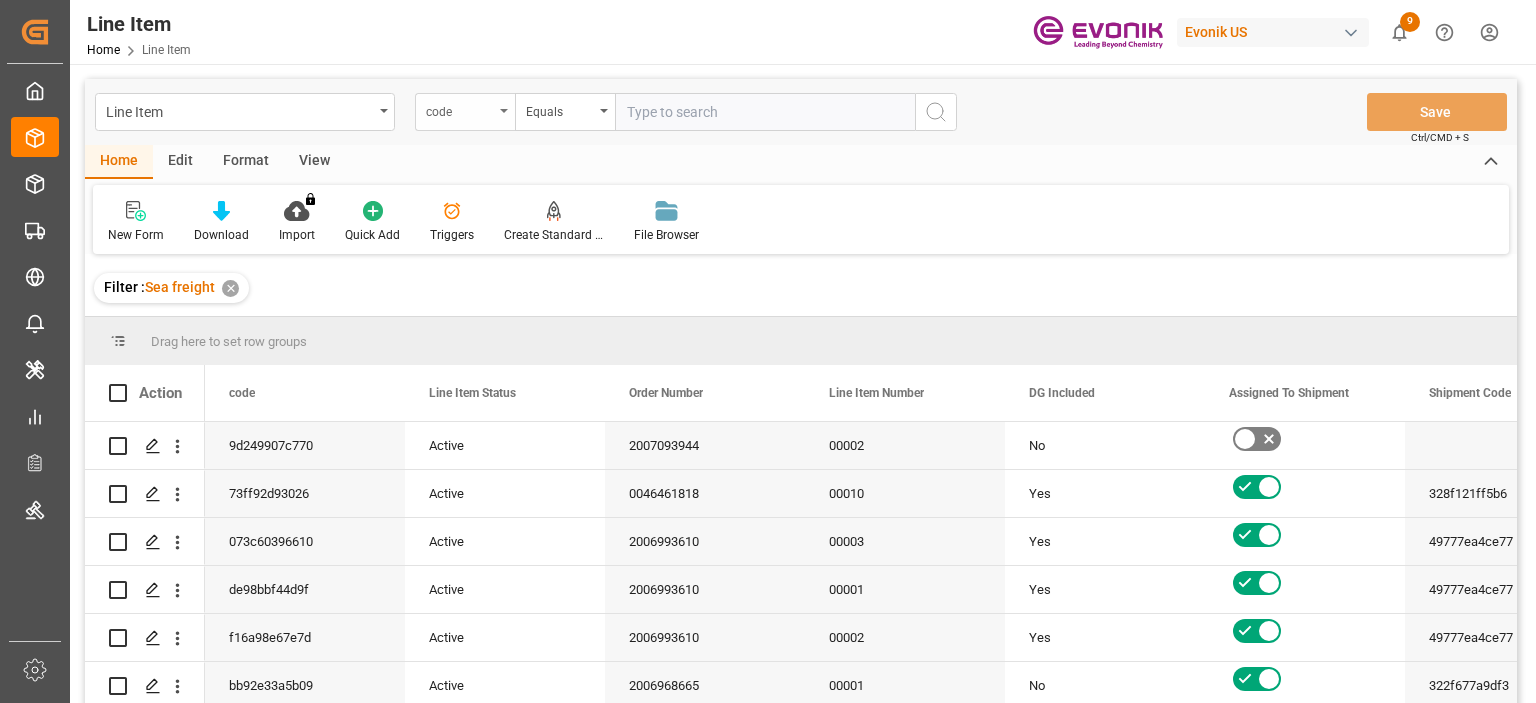 click on "code" at bounding box center [460, 109] 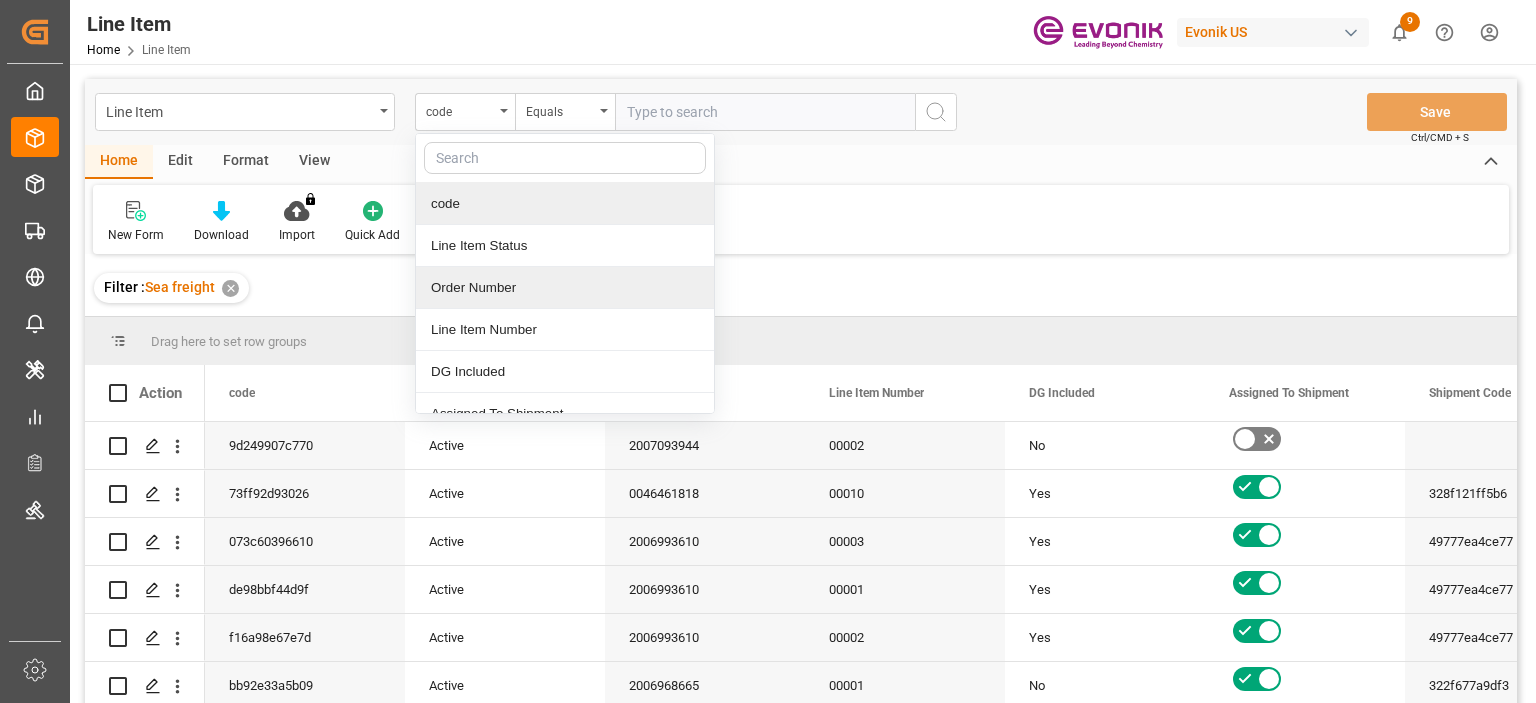 click on "Order Number" at bounding box center (565, 288) 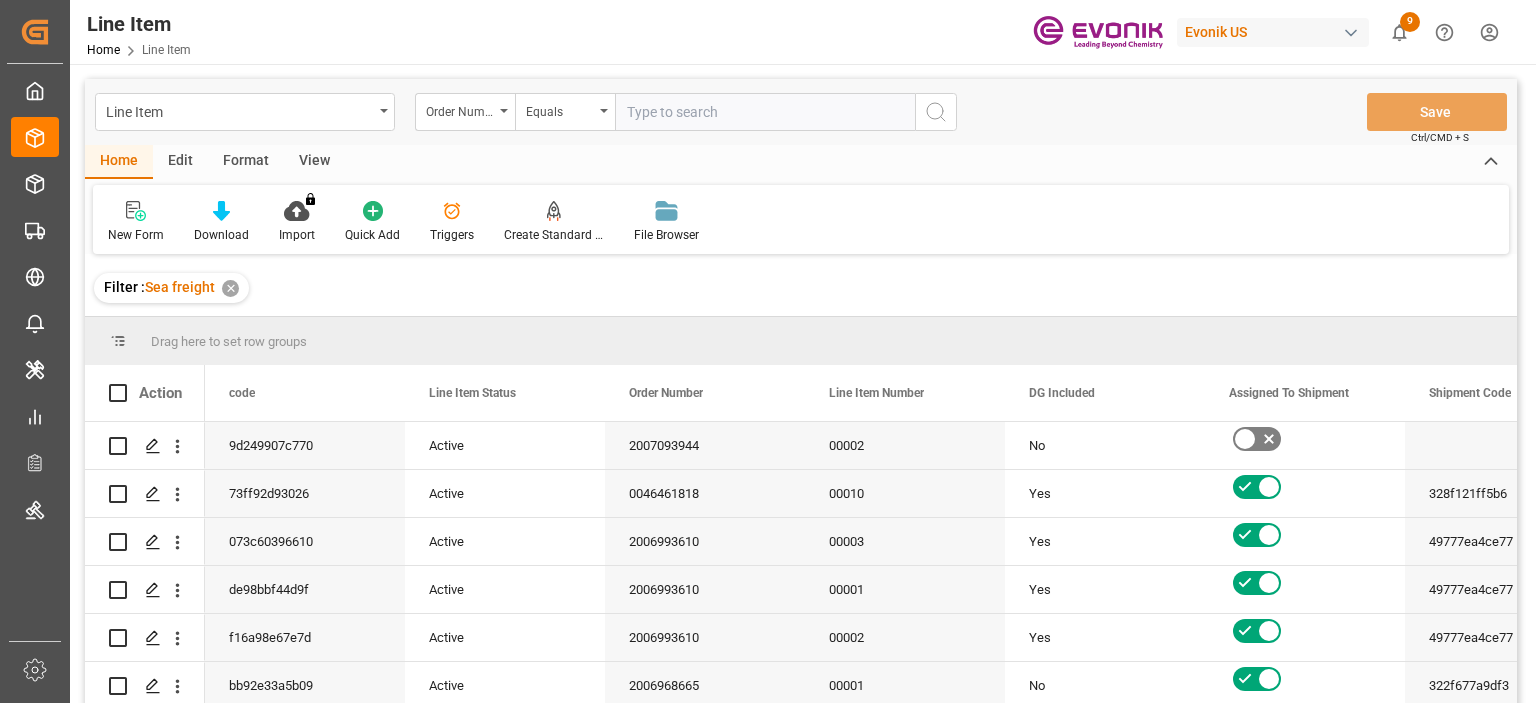 click on "View" at bounding box center [314, 162] 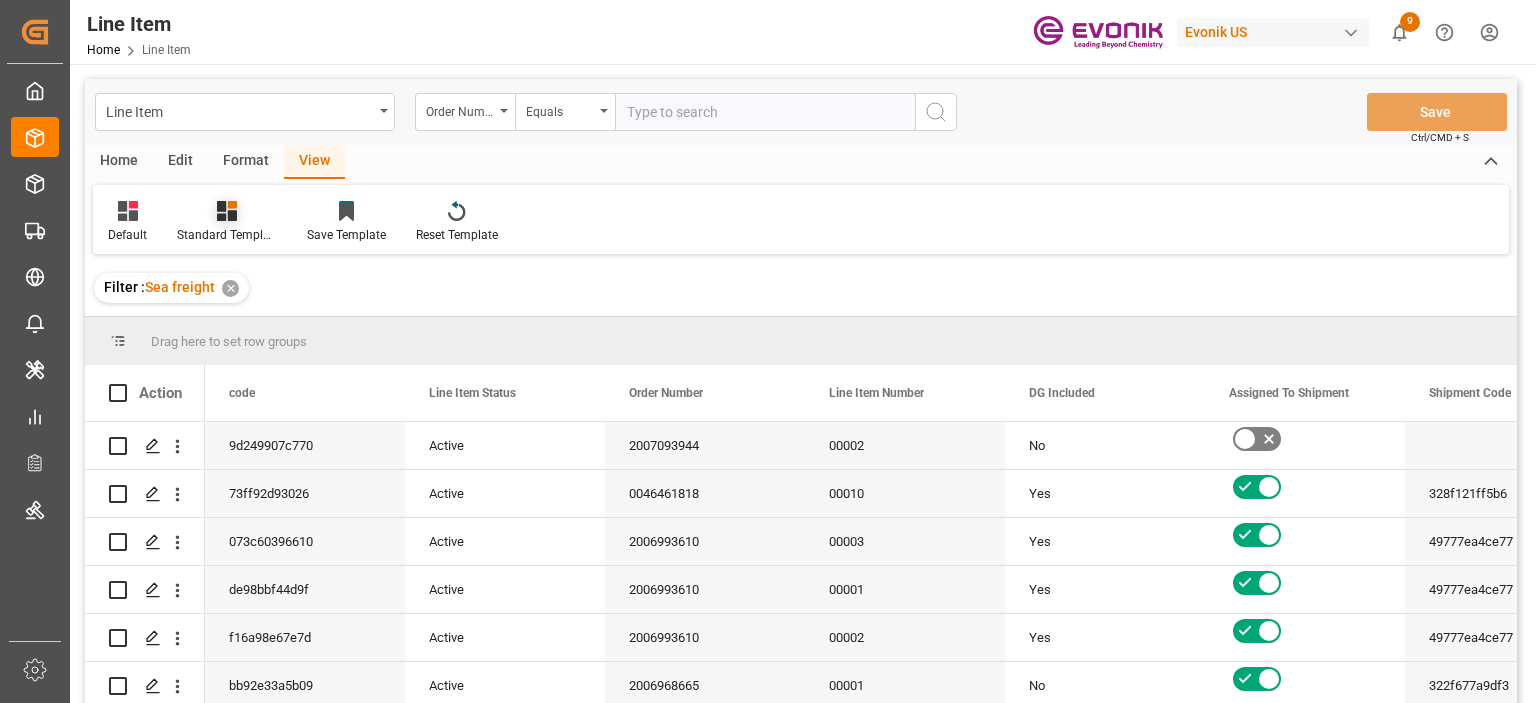 click on "Standard Templates" at bounding box center (227, 222) 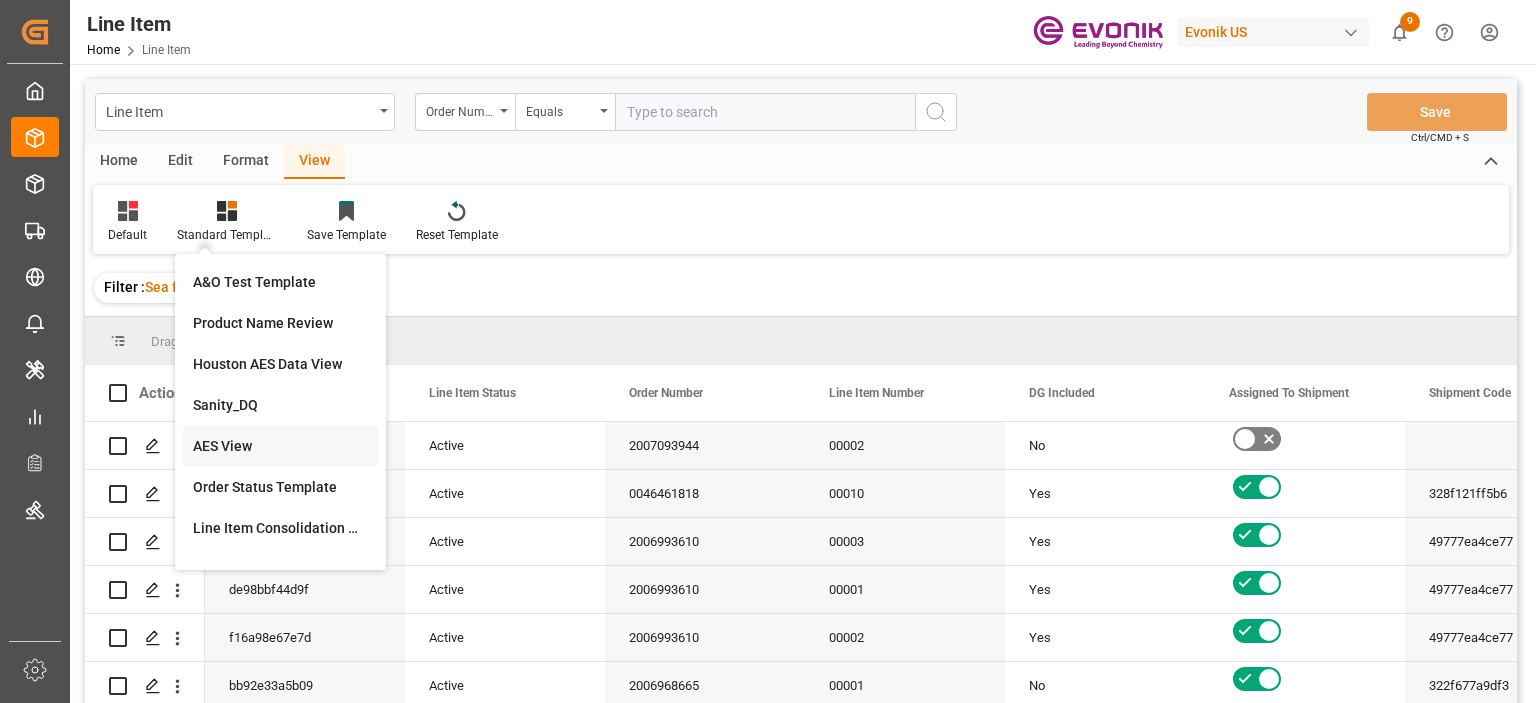 click on "AES View" at bounding box center (280, 446) 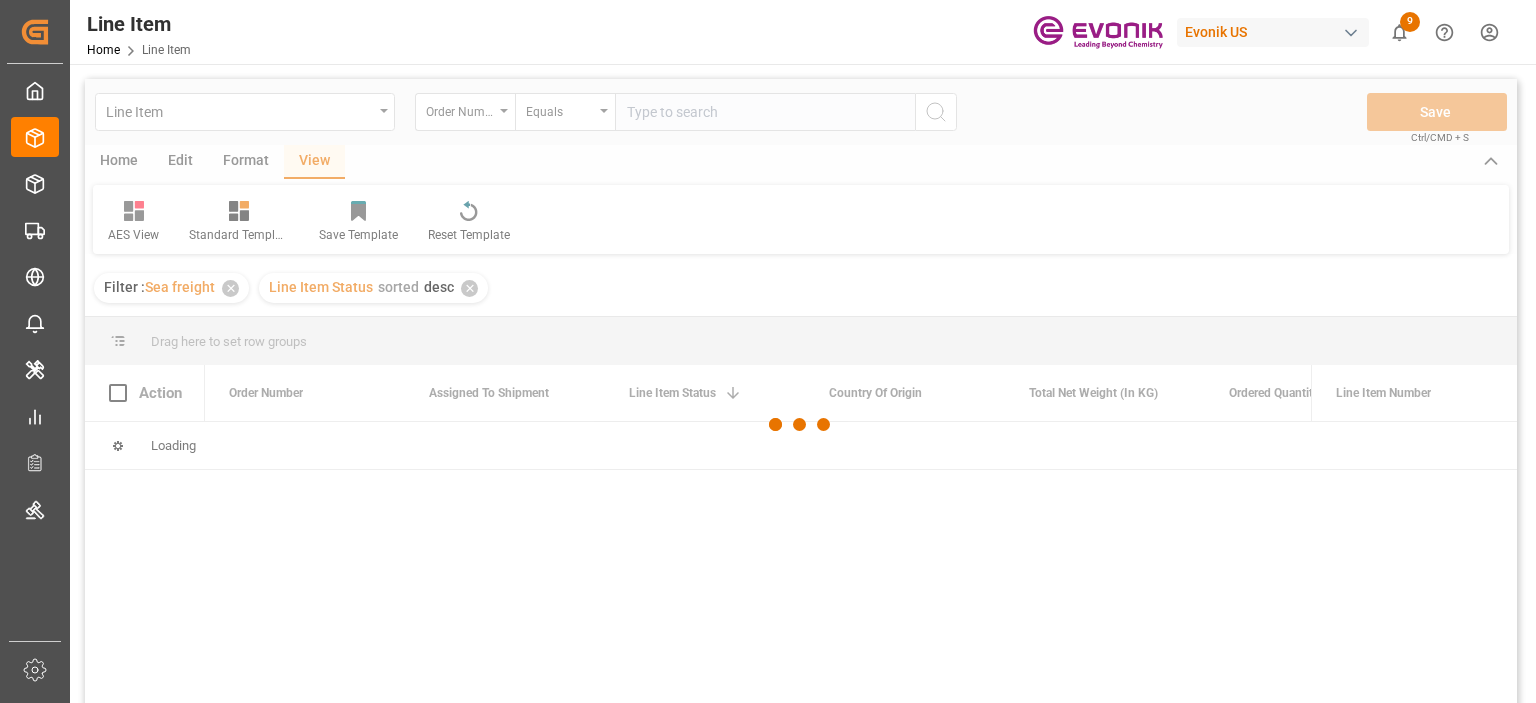 scroll, scrollTop: 0, scrollLeft: 0, axis: both 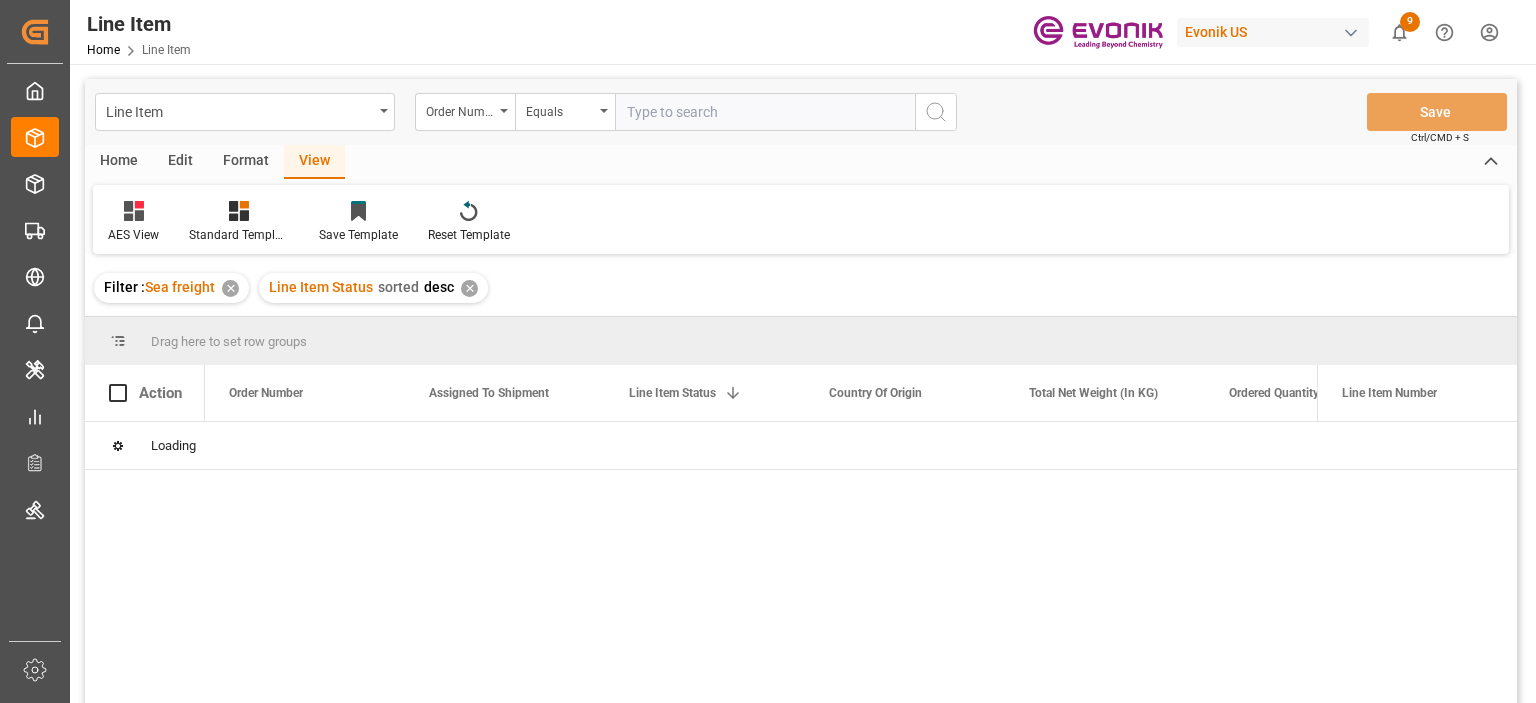 click at bounding box center (765, 112) 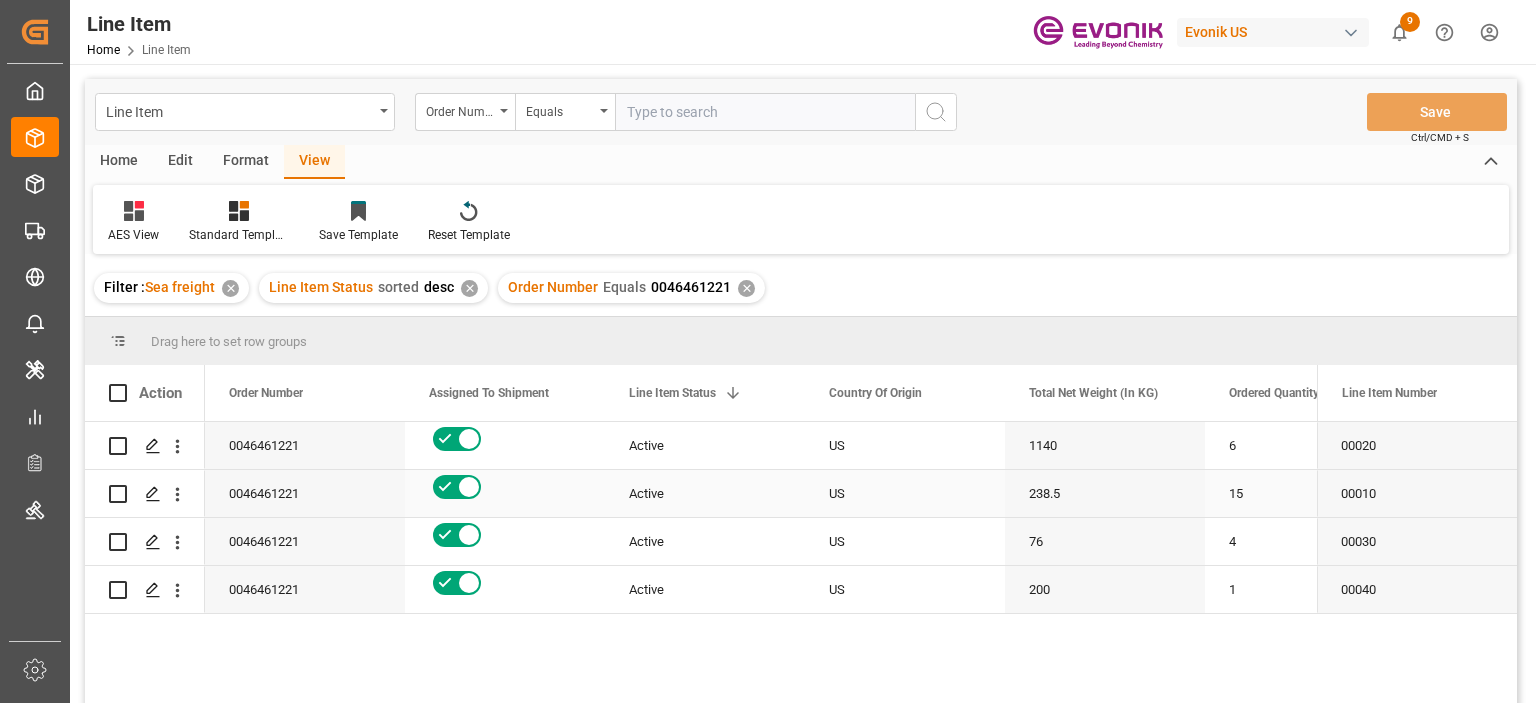 click on "0046461221" at bounding box center [305, 493] 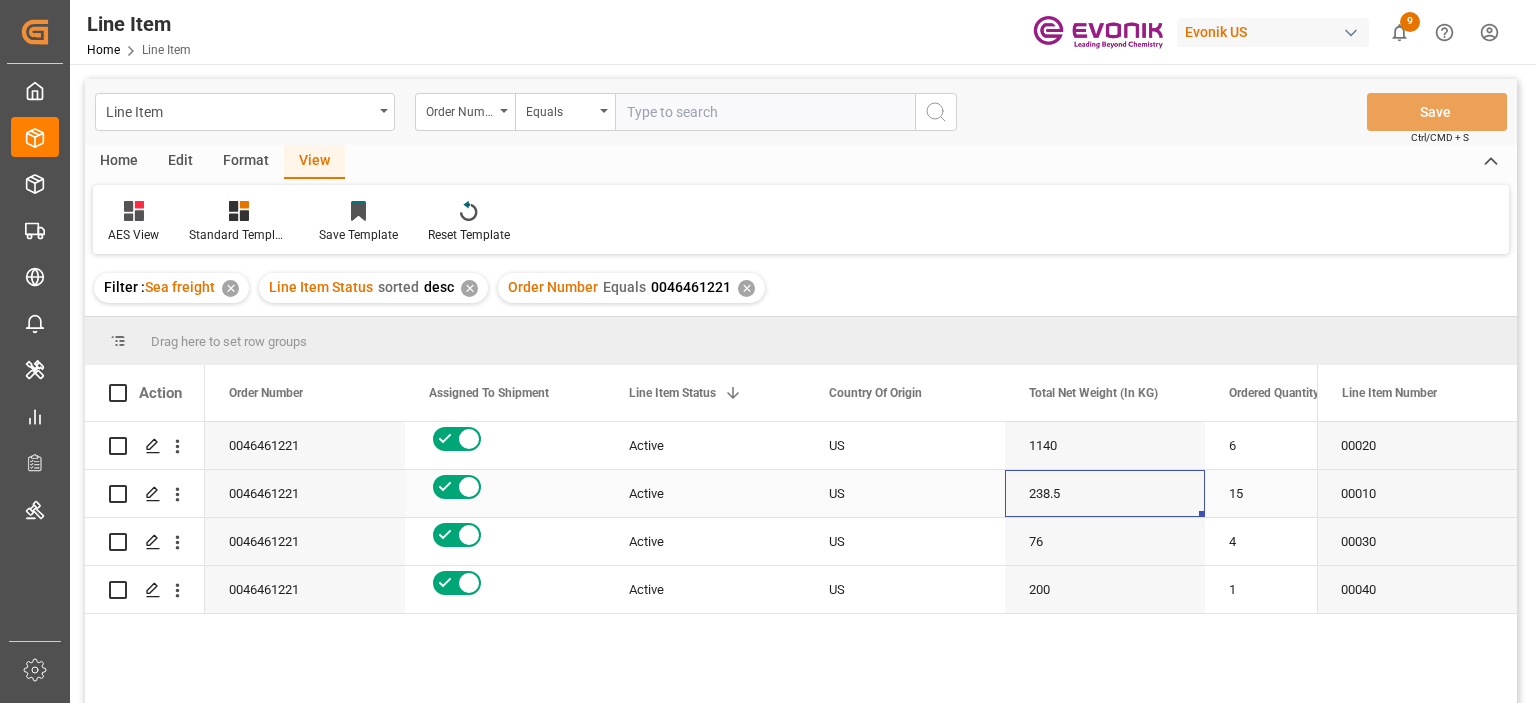 scroll, scrollTop: 0, scrollLeft: 94, axis: horizontal 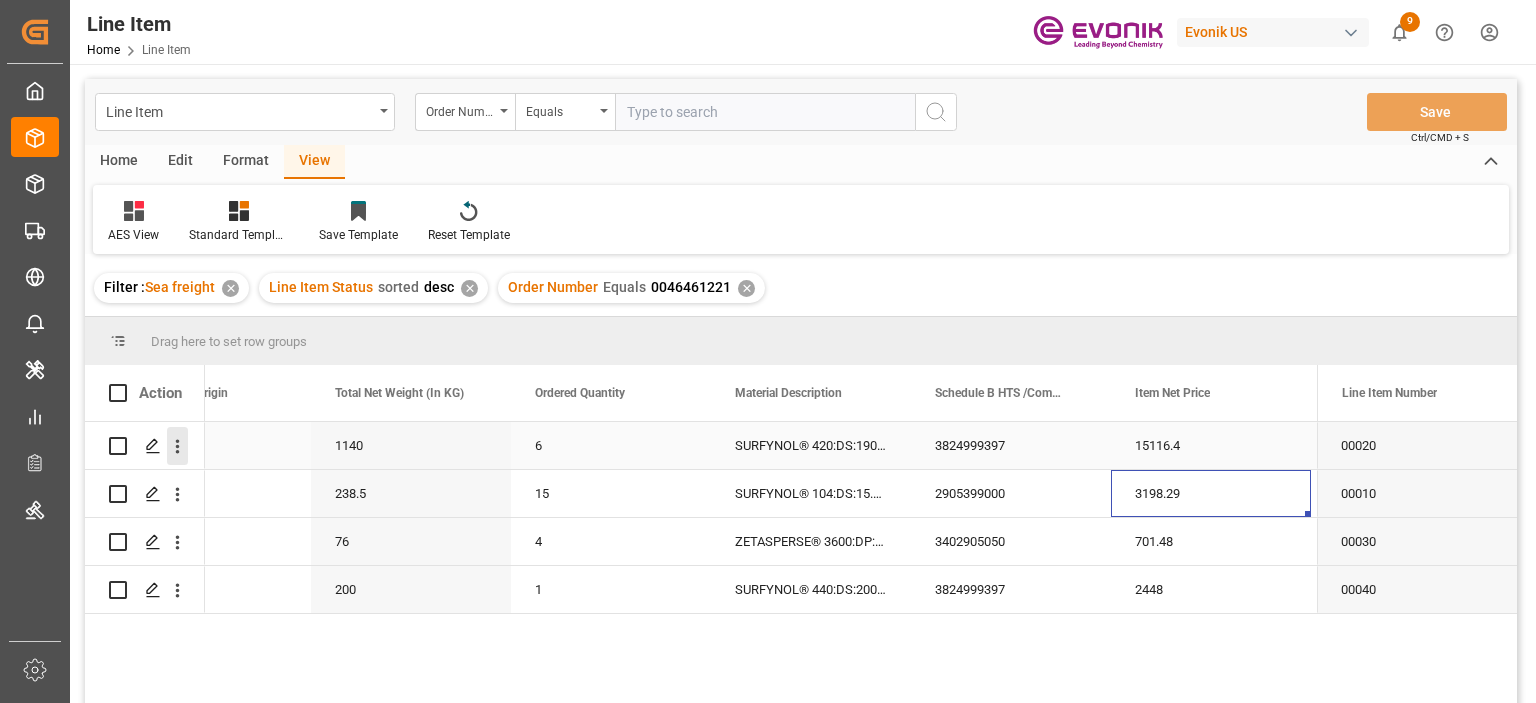 click 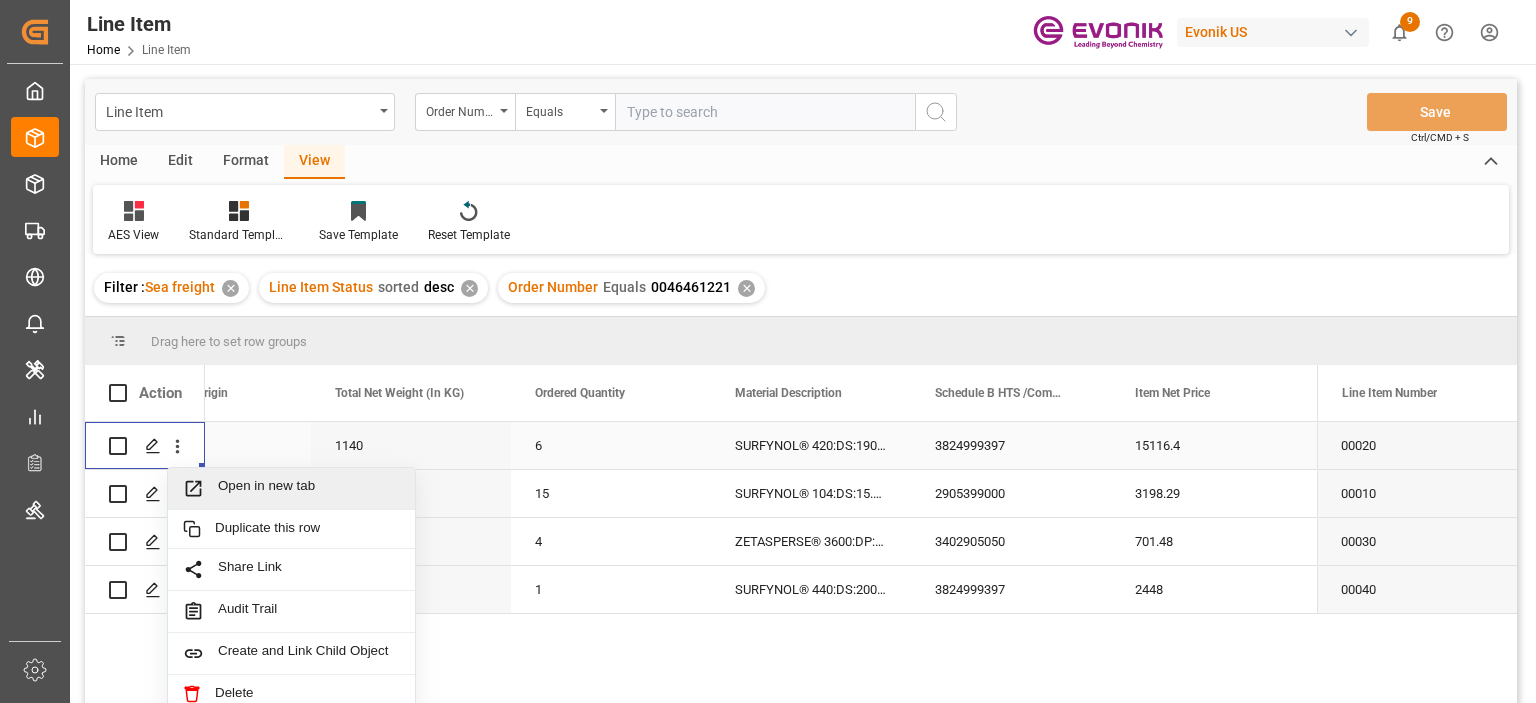 click on "Open in new tab" at bounding box center (291, 489) 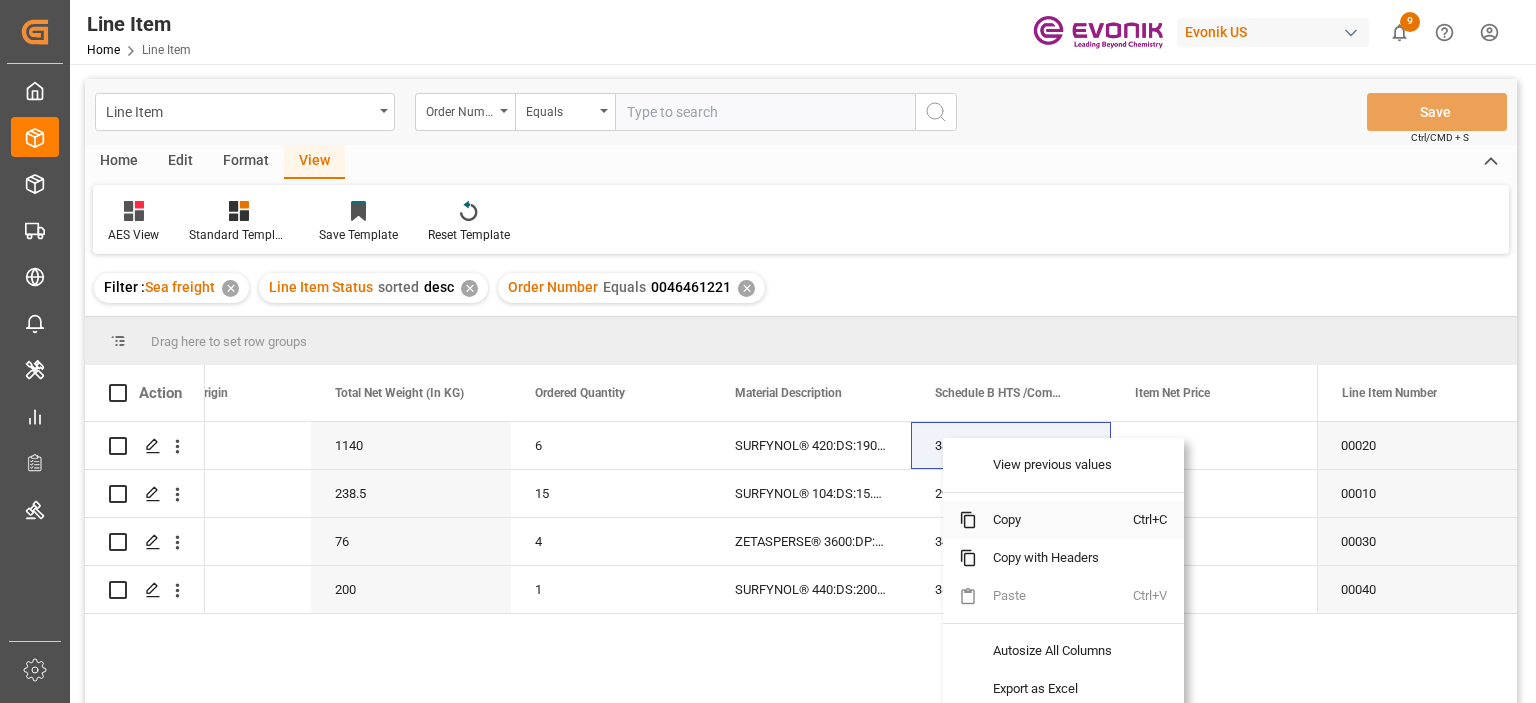 click on "Copy" at bounding box center [1055, 520] 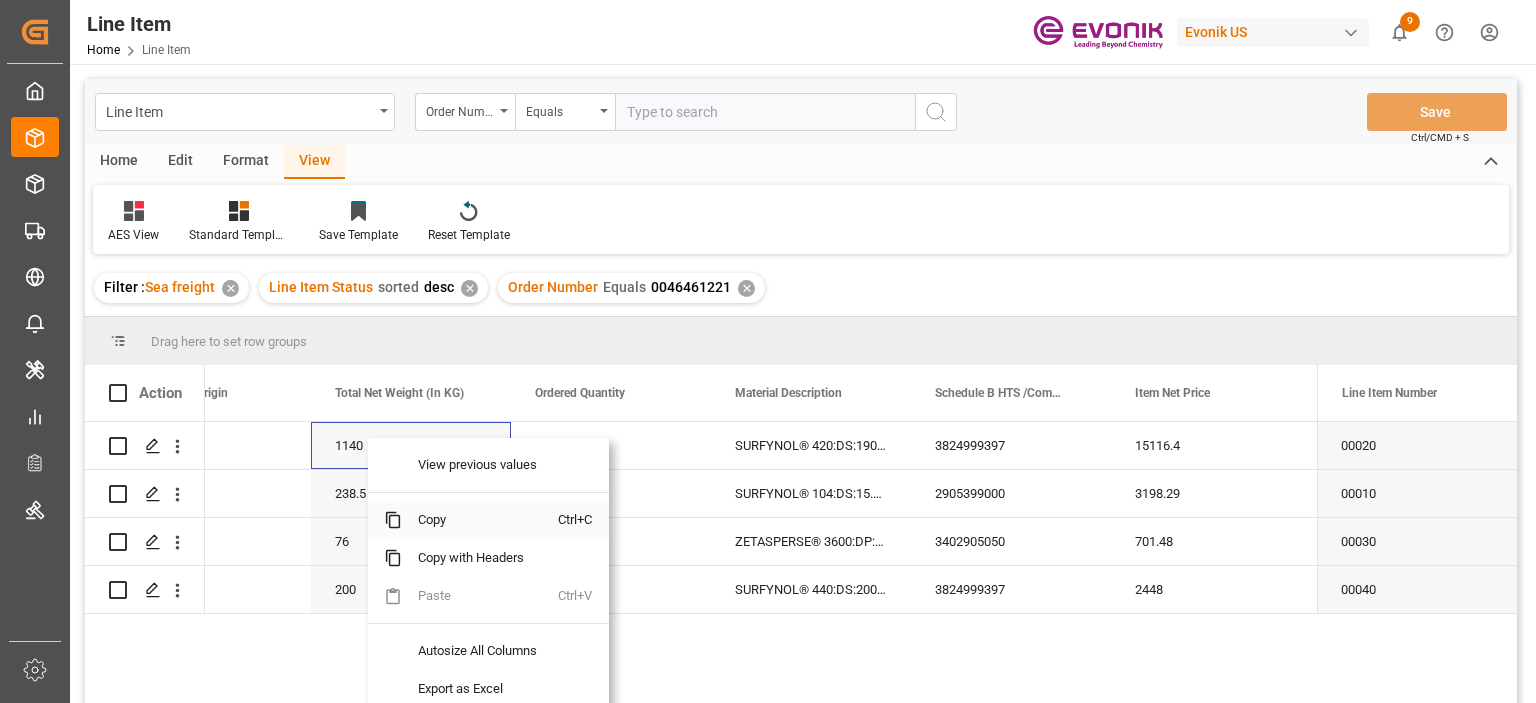 click on "Copy" at bounding box center (480, 520) 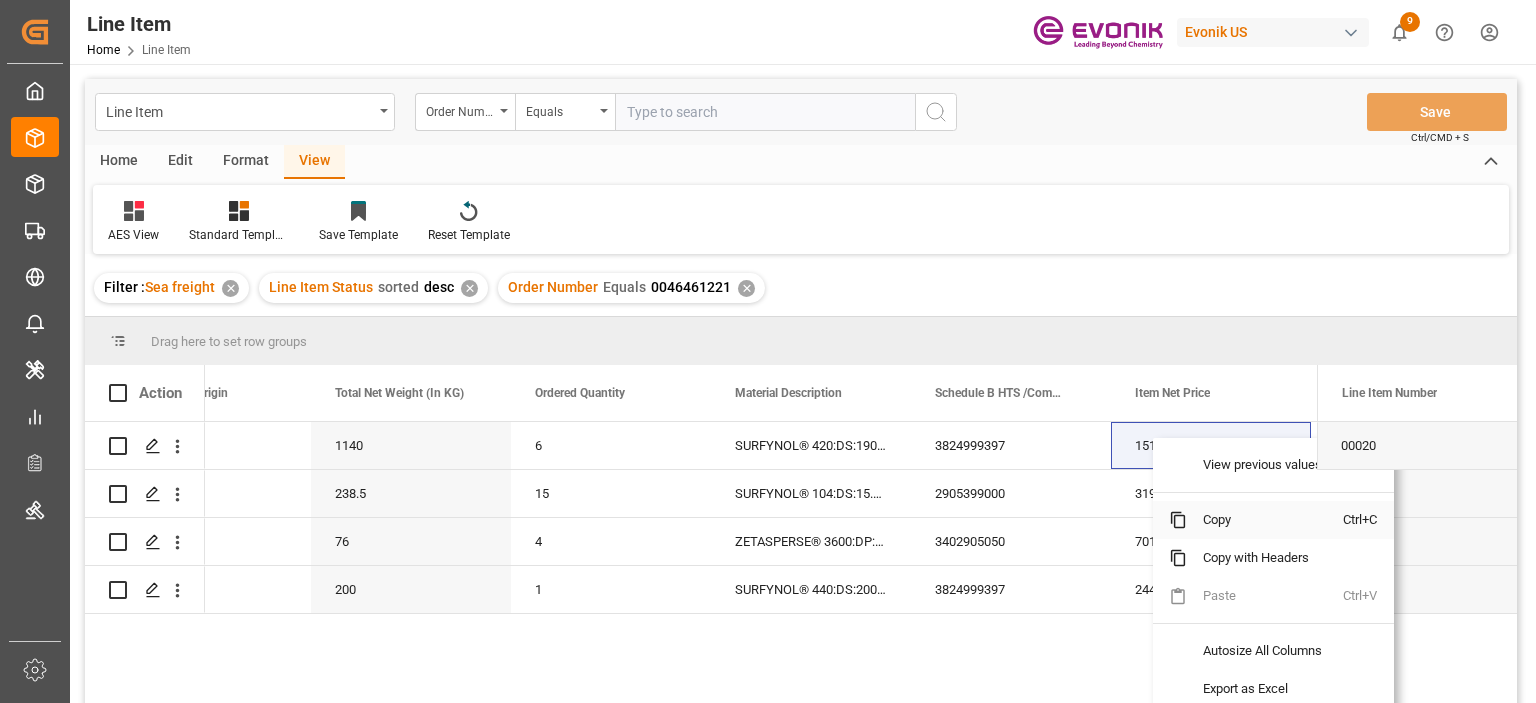 click on "Copy" at bounding box center [1265, 520] 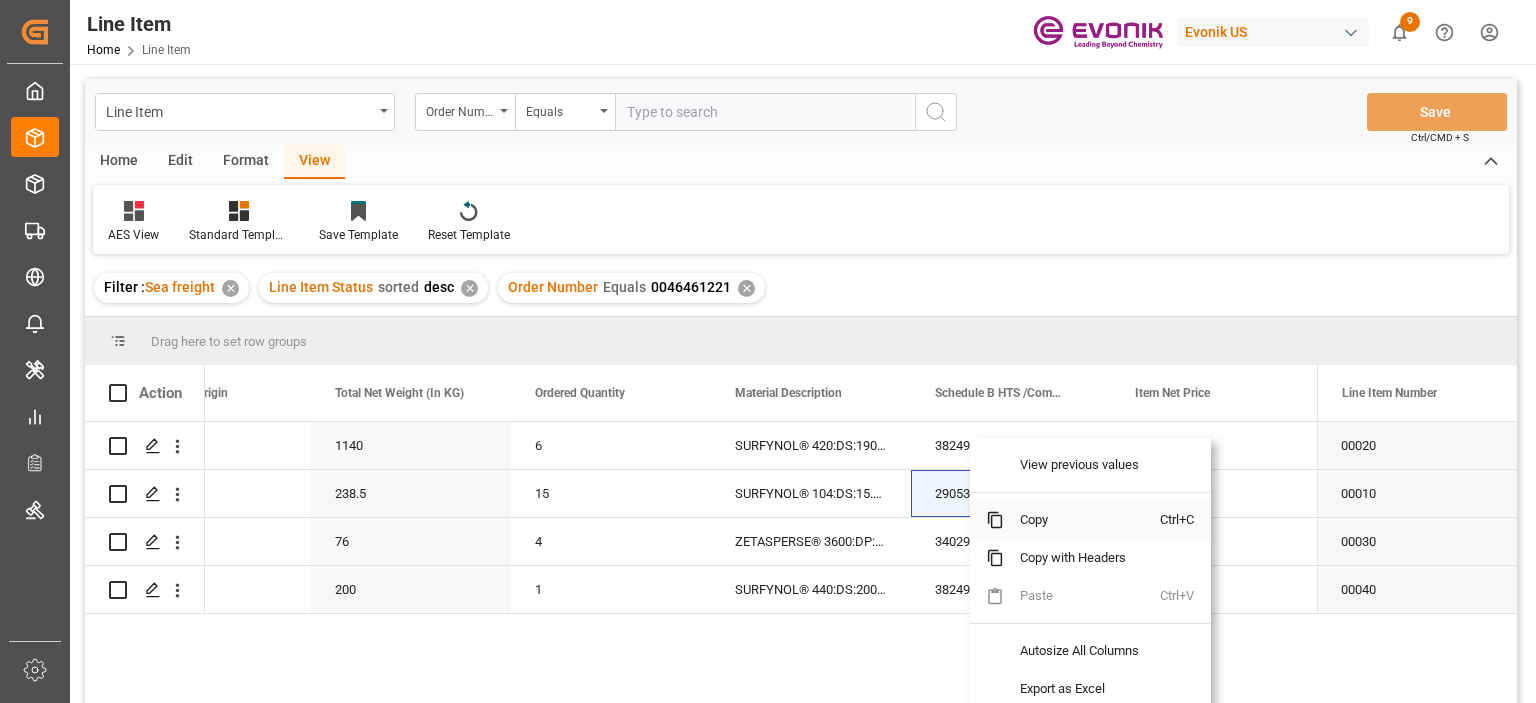 click on "Copy" at bounding box center [1082, 520] 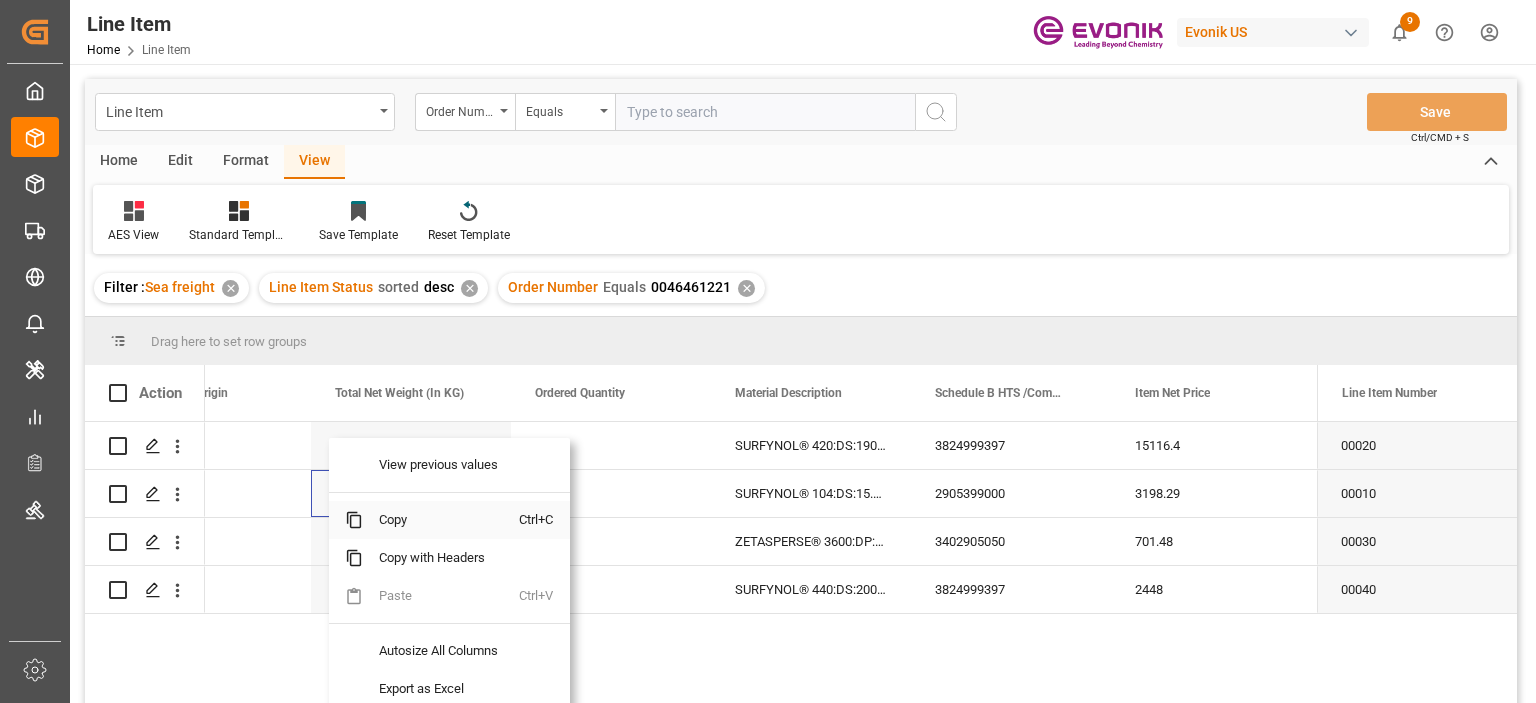 click on "Copy" at bounding box center [441, 520] 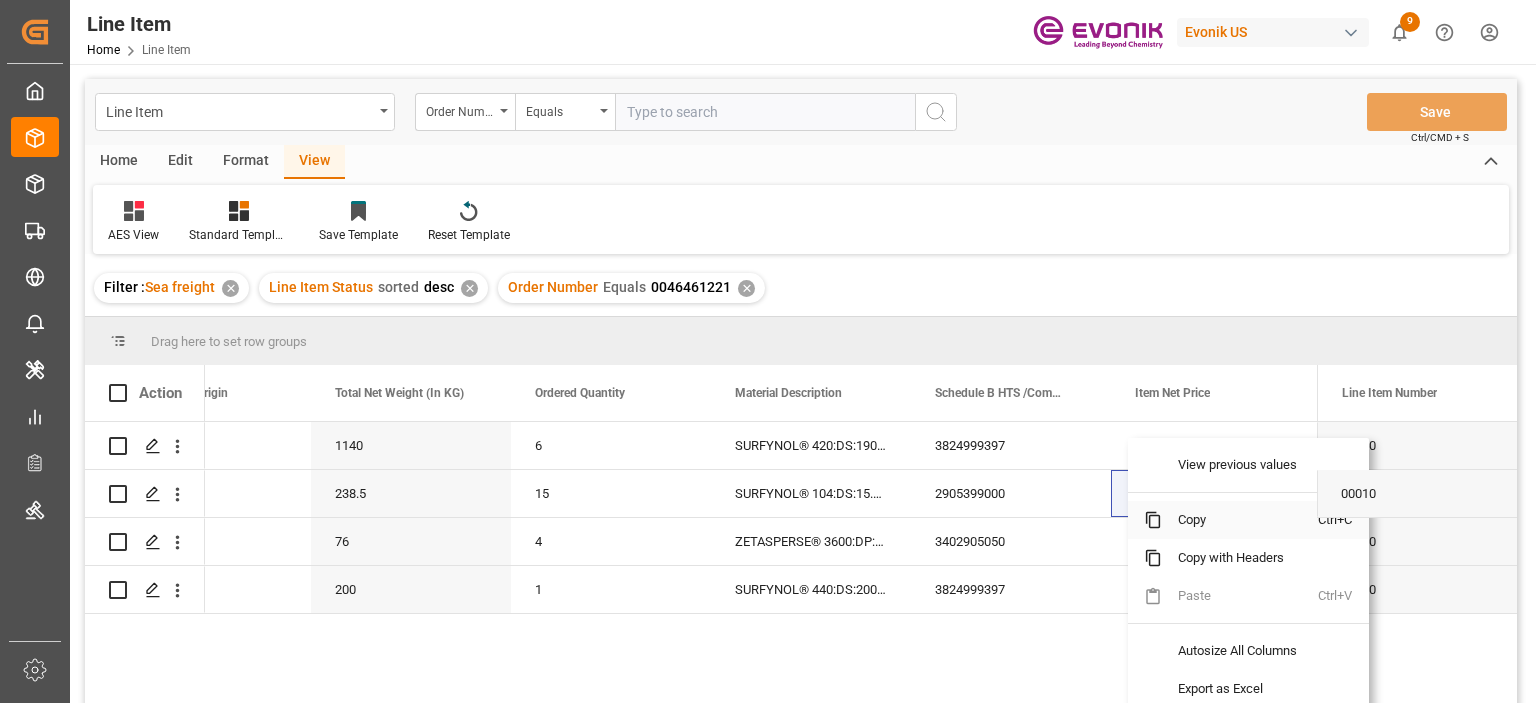 click on "Copy" at bounding box center [1240, 520] 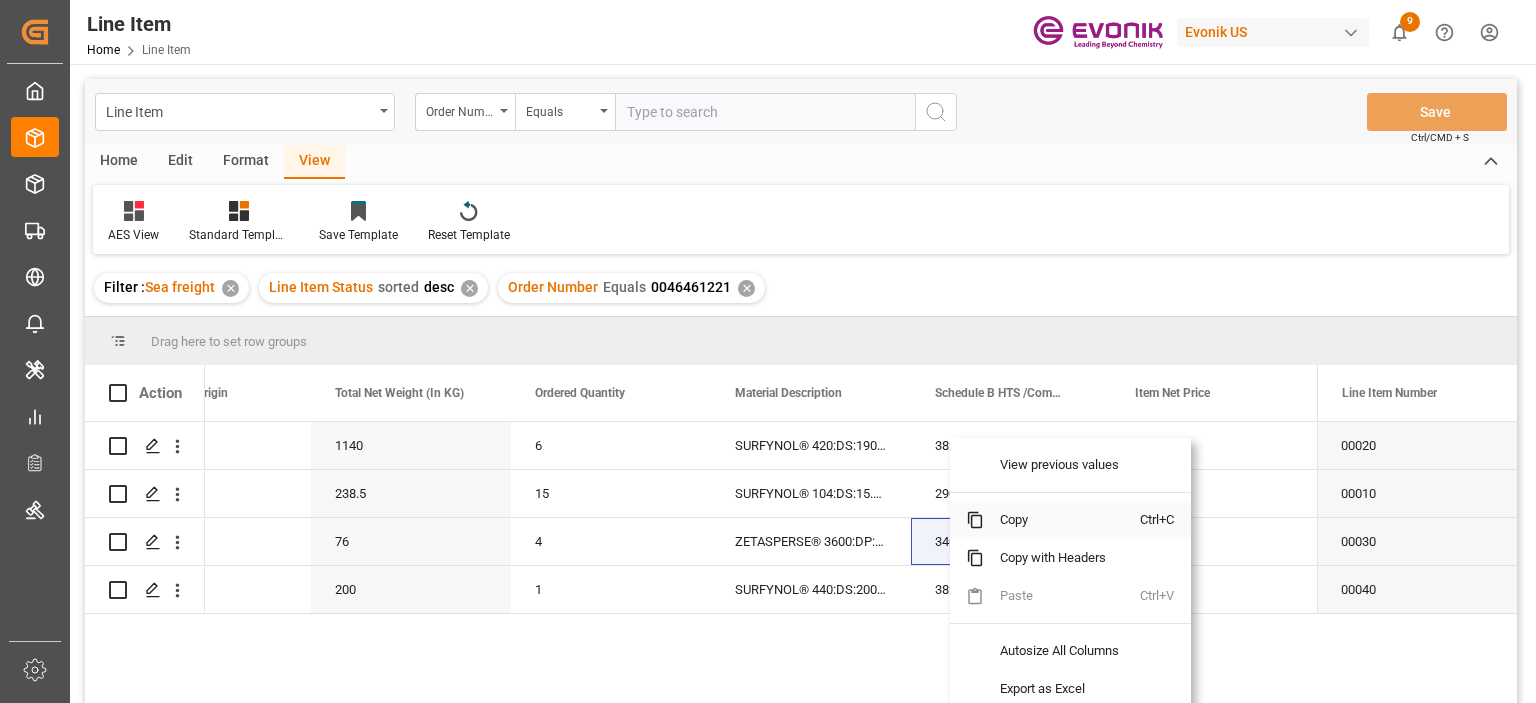 click on "Copy" at bounding box center (1062, 520) 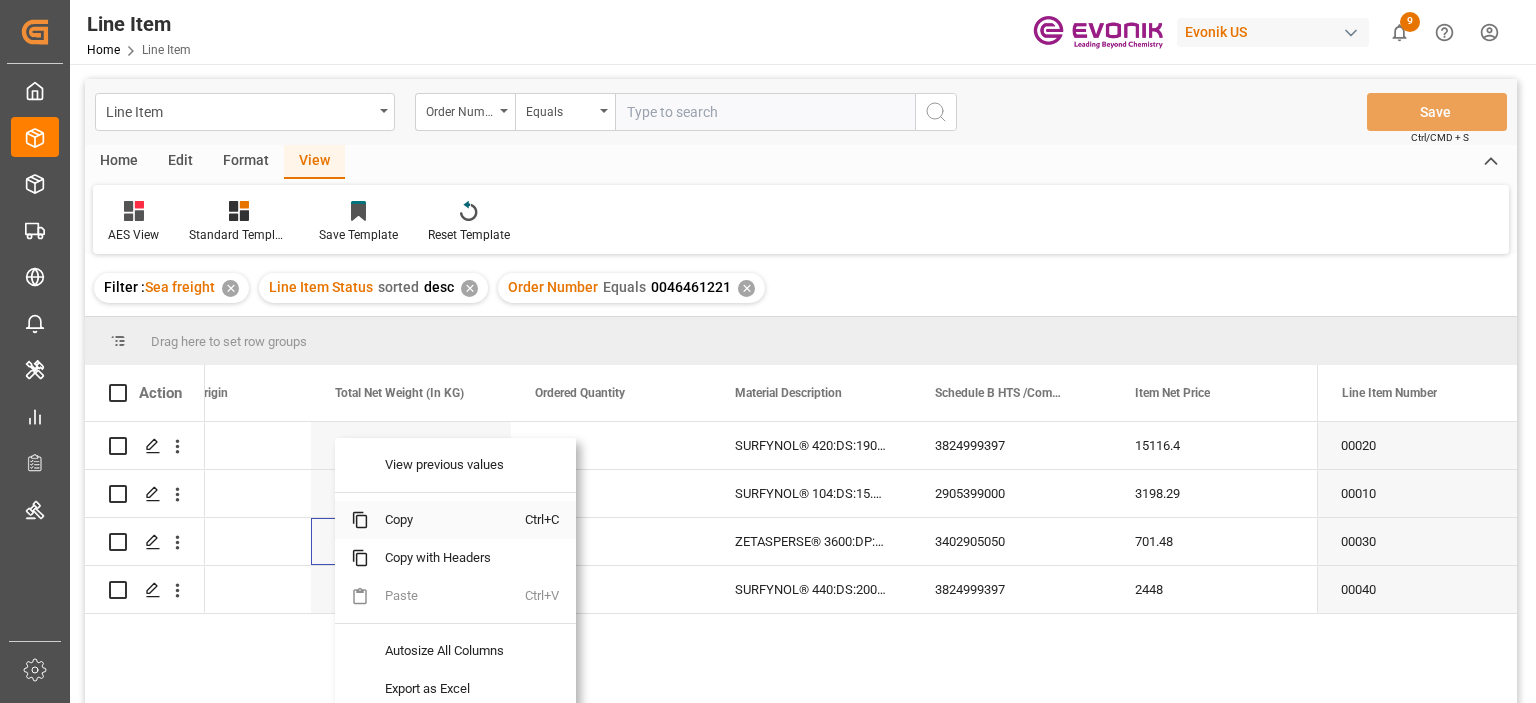 click on "Copy" at bounding box center (447, 520) 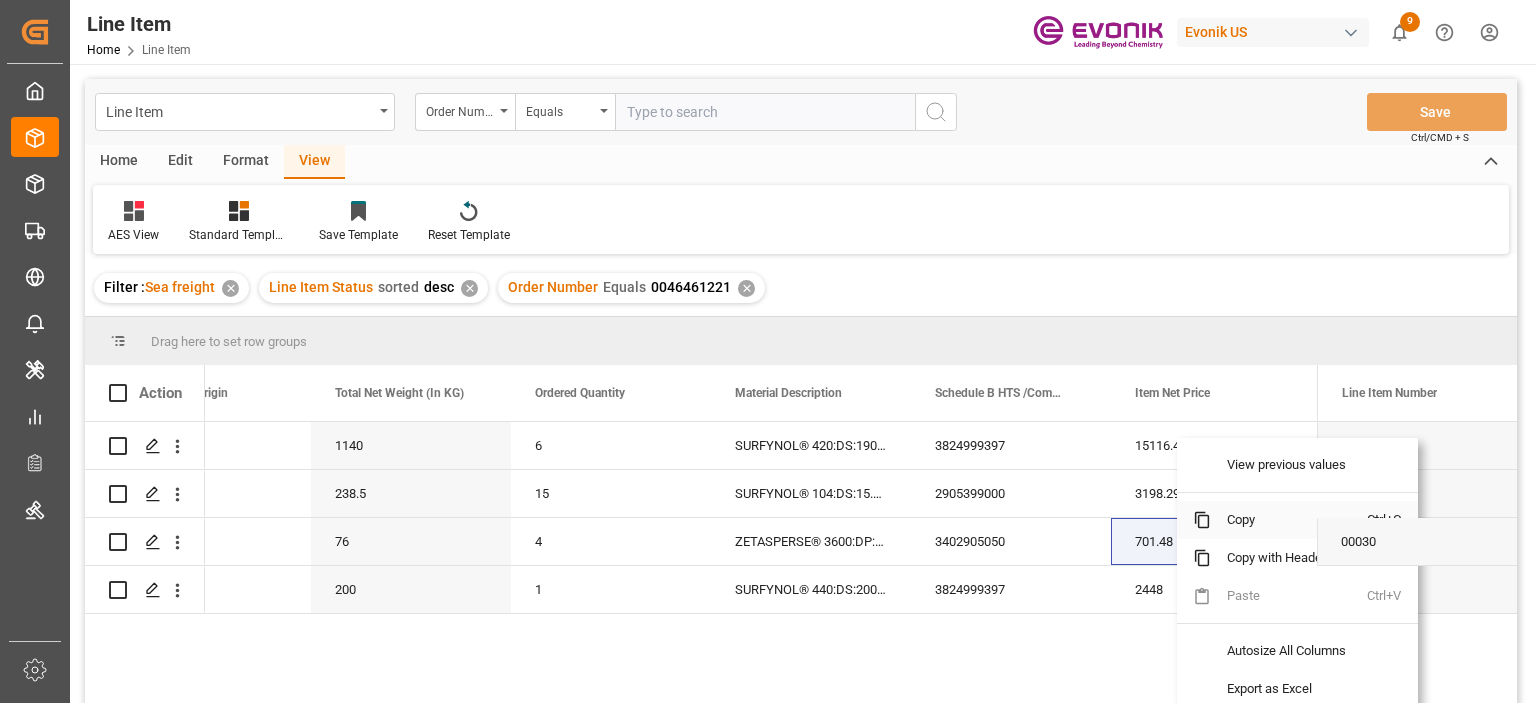 click on "Copy" at bounding box center (1289, 520) 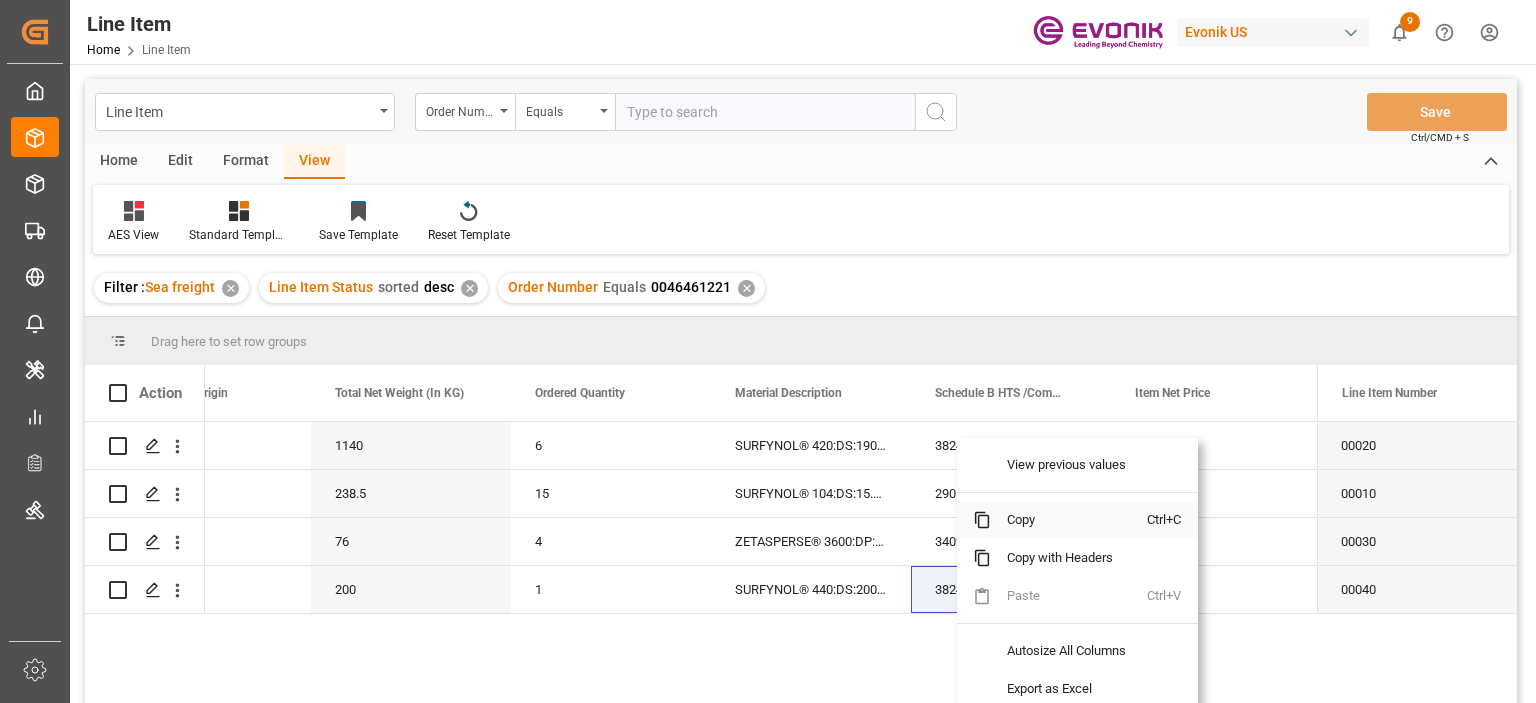 click on "Copy" at bounding box center [1069, 520] 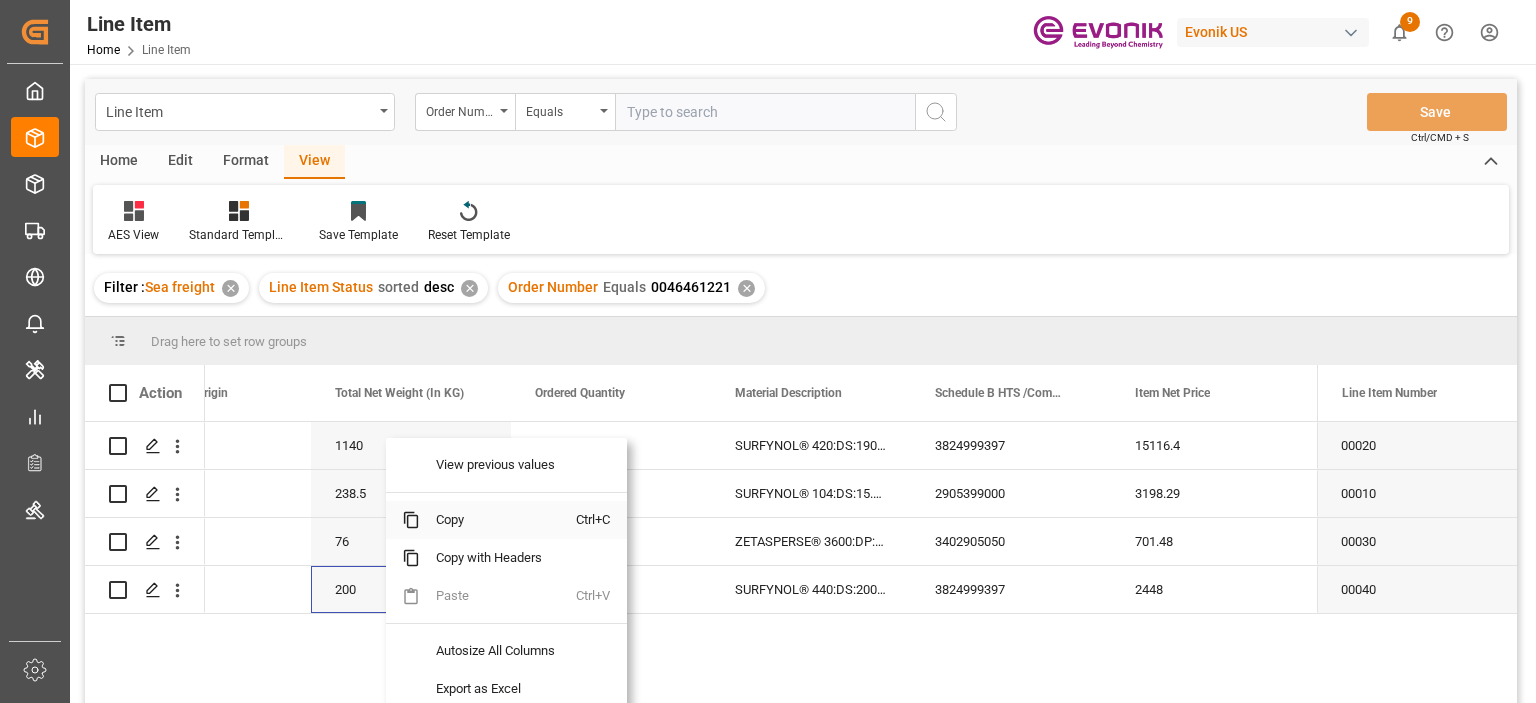 click on "Copy" at bounding box center [498, 520] 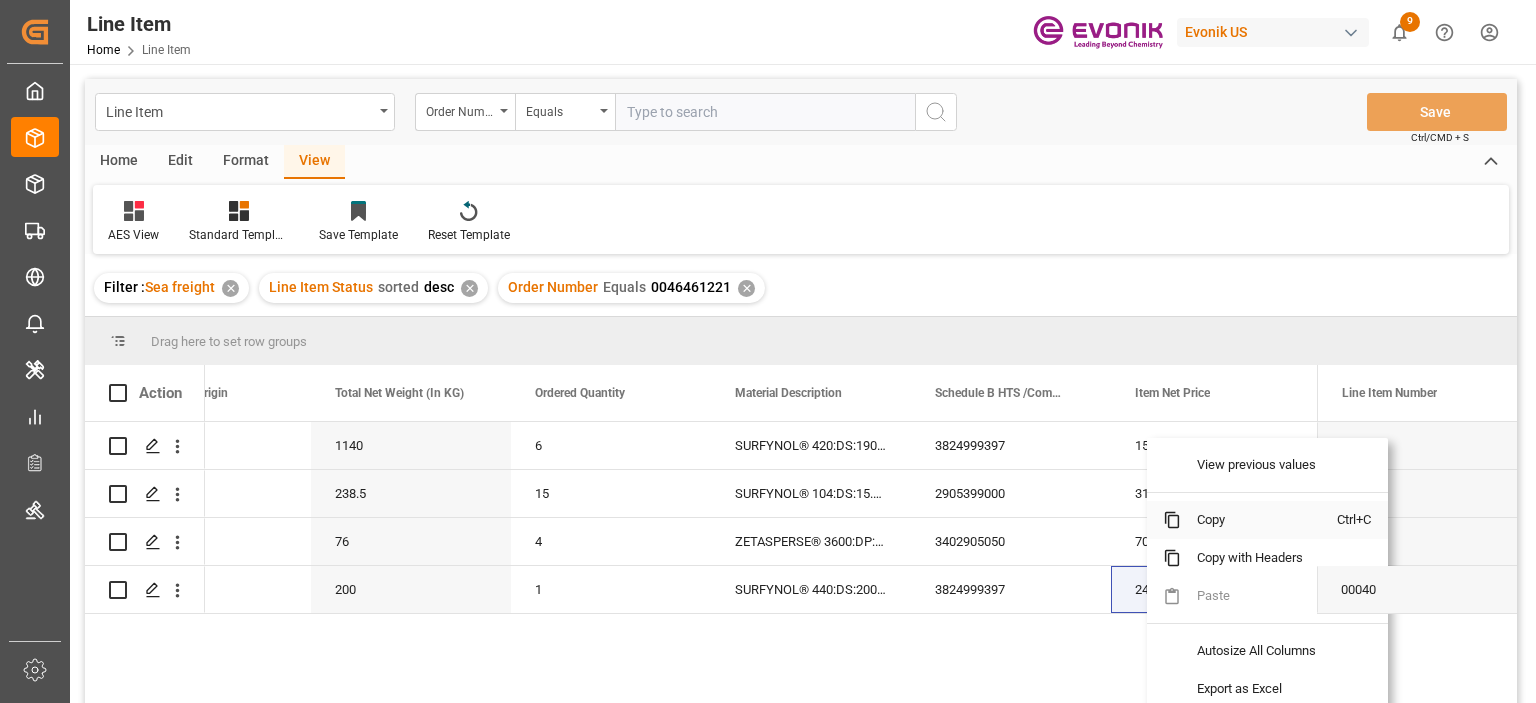 click on "Copy" at bounding box center (1259, 520) 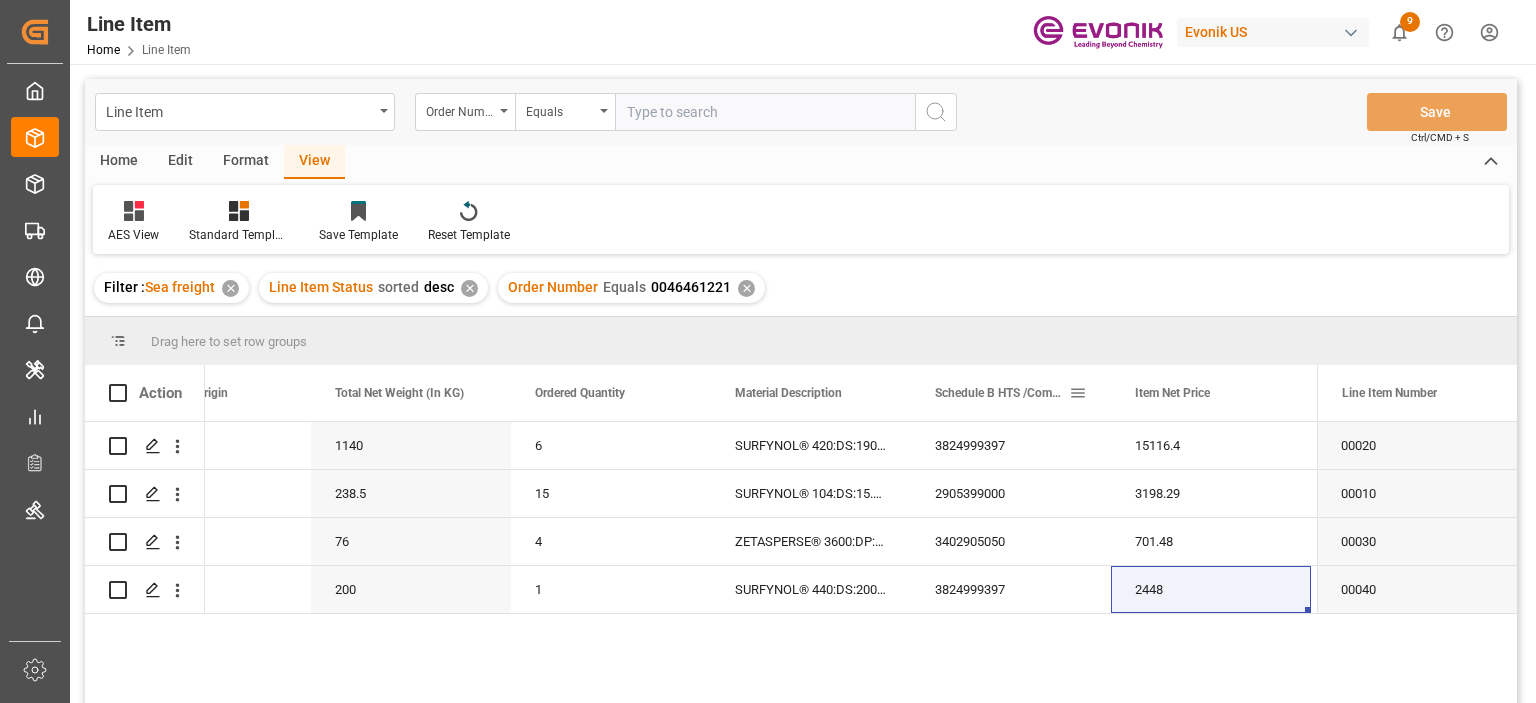 drag, startPoint x: 911, startPoint y: 385, endPoint x: 934, endPoint y: 385, distance: 23 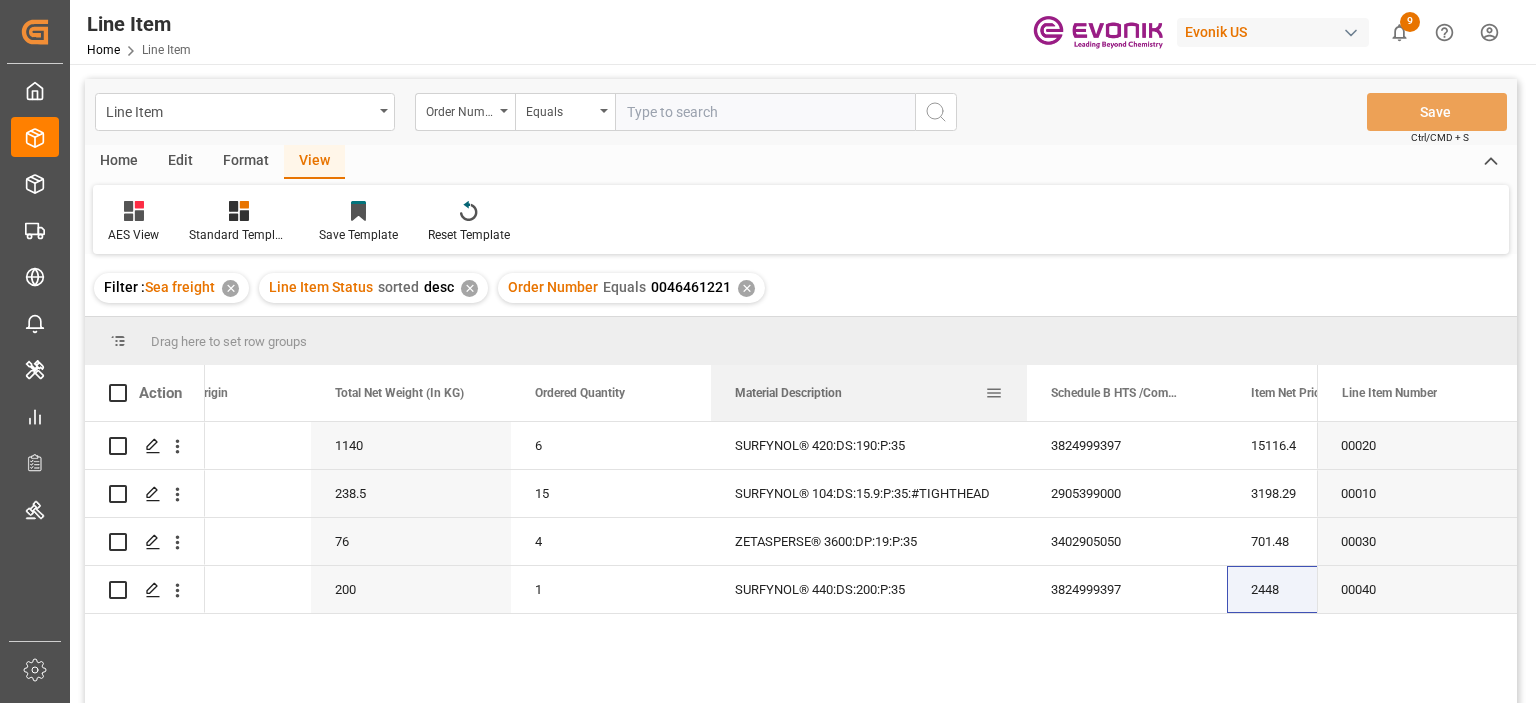 drag, startPoint x: 908, startPoint y: 386, endPoint x: 1024, endPoint y: 389, distance: 116.03879 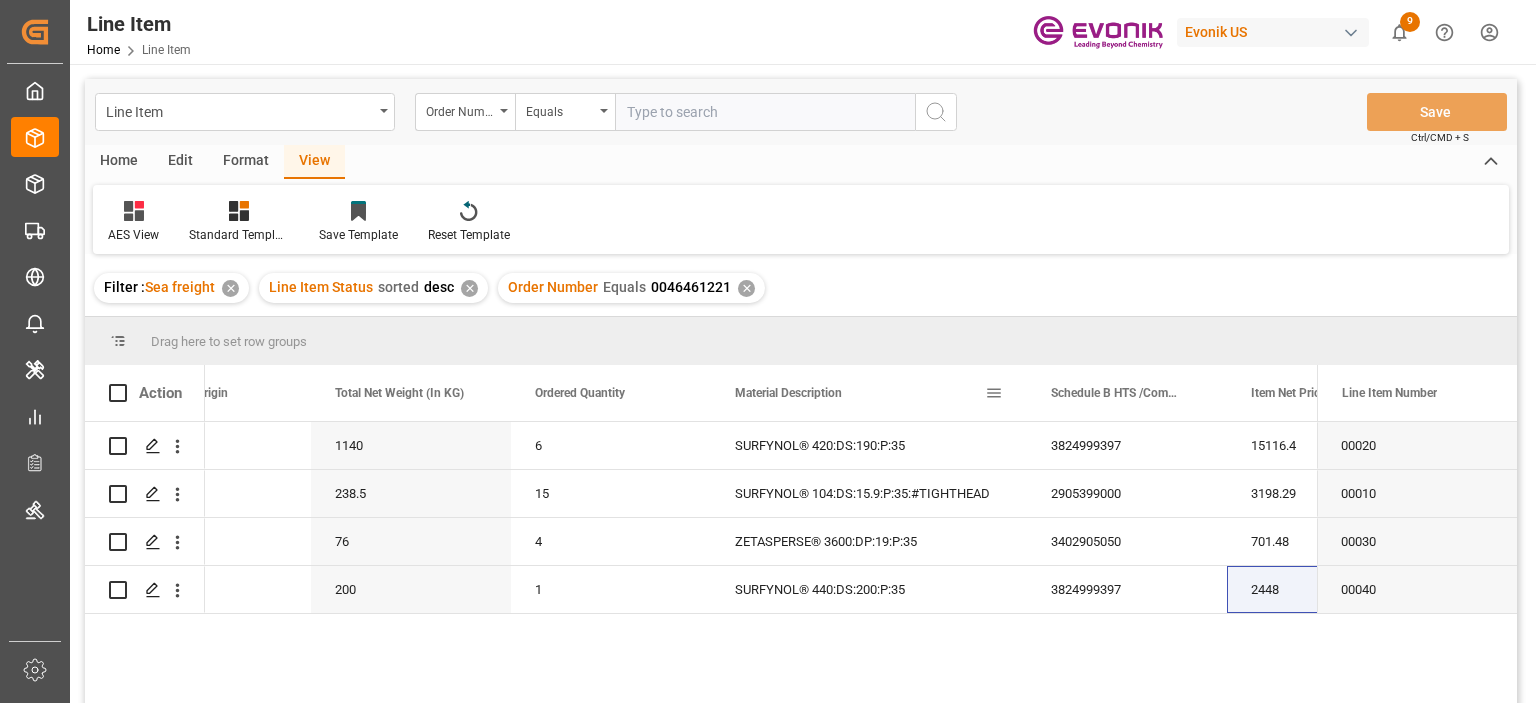 click at bounding box center [765, 112] 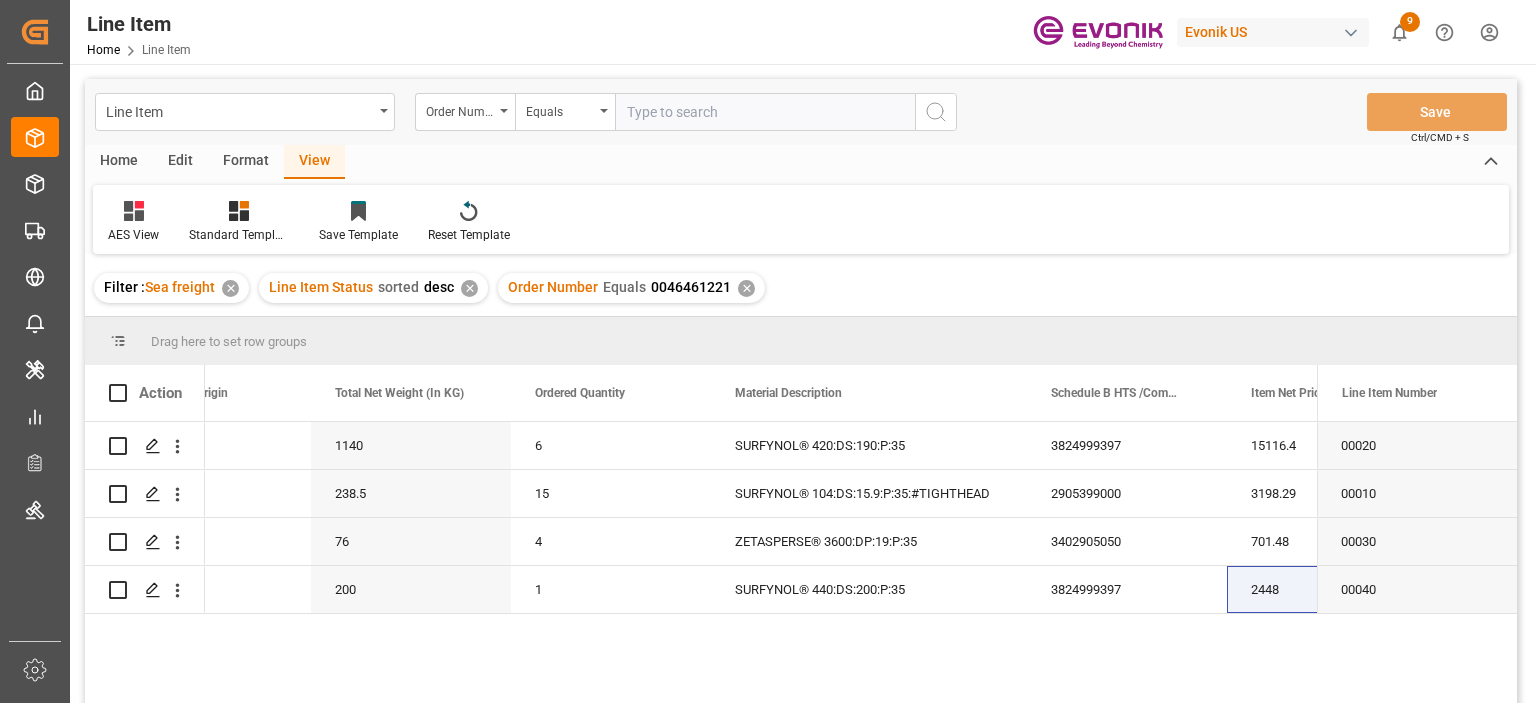 paste on "0046444709" 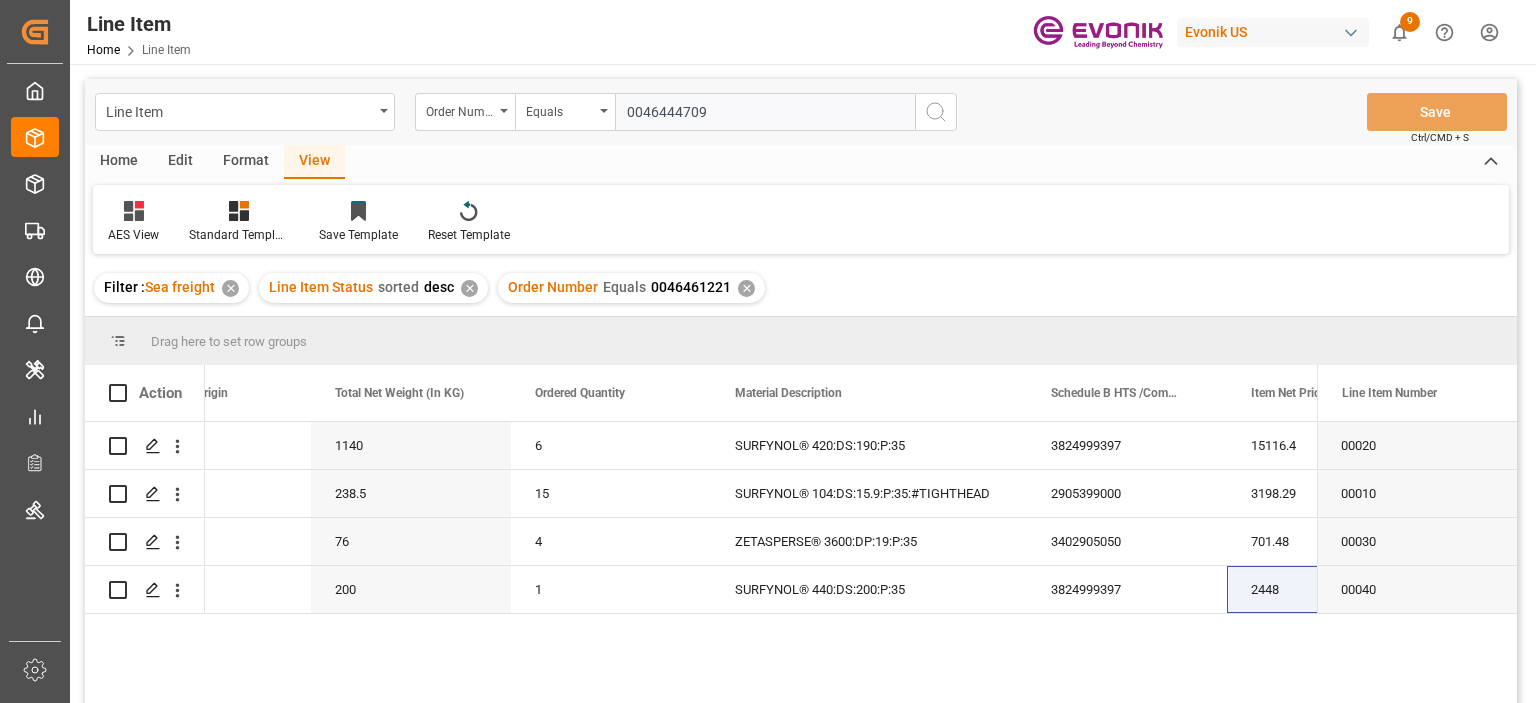 type 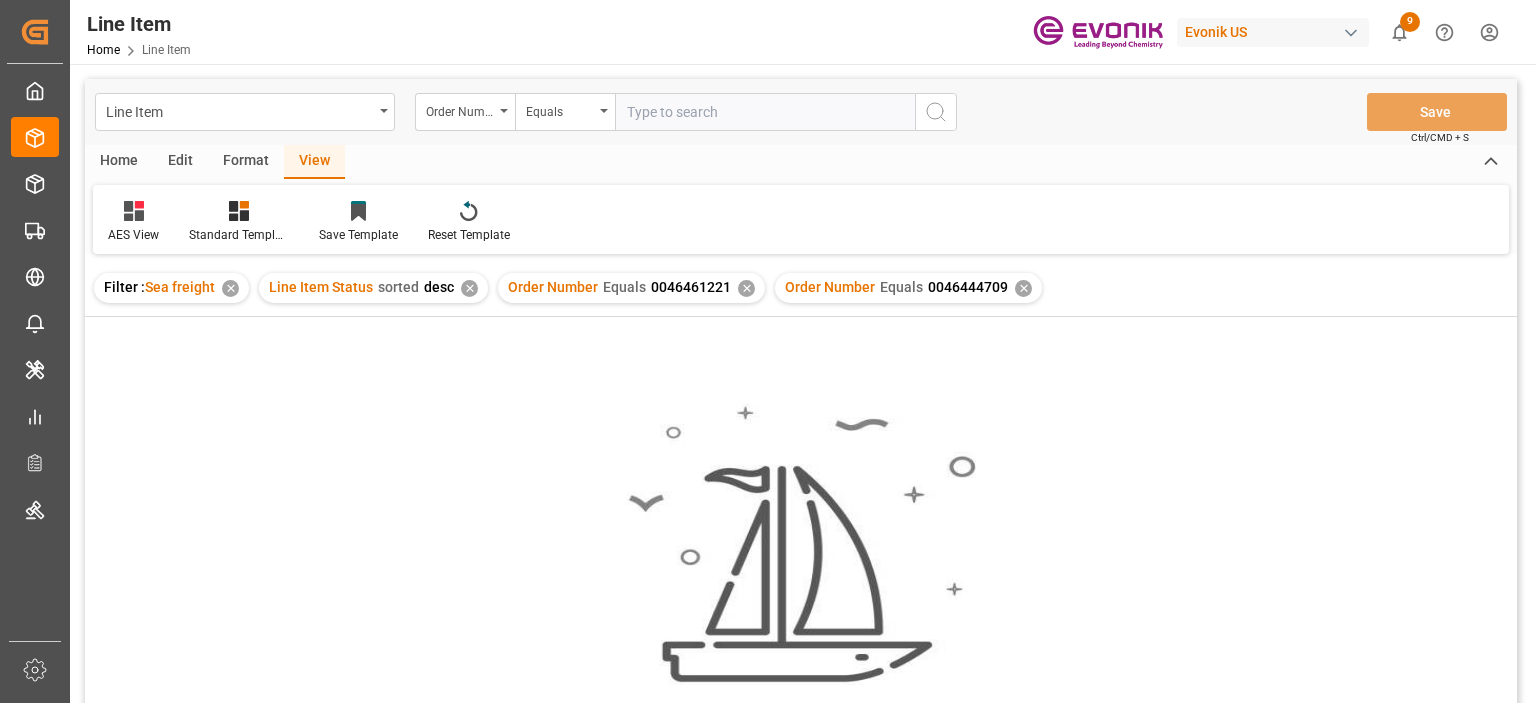 click on "✕" at bounding box center (746, 288) 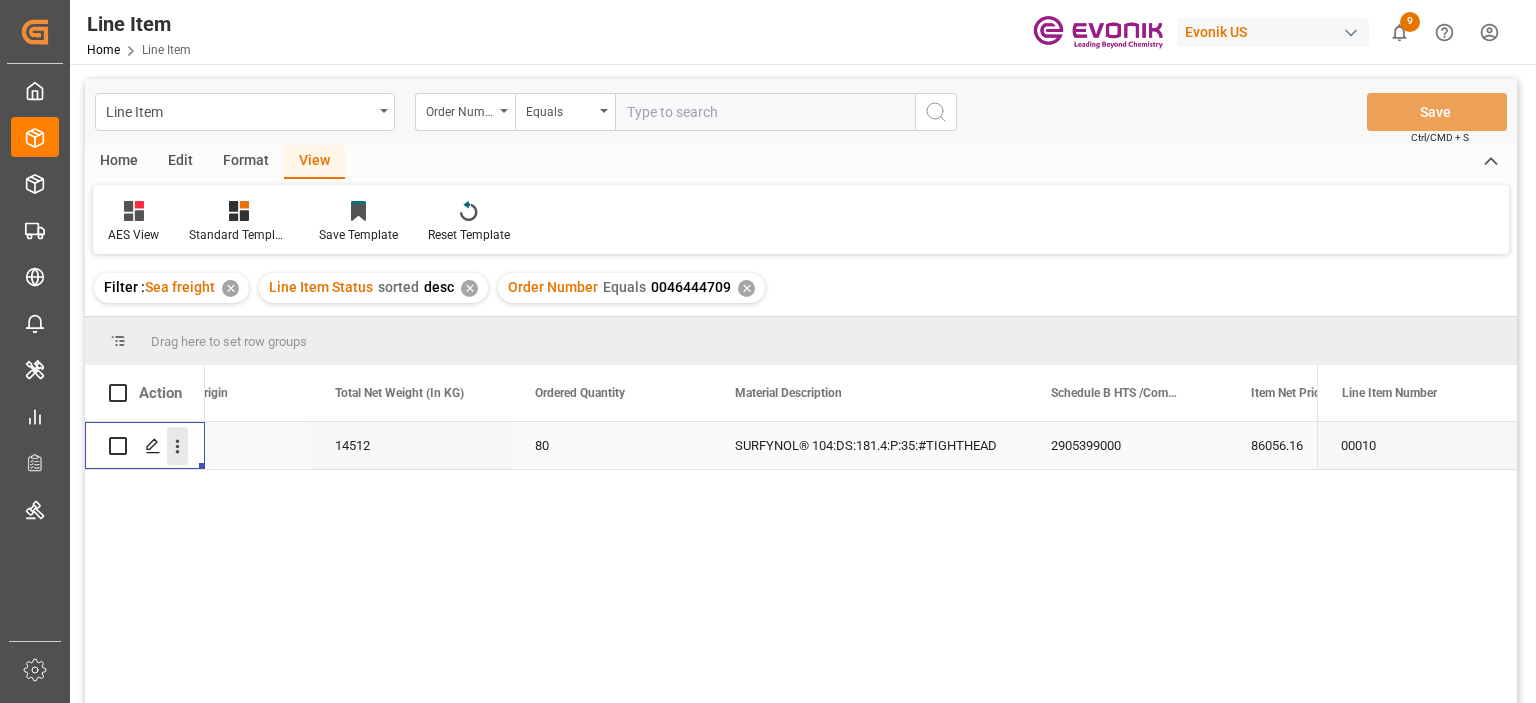 click 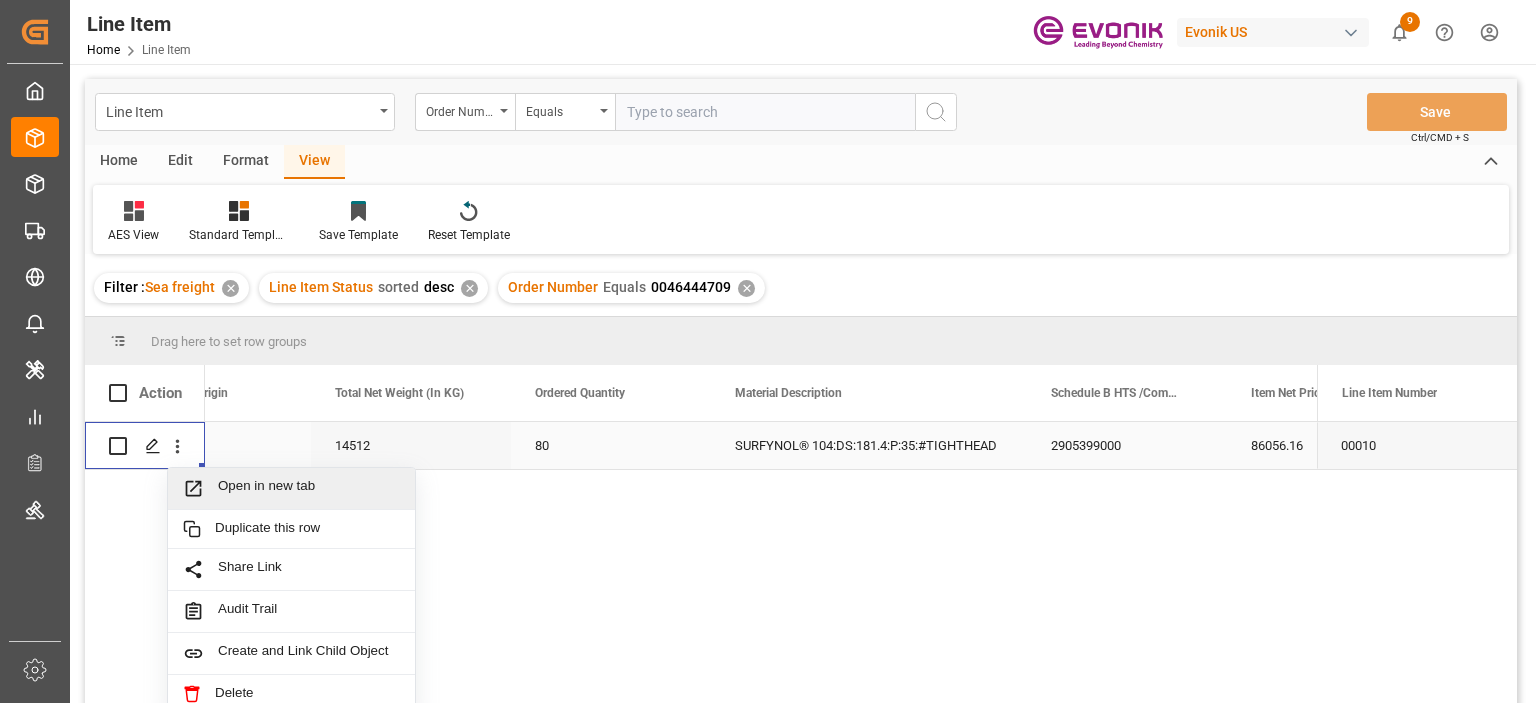 click on "Open in new tab" at bounding box center (291, 489) 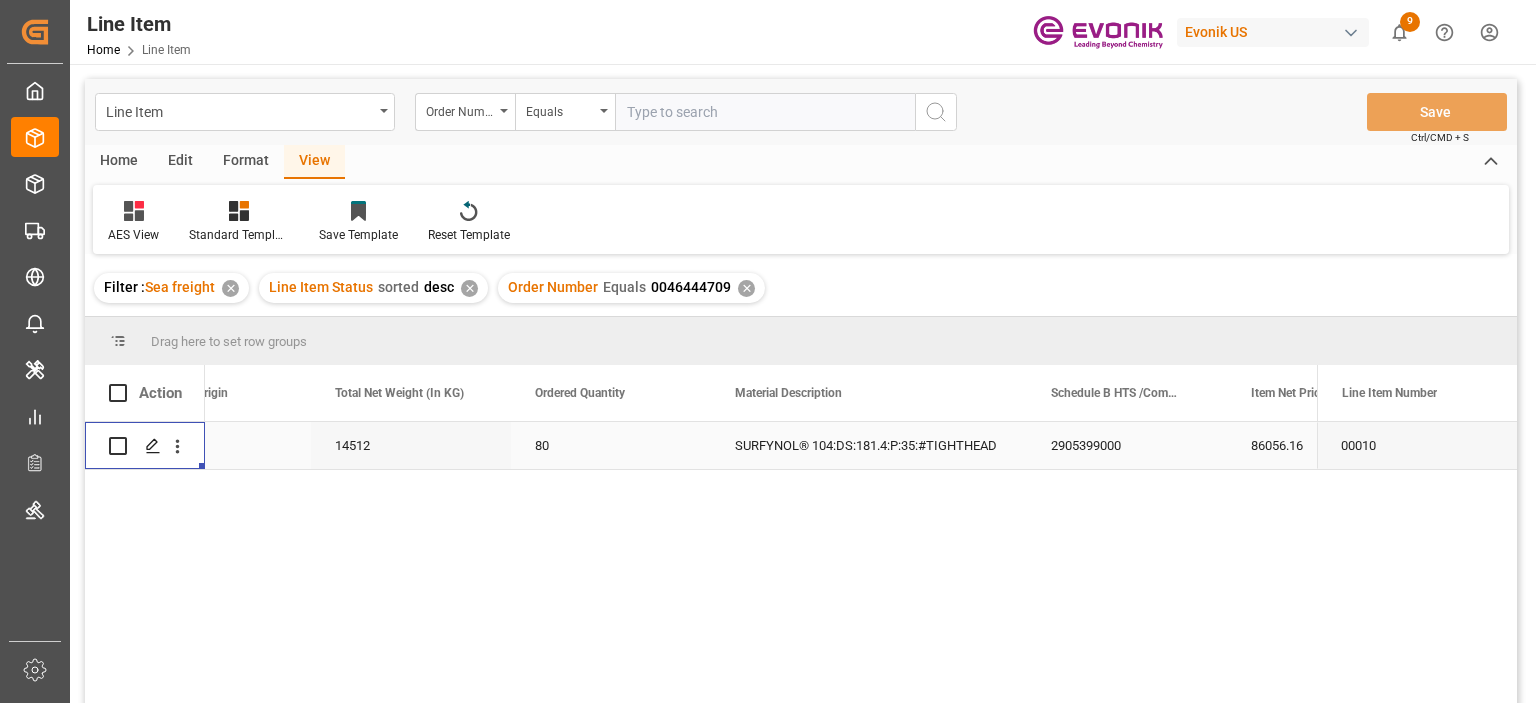 click on "14512" at bounding box center [411, 445] 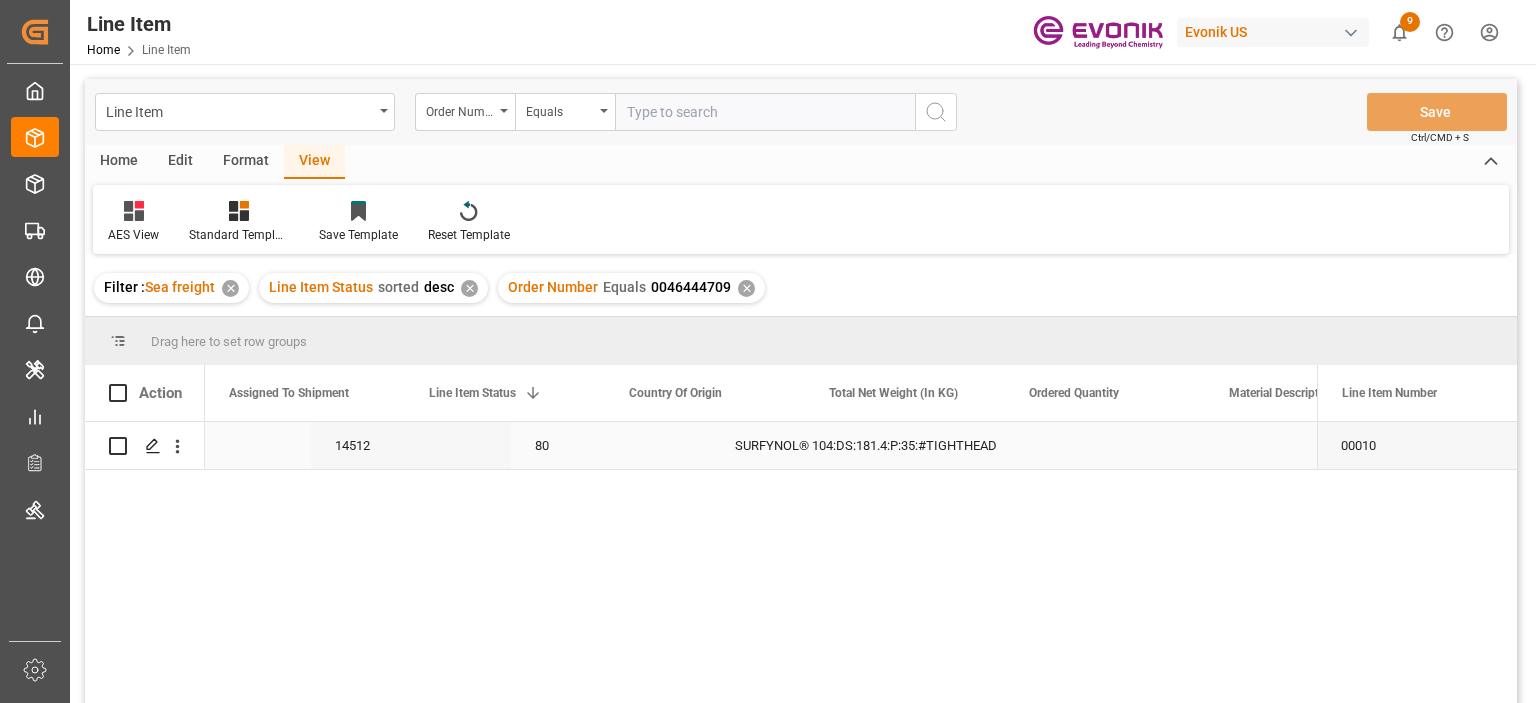 scroll, scrollTop: 0, scrollLeft: 200, axis: horizontal 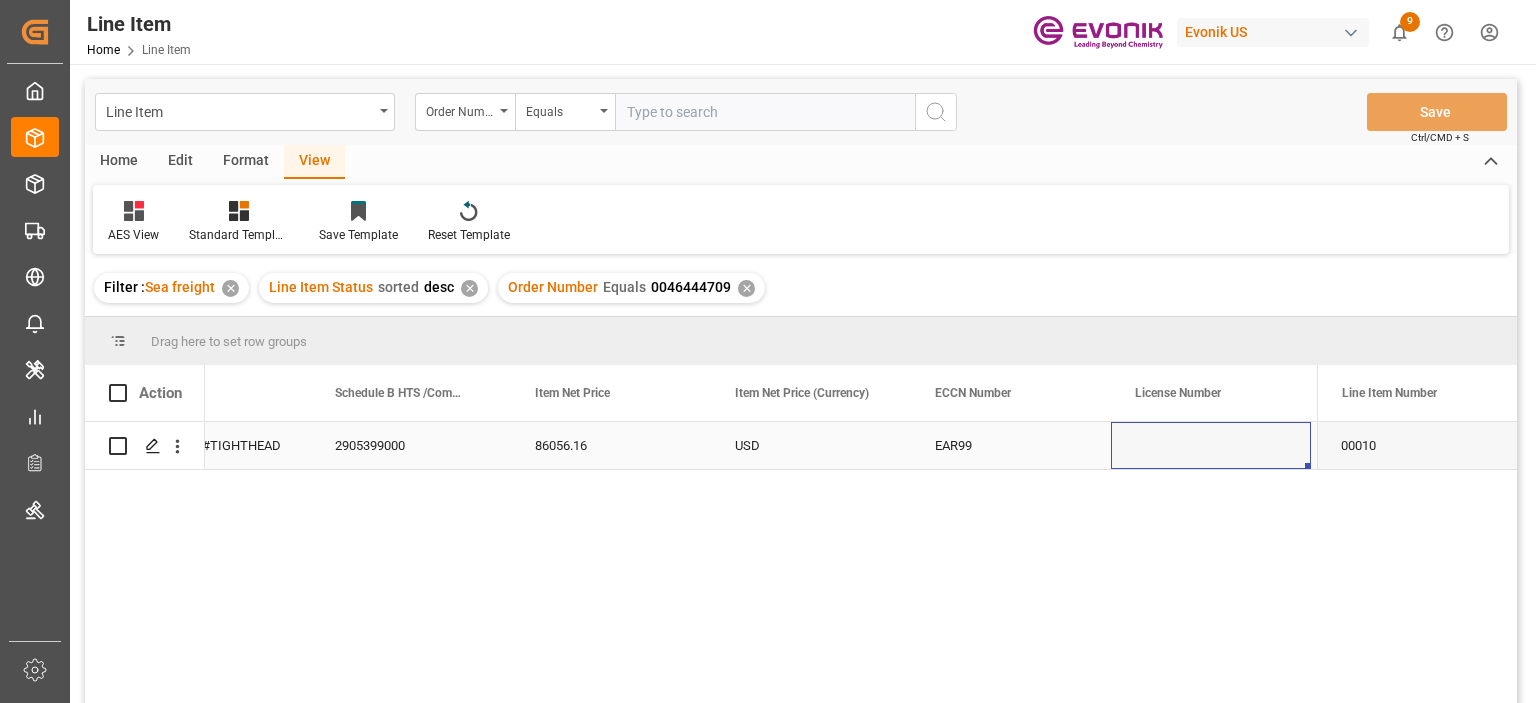 click on "SURFYNOL® 104:DS:181.4:P:35:#TIGHTHEAD" at bounding box center [153, 445] 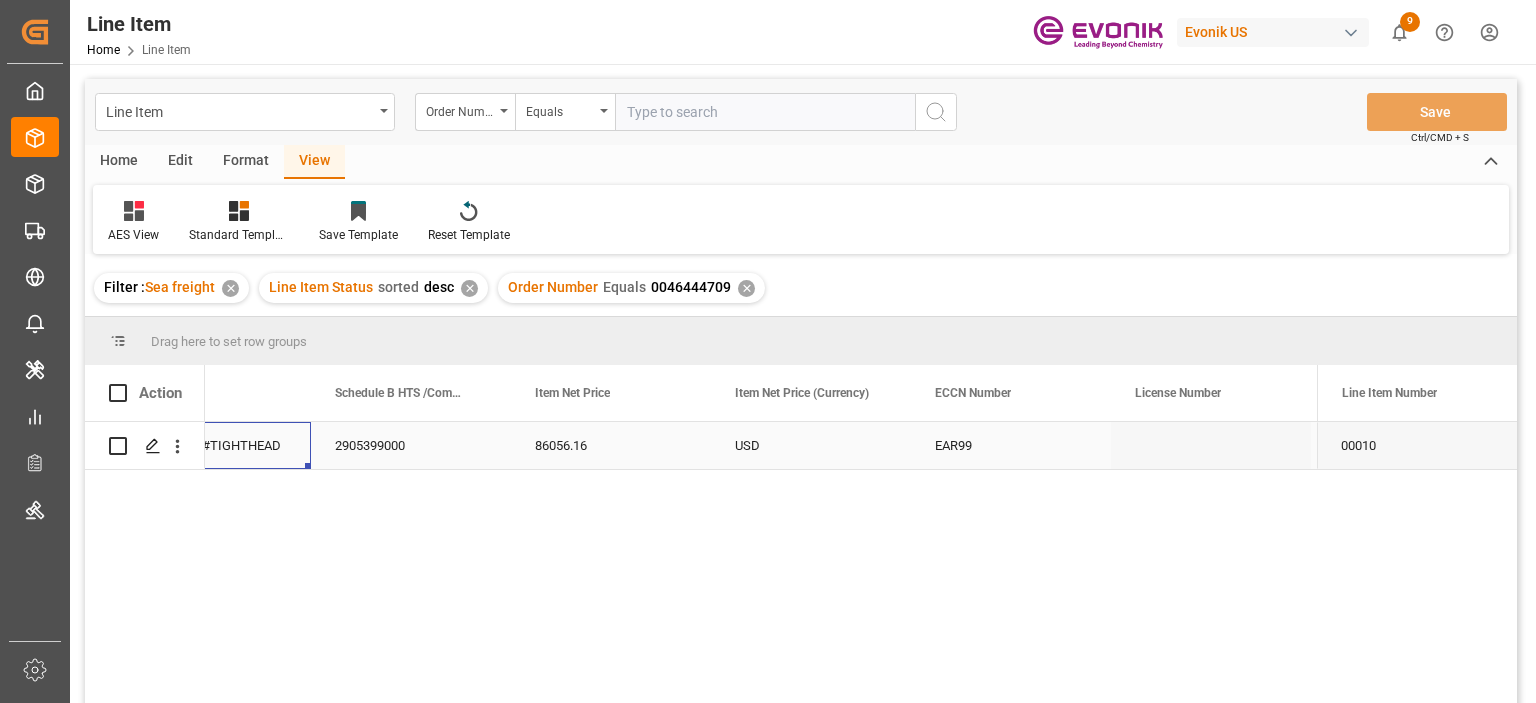 scroll, scrollTop: 0, scrollLeft: 1000, axis: horizontal 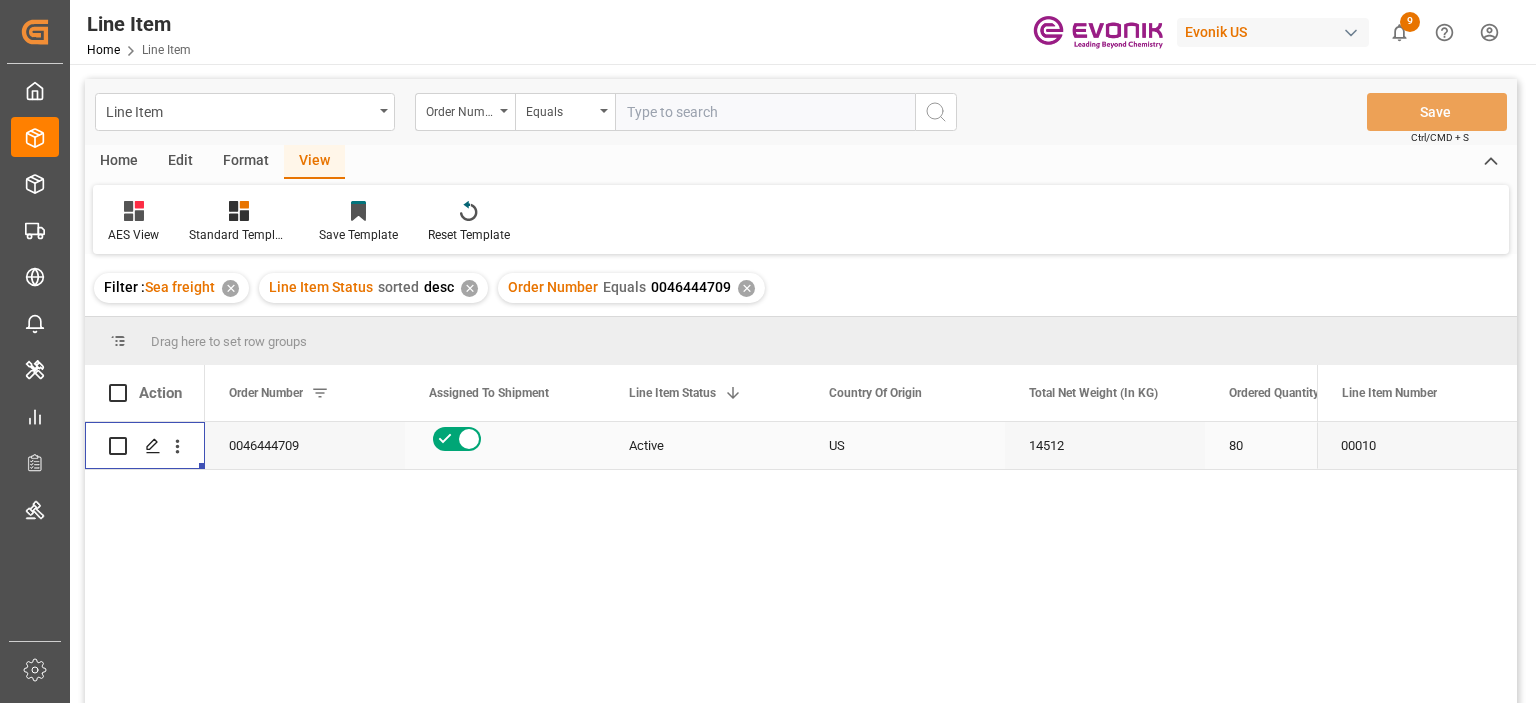 click on "Active" at bounding box center (705, 446) 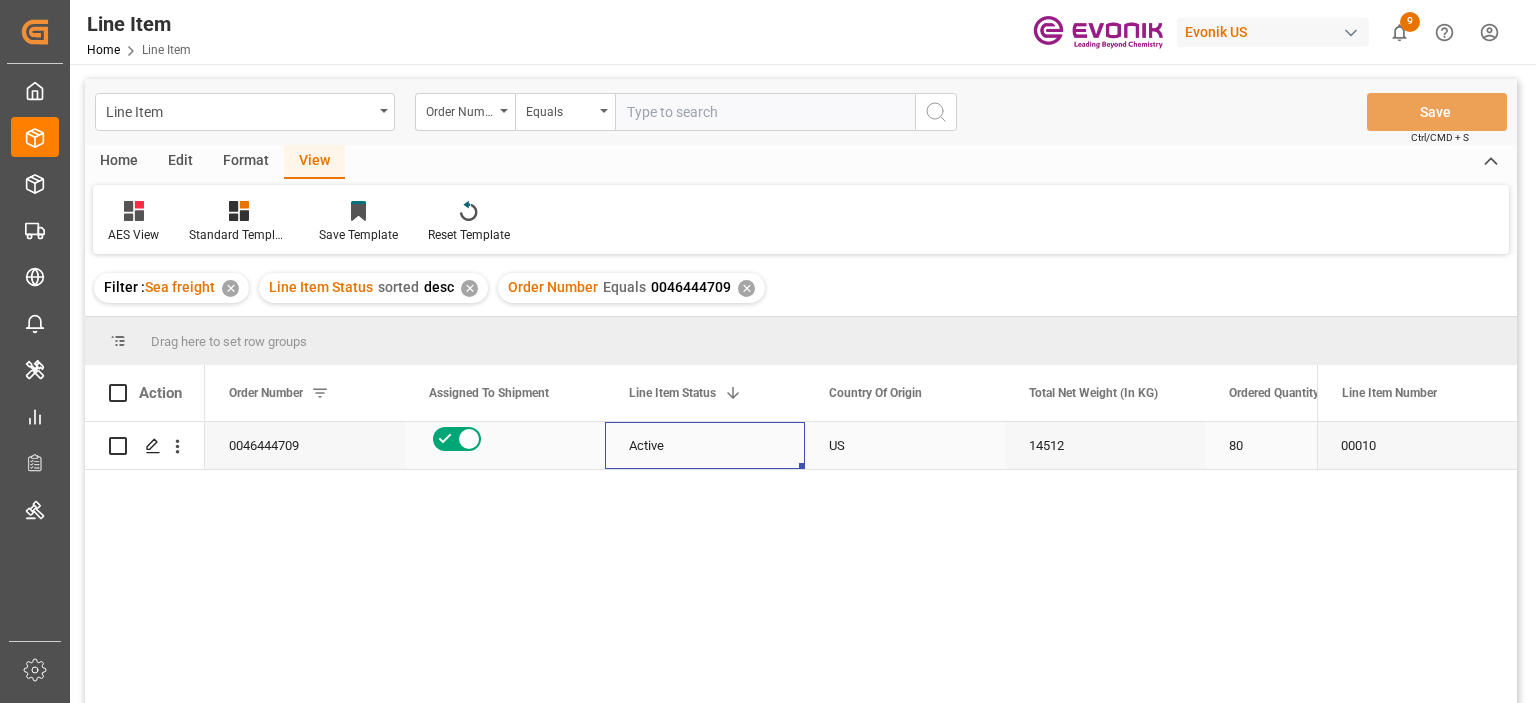 click on "80" at bounding box center (1305, 445) 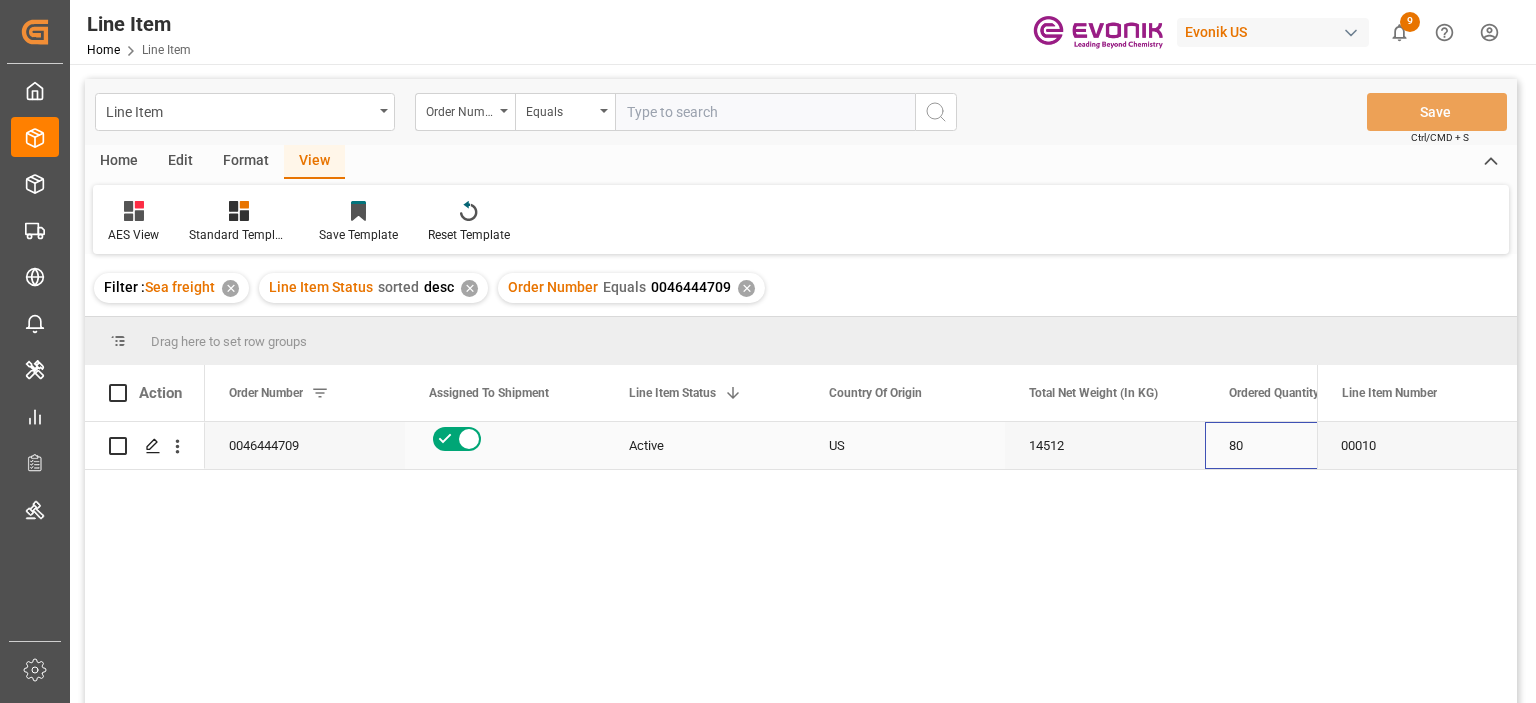scroll, scrollTop: 0, scrollLeft: 410, axis: horizontal 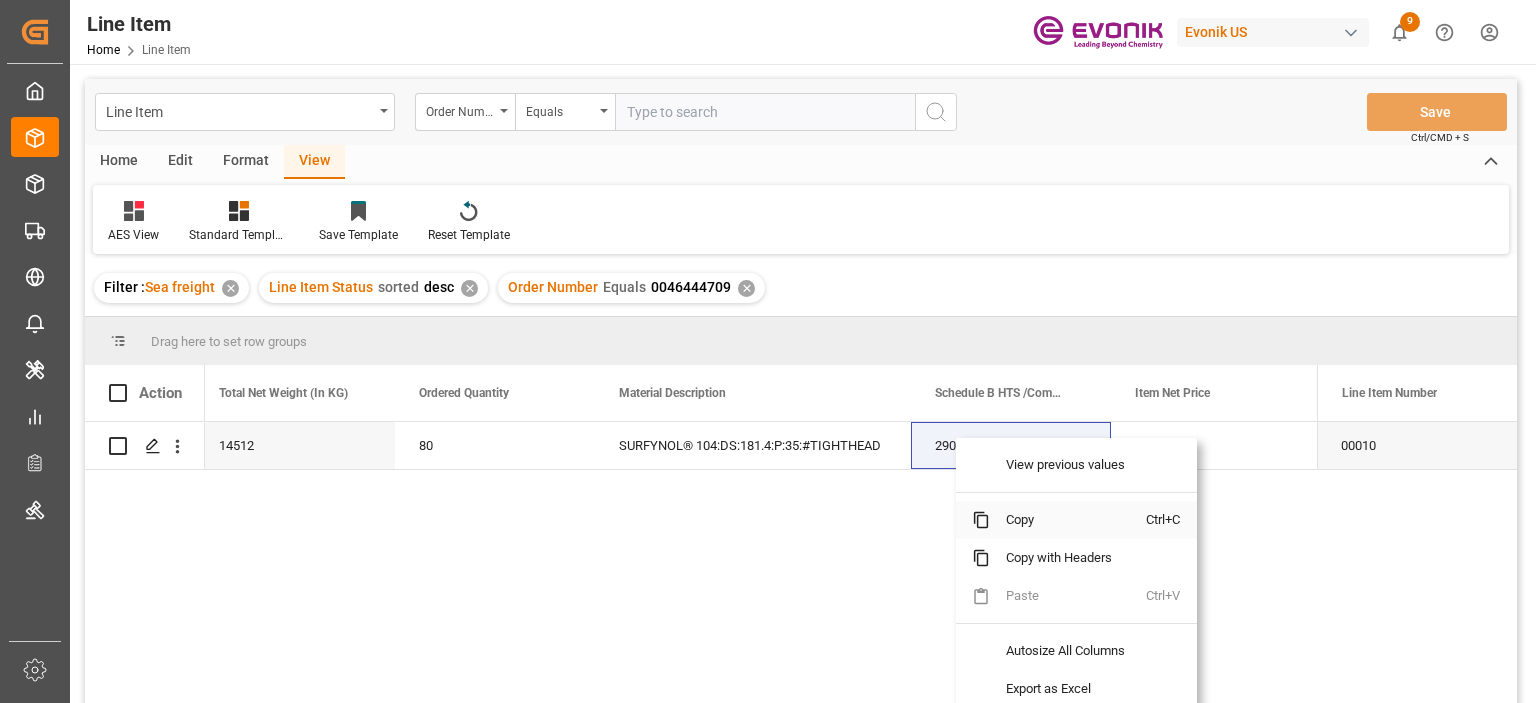 click on "Copy" at bounding box center [1068, 520] 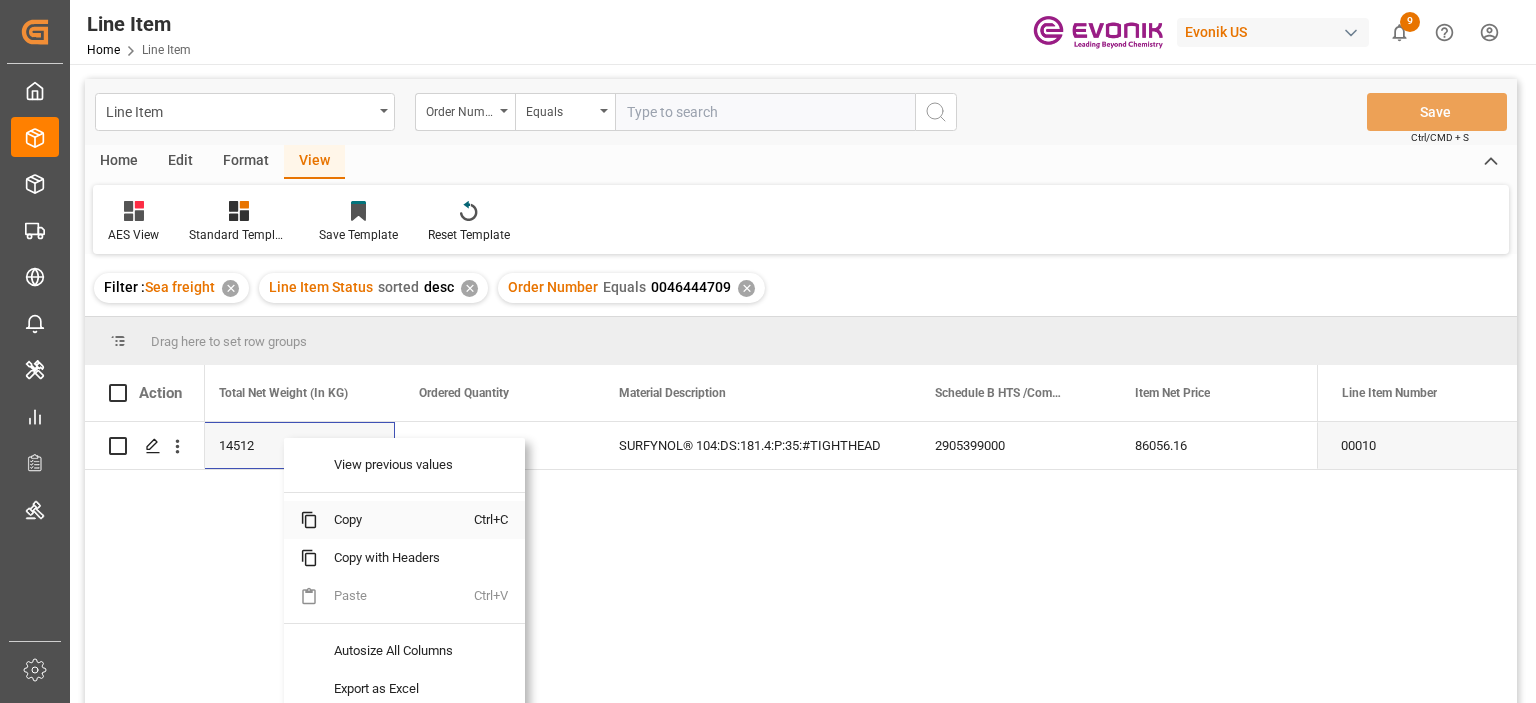click on "Copy" at bounding box center [396, 520] 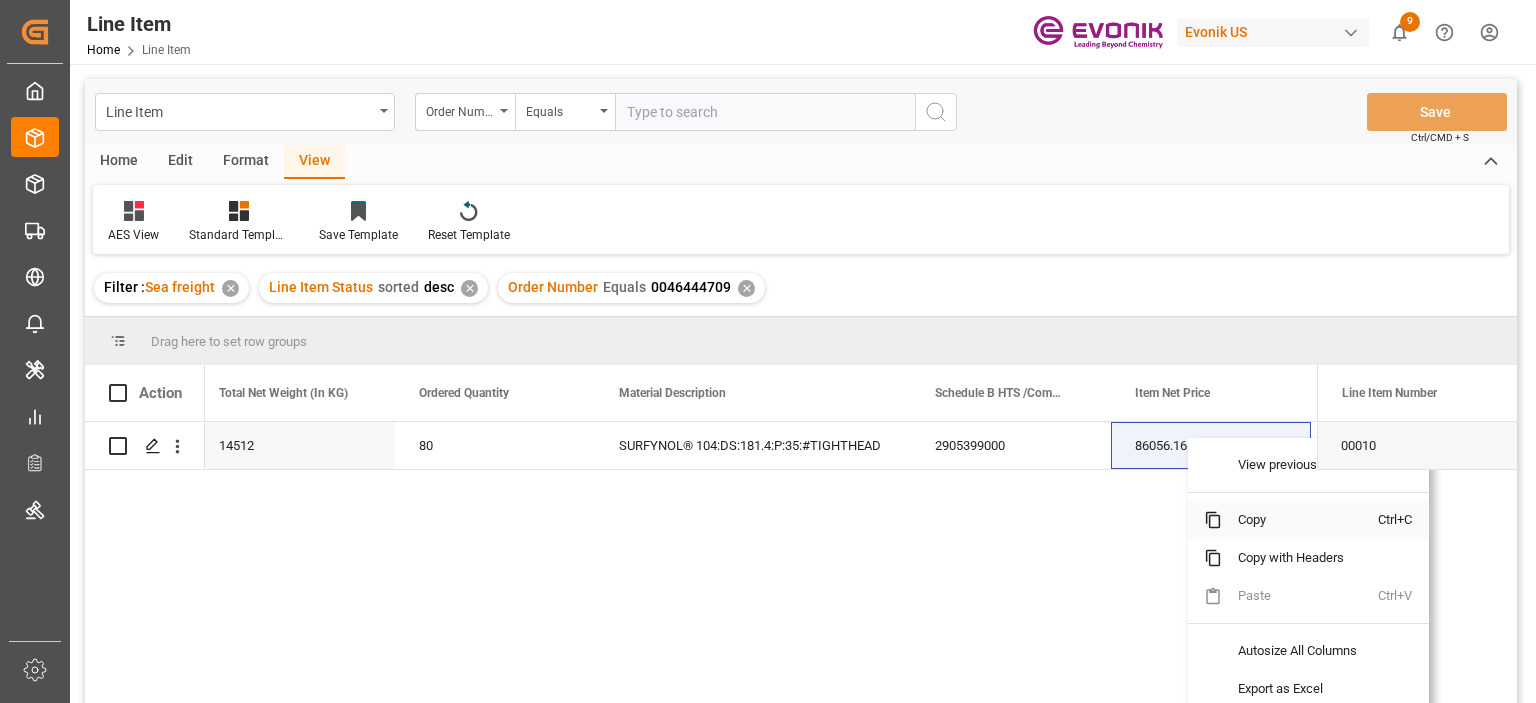 click on "Copy" at bounding box center [1300, 520] 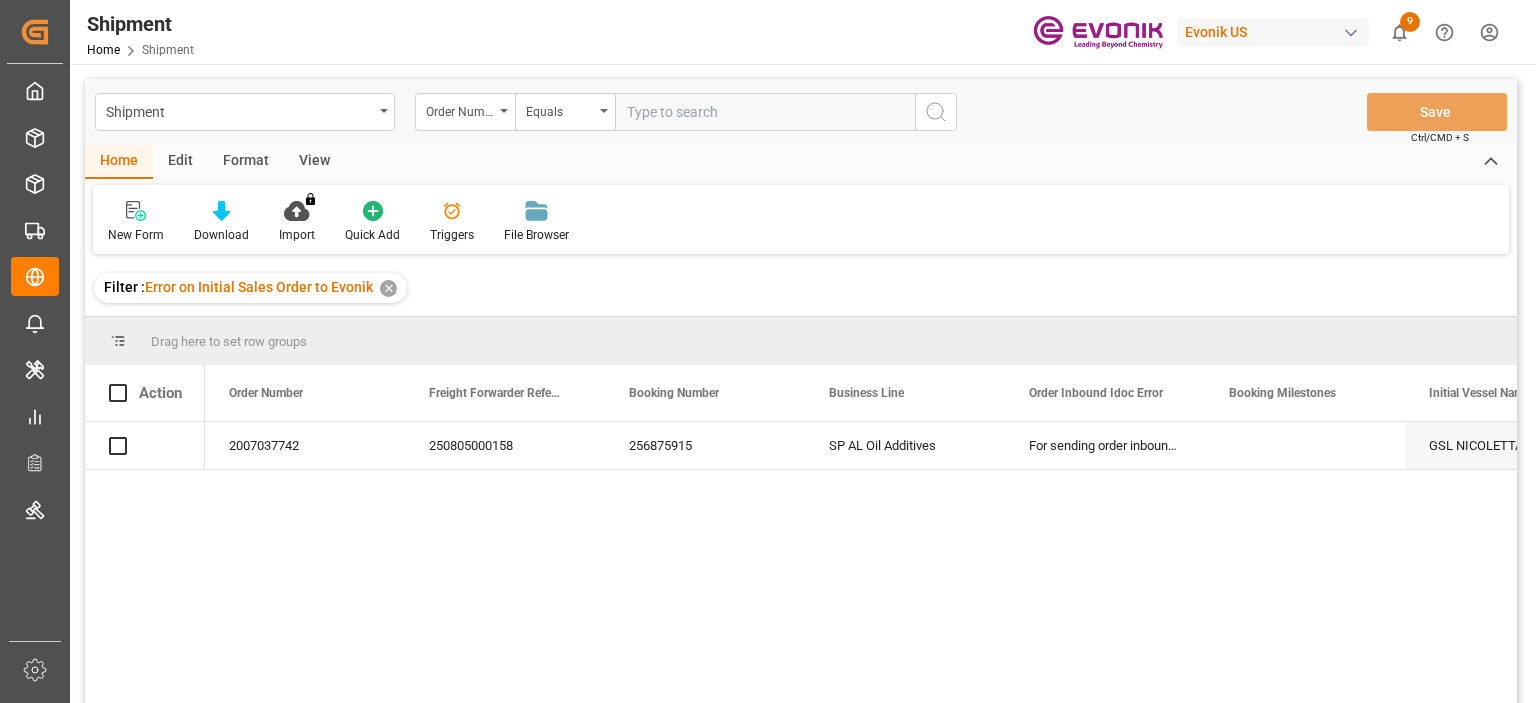 scroll, scrollTop: 0, scrollLeft: 0, axis: both 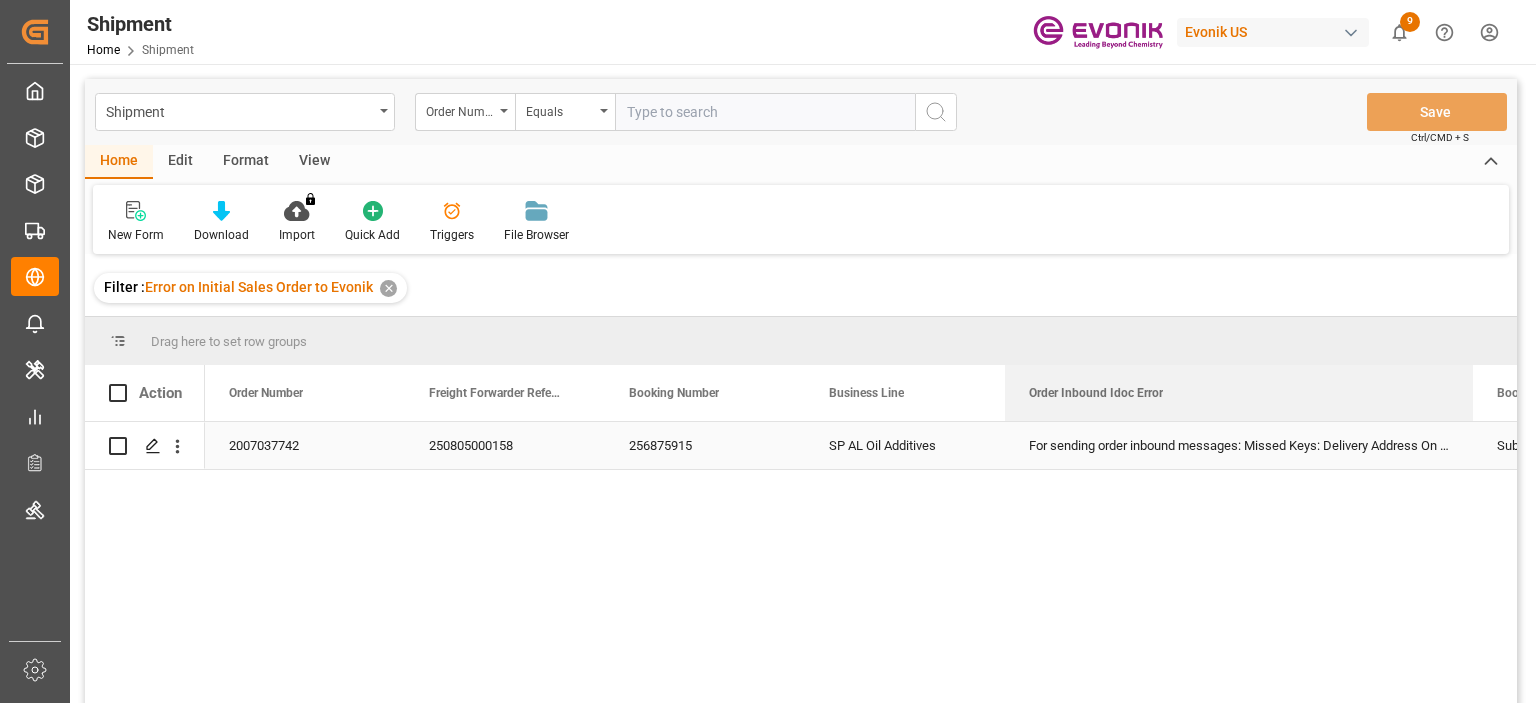 drag, startPoint x: 1201, startPoint y: 387, endPoint x: 1469, endPoint y: 423, distance: 270.4071 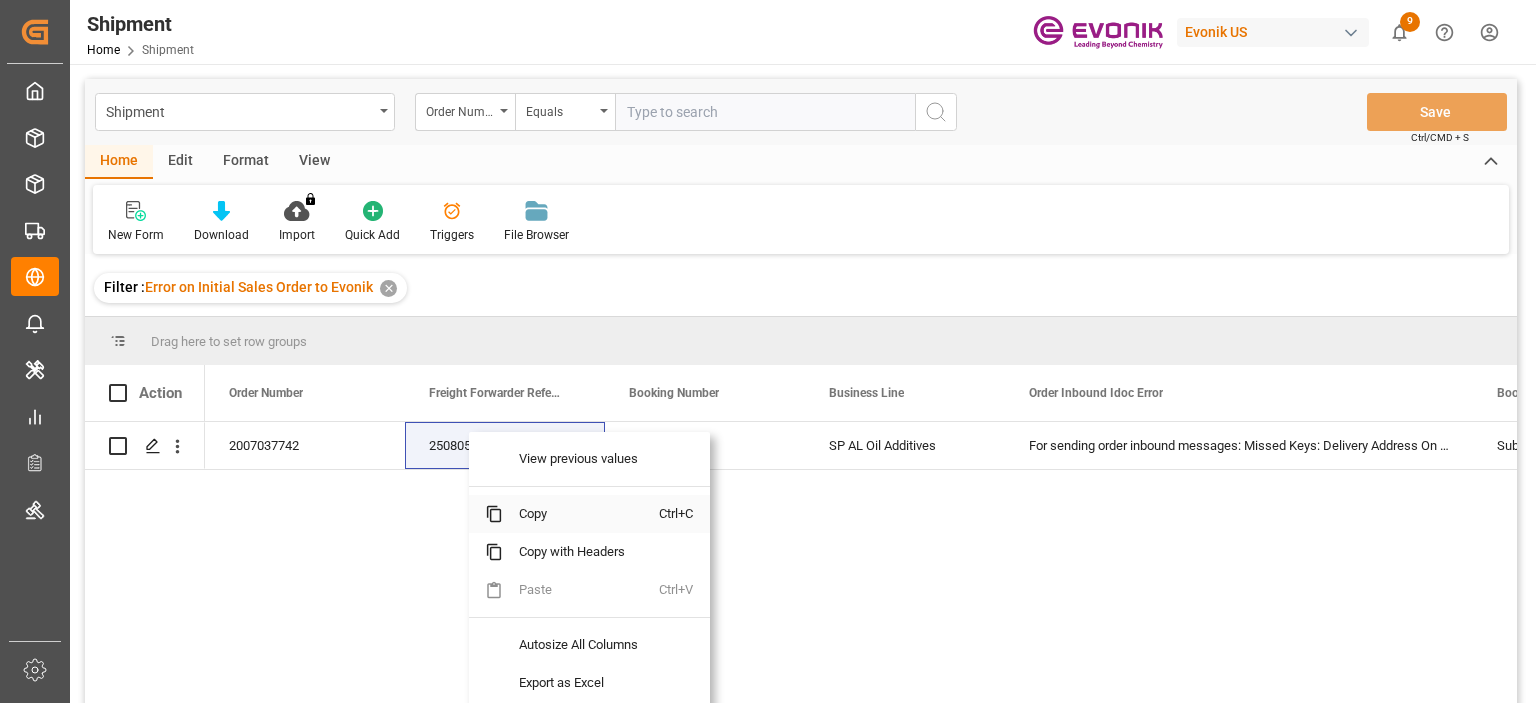 click on "Copy" at bounding box center (581, 514) 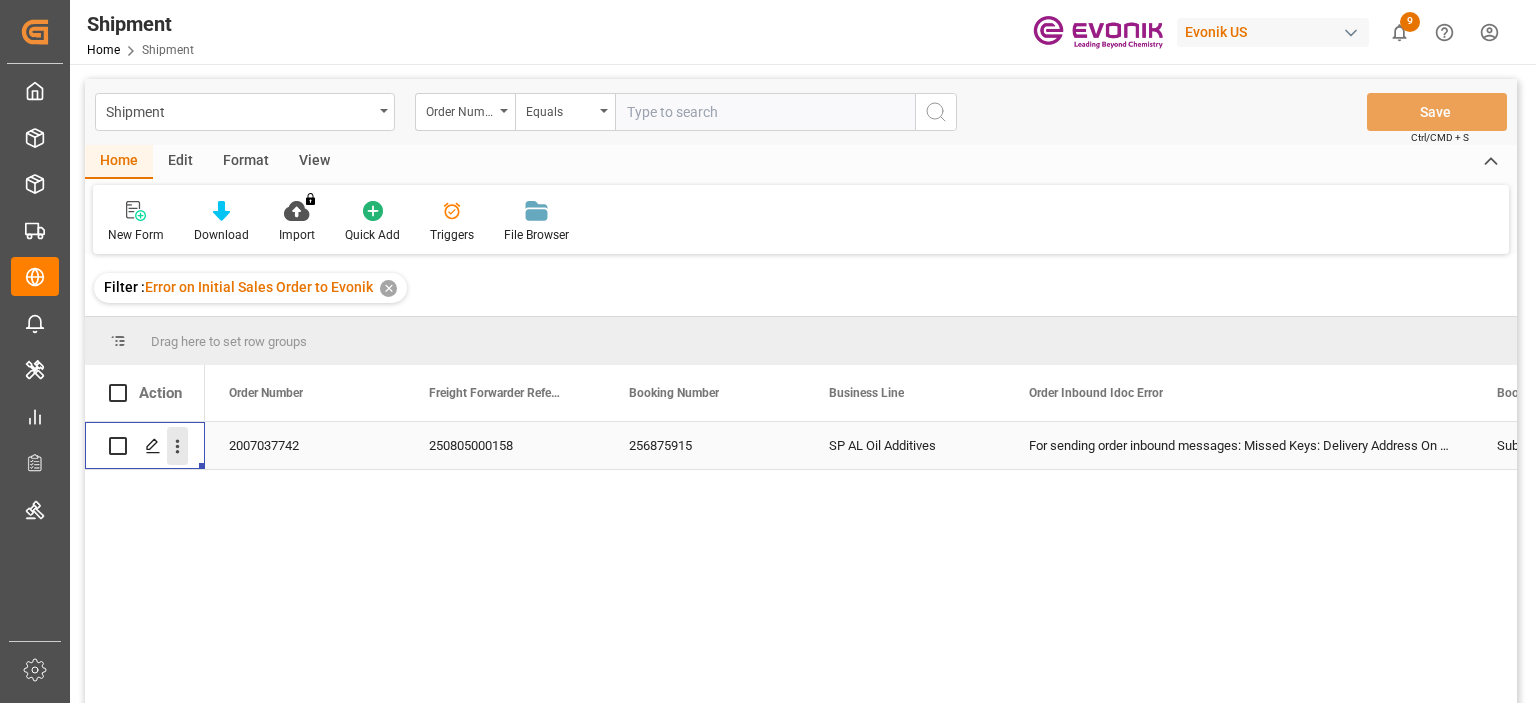 click 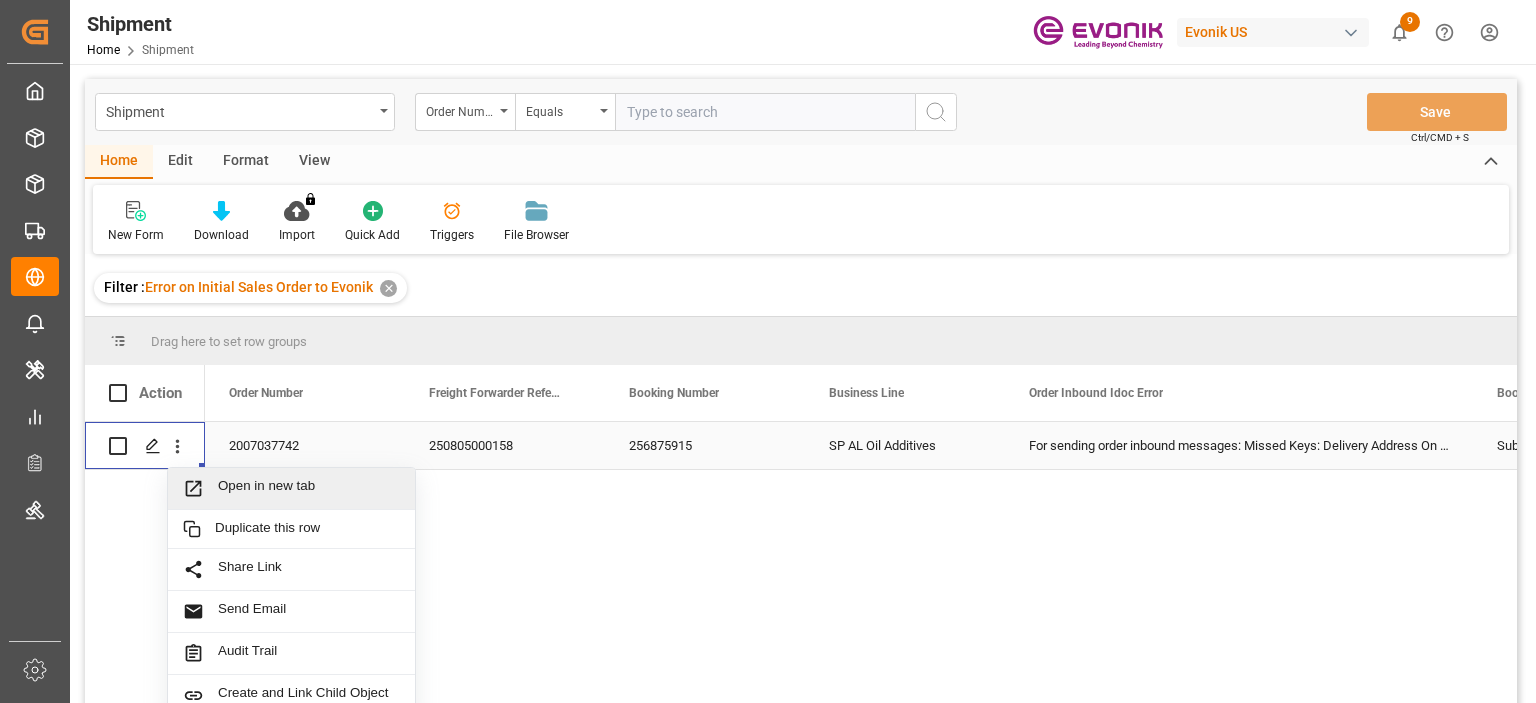 click on "Open in new tab" at bounding box center (309, 488) 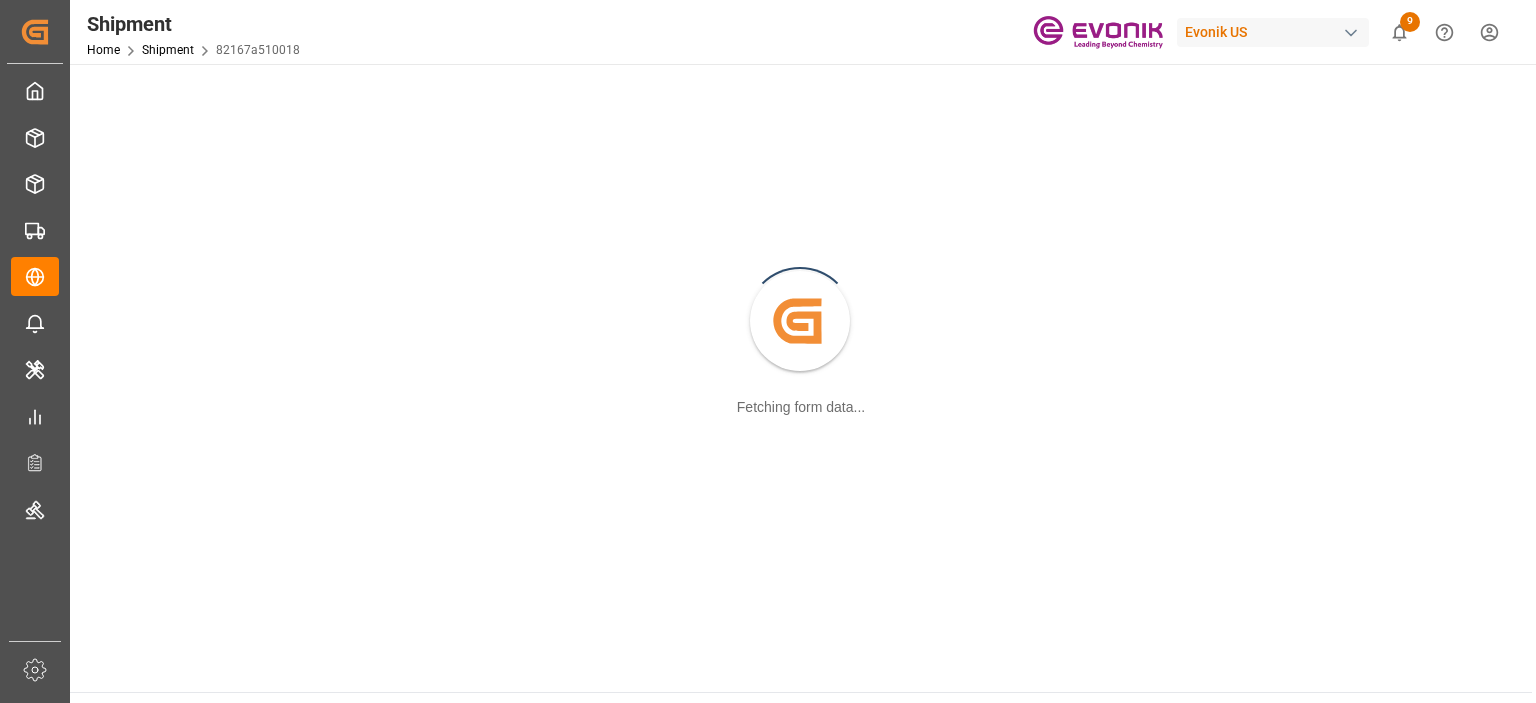scroll, scrollTop: 0, scrollLeft: 0, axis: both 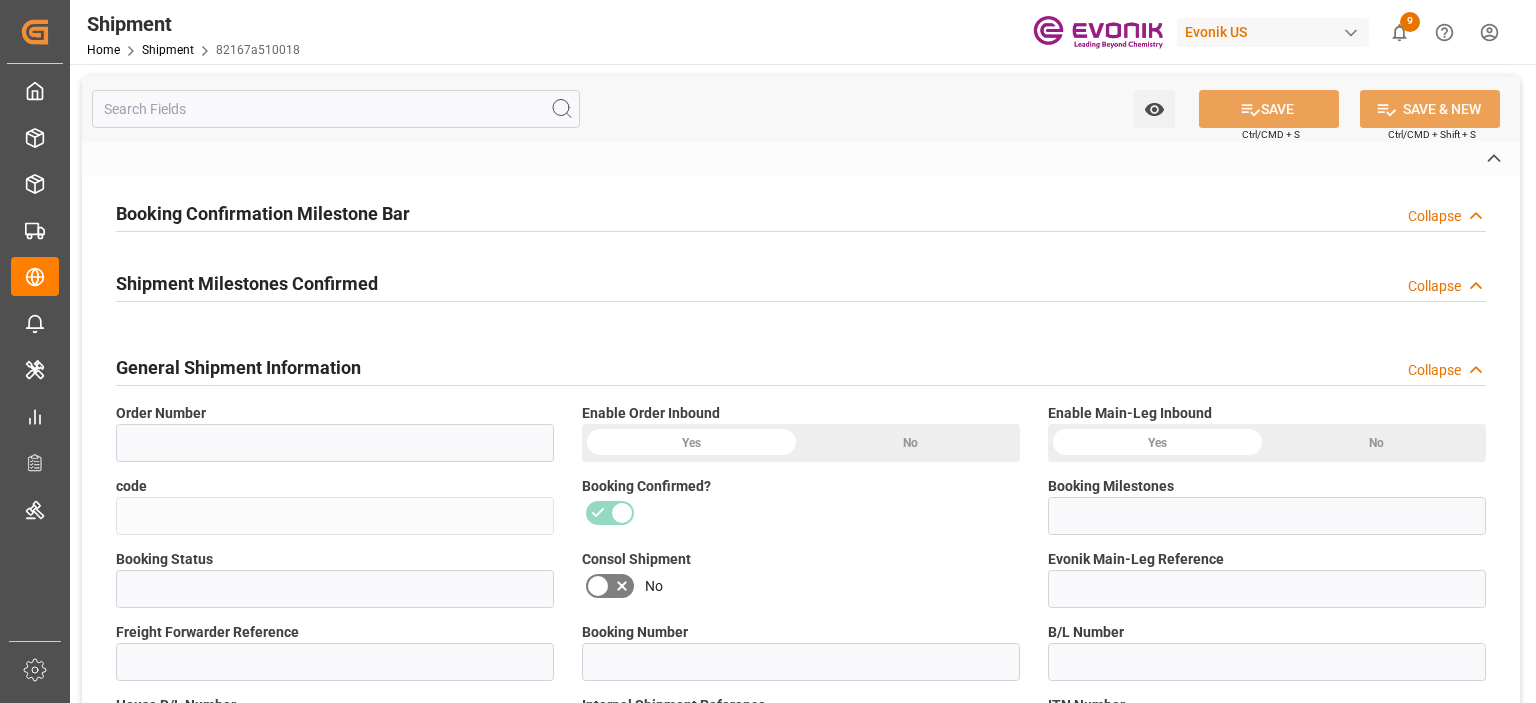 type on "2007037742" 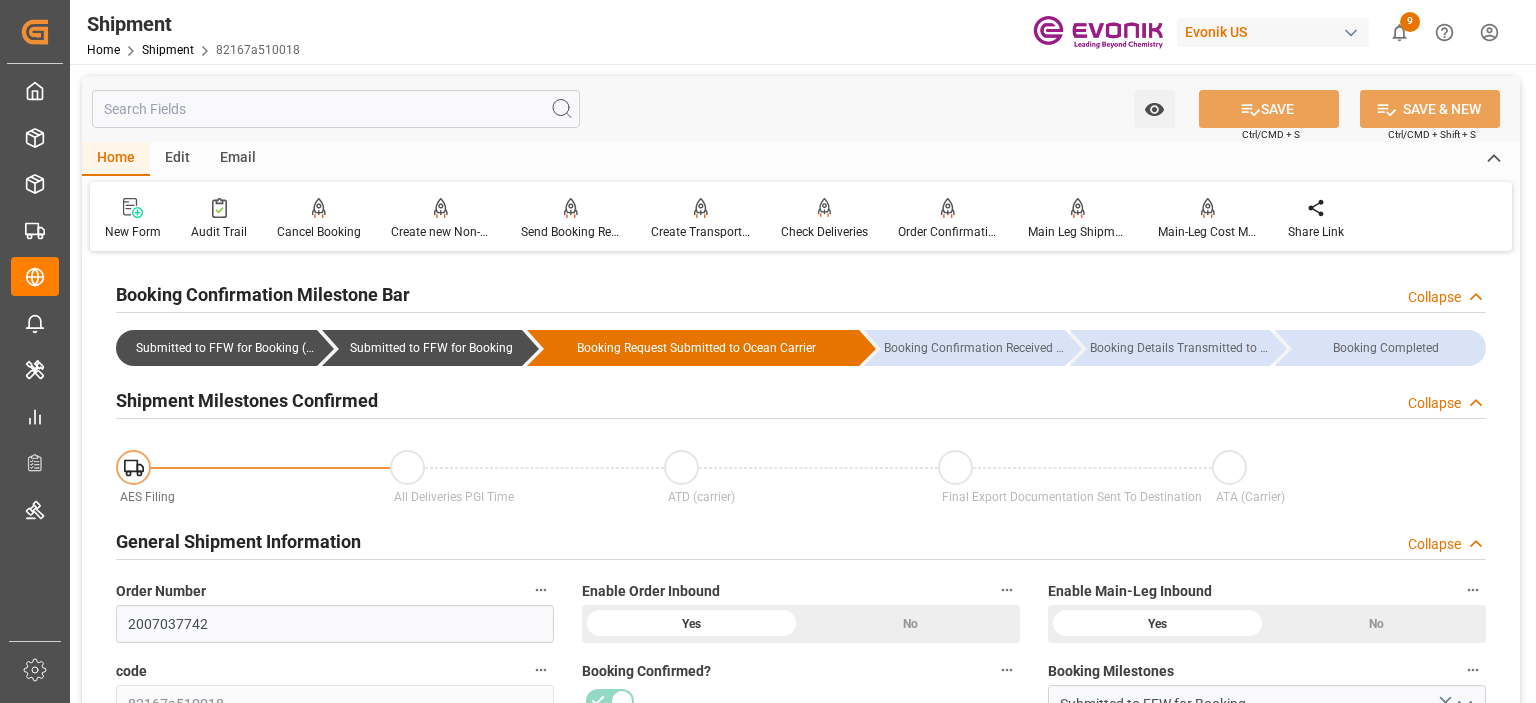 click at bounding box center [336, 109] 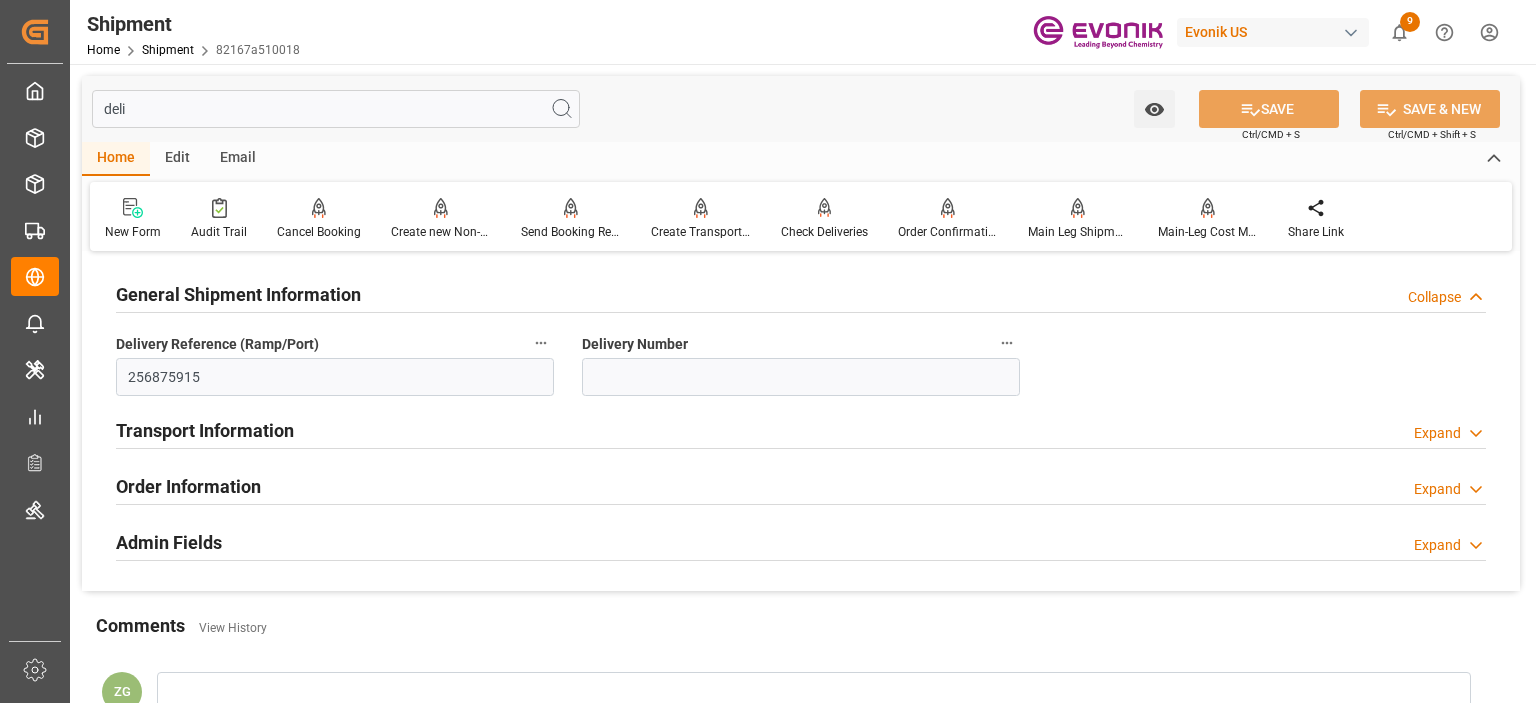 type on "deli" 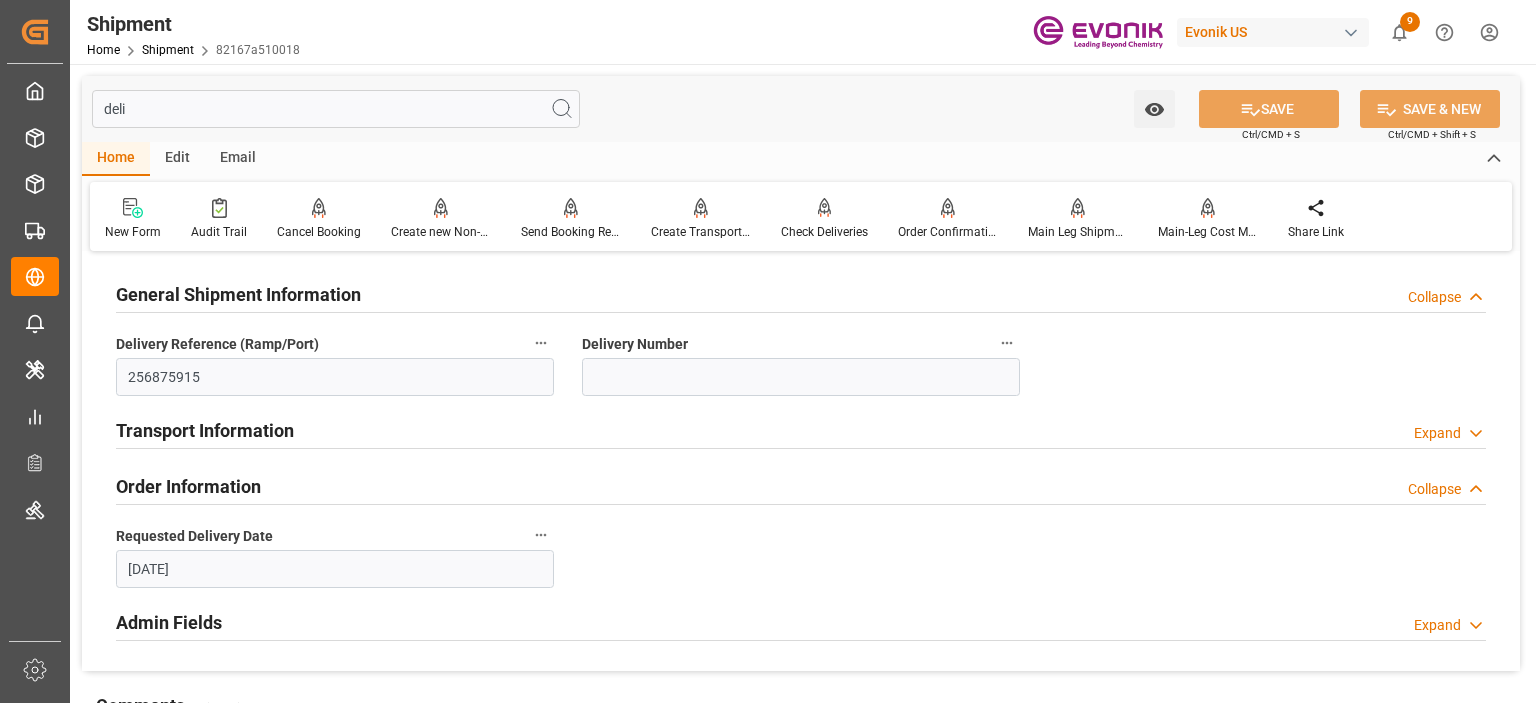 click on "Order Information" at bounding box center [188, 486] 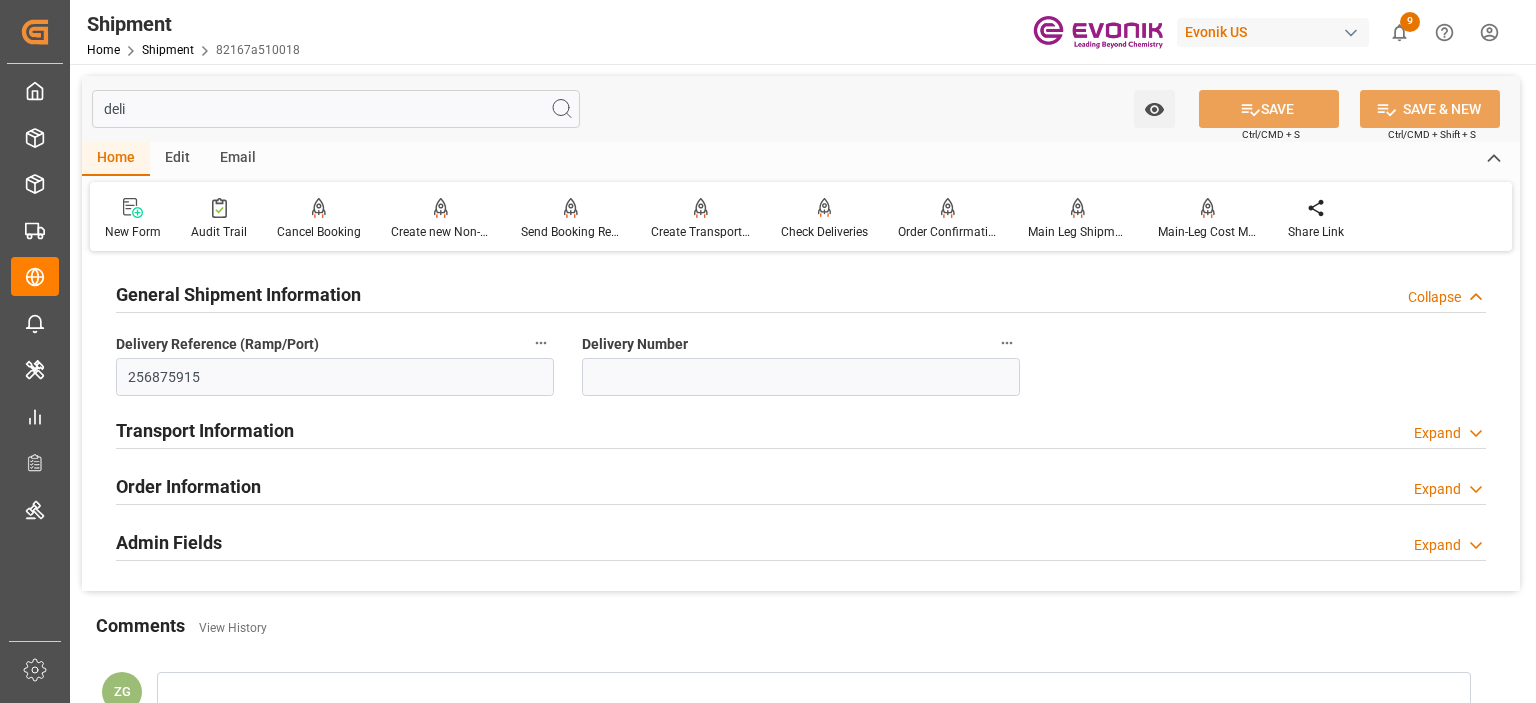 click on "Transport Information" at bounding box center [205, 430] 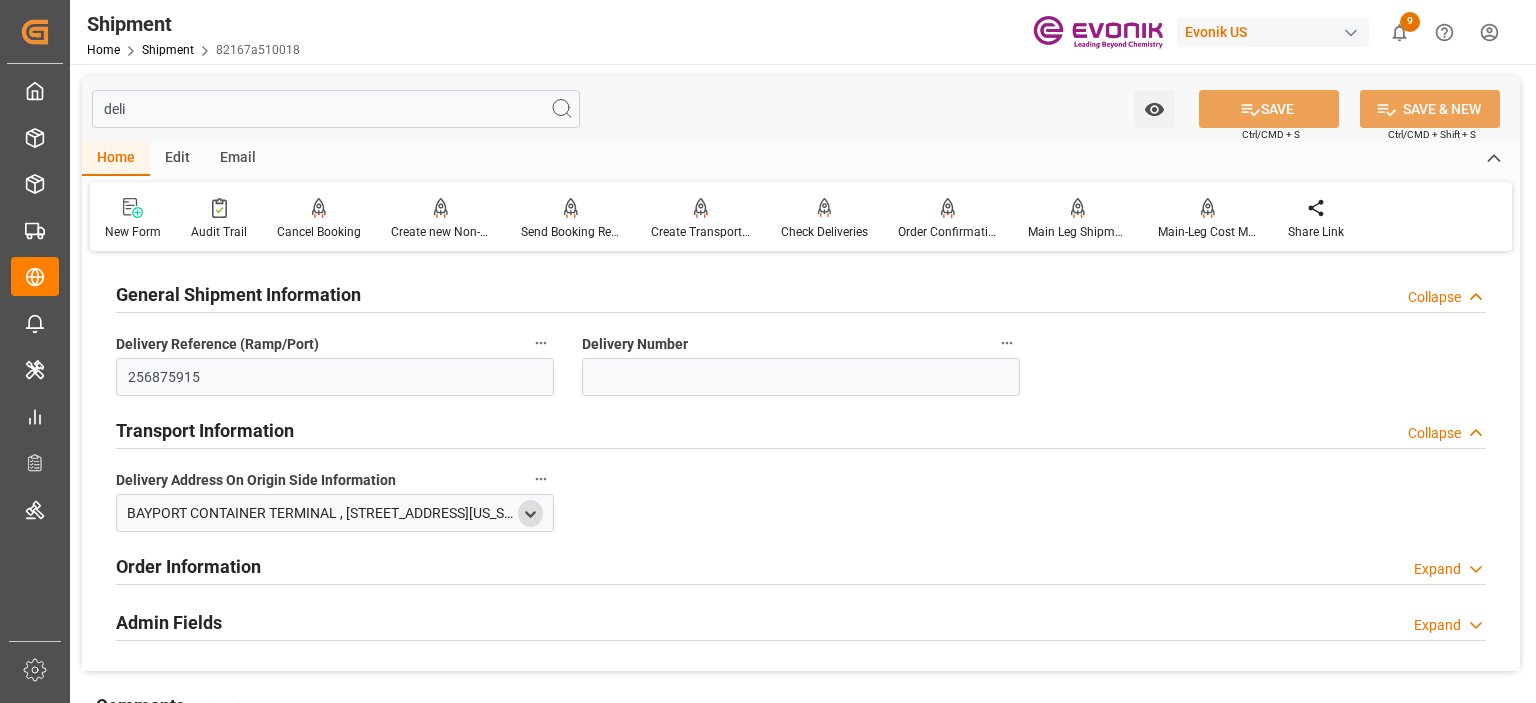 click 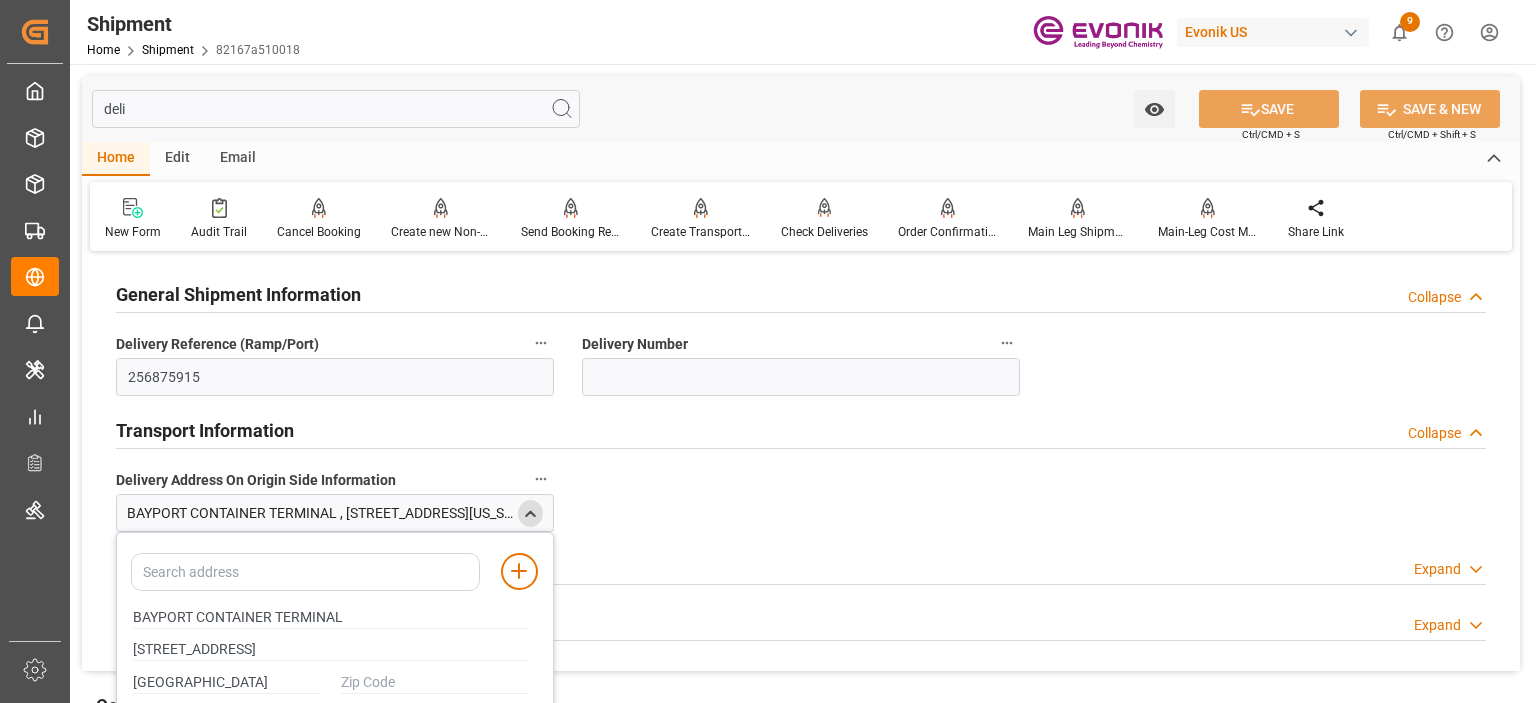 scroll, scrollTop: 100, scrollLeft: 0, axis: vertical 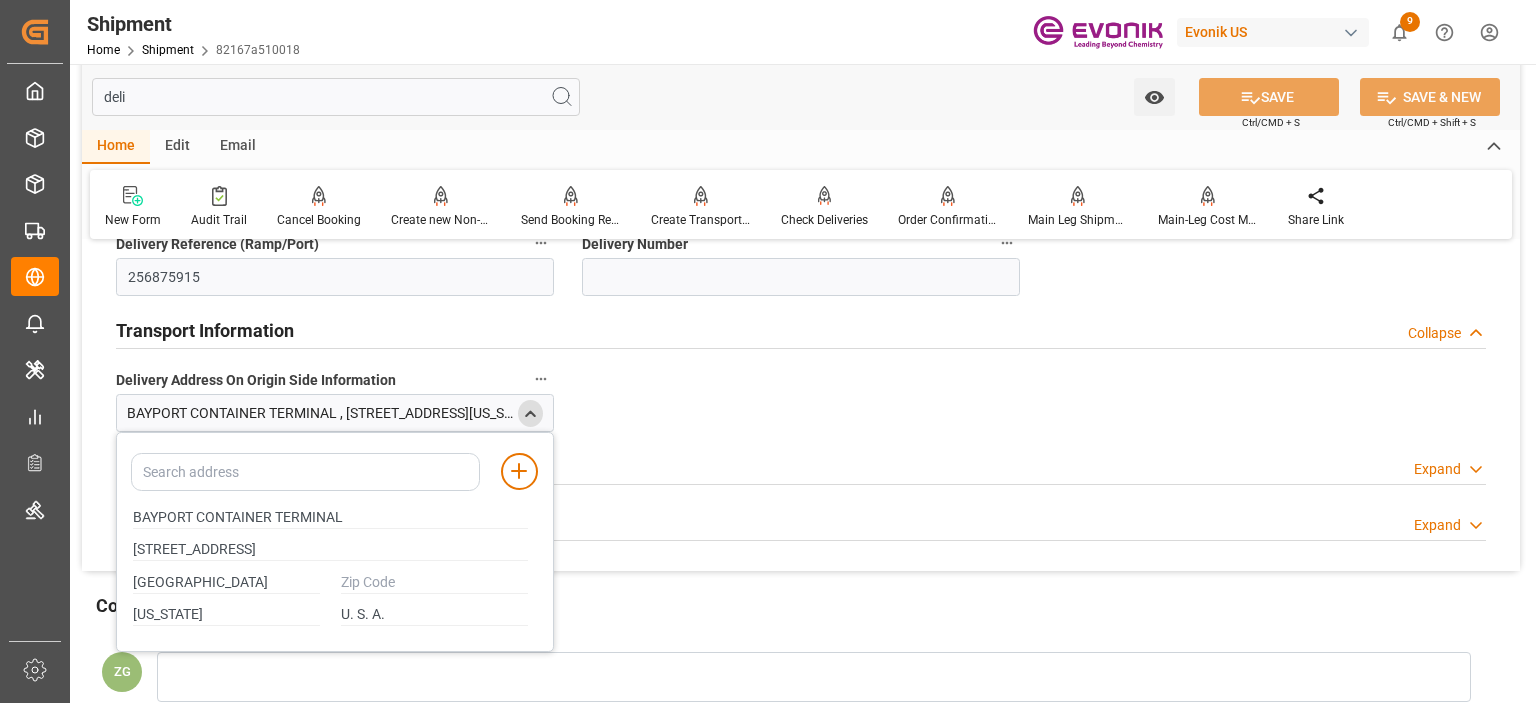 click at bounding box center [434, 582] 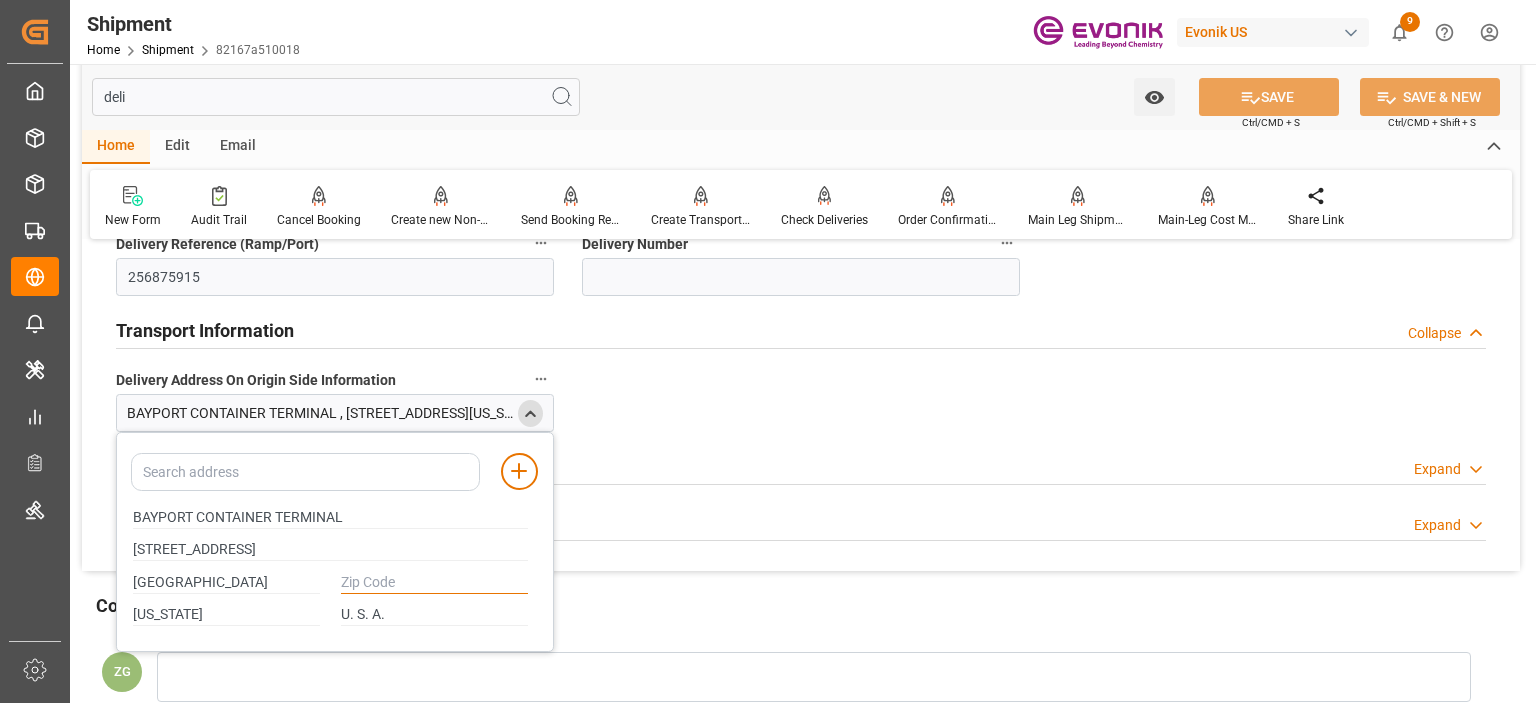 click at bounding box center (434, 583) 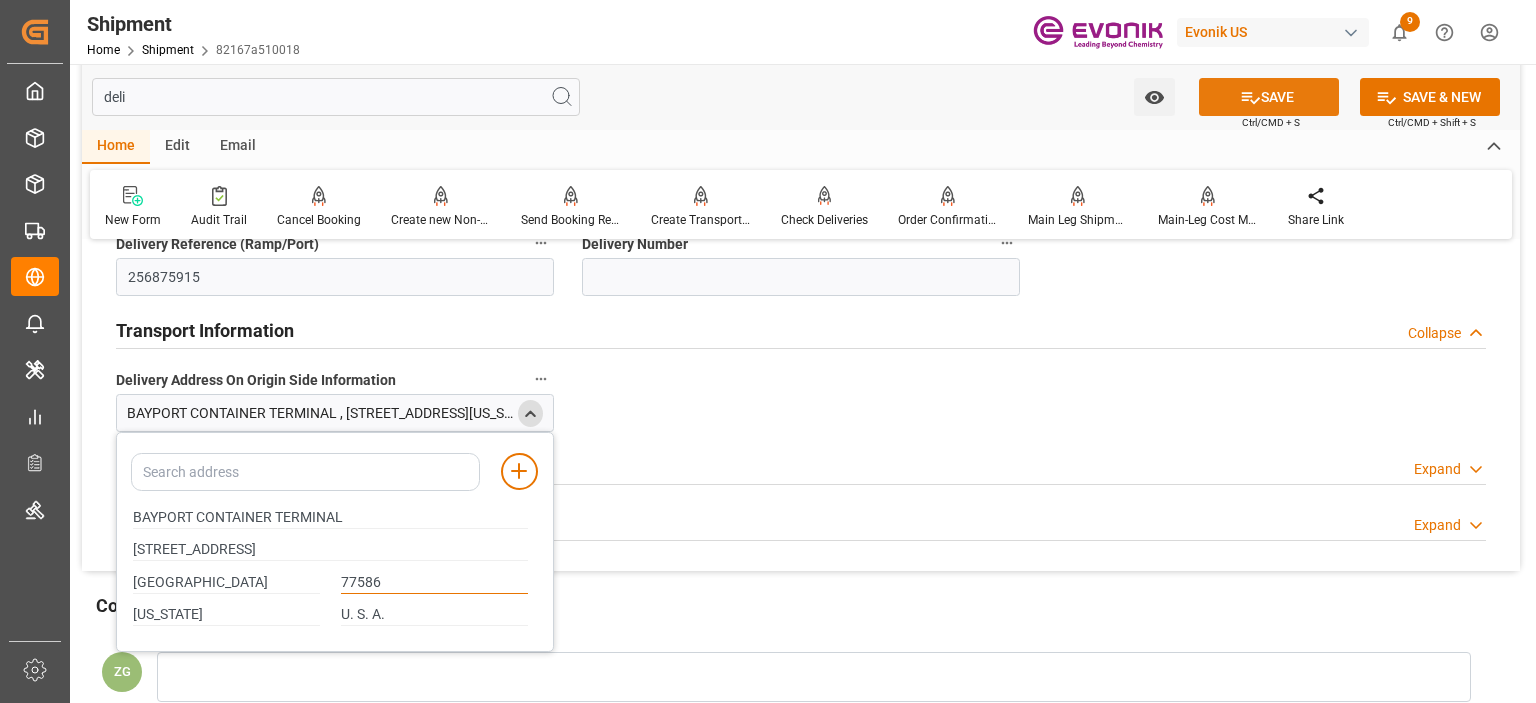 type on "77586" 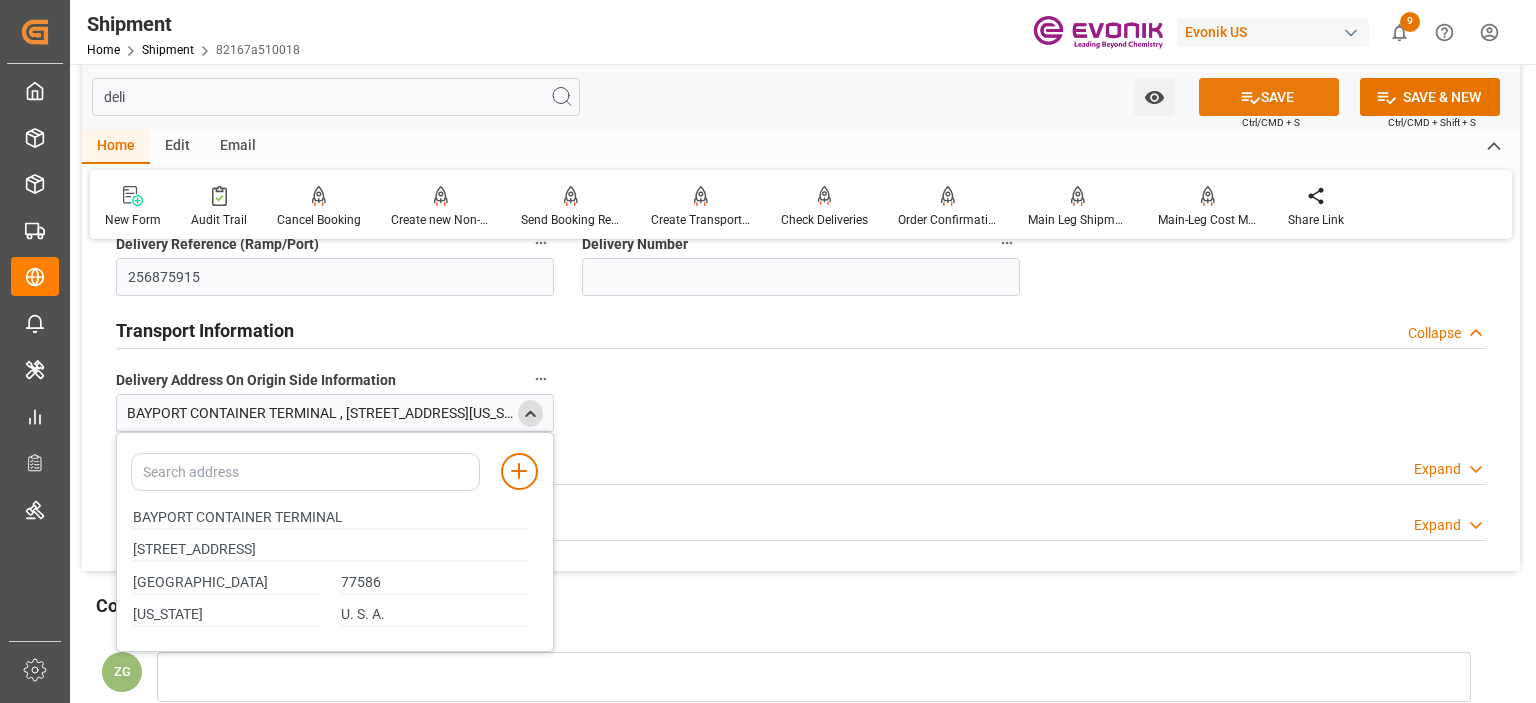 click on "SAVE" at bounding box center (1269, 97) 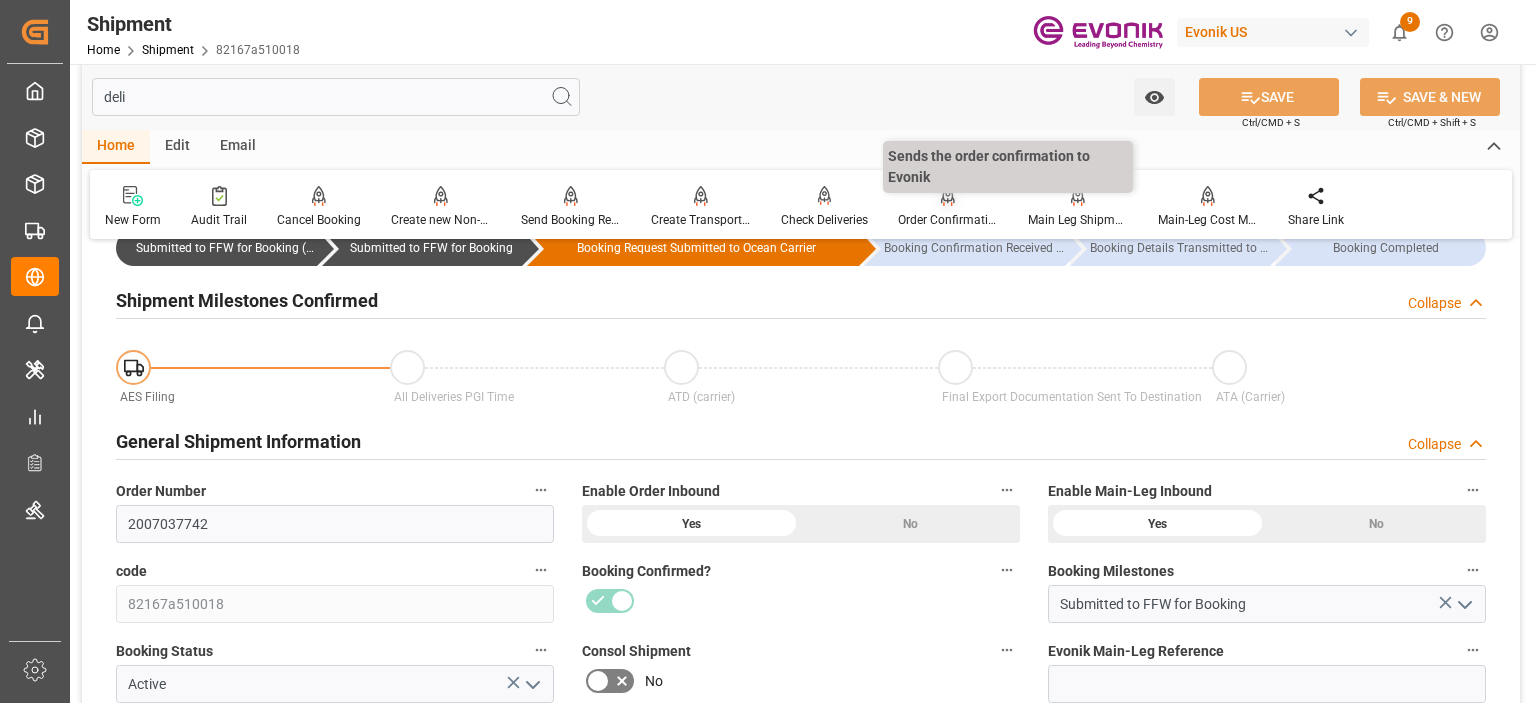 click on "Order Confirmation" at bounding box center (948, 220) 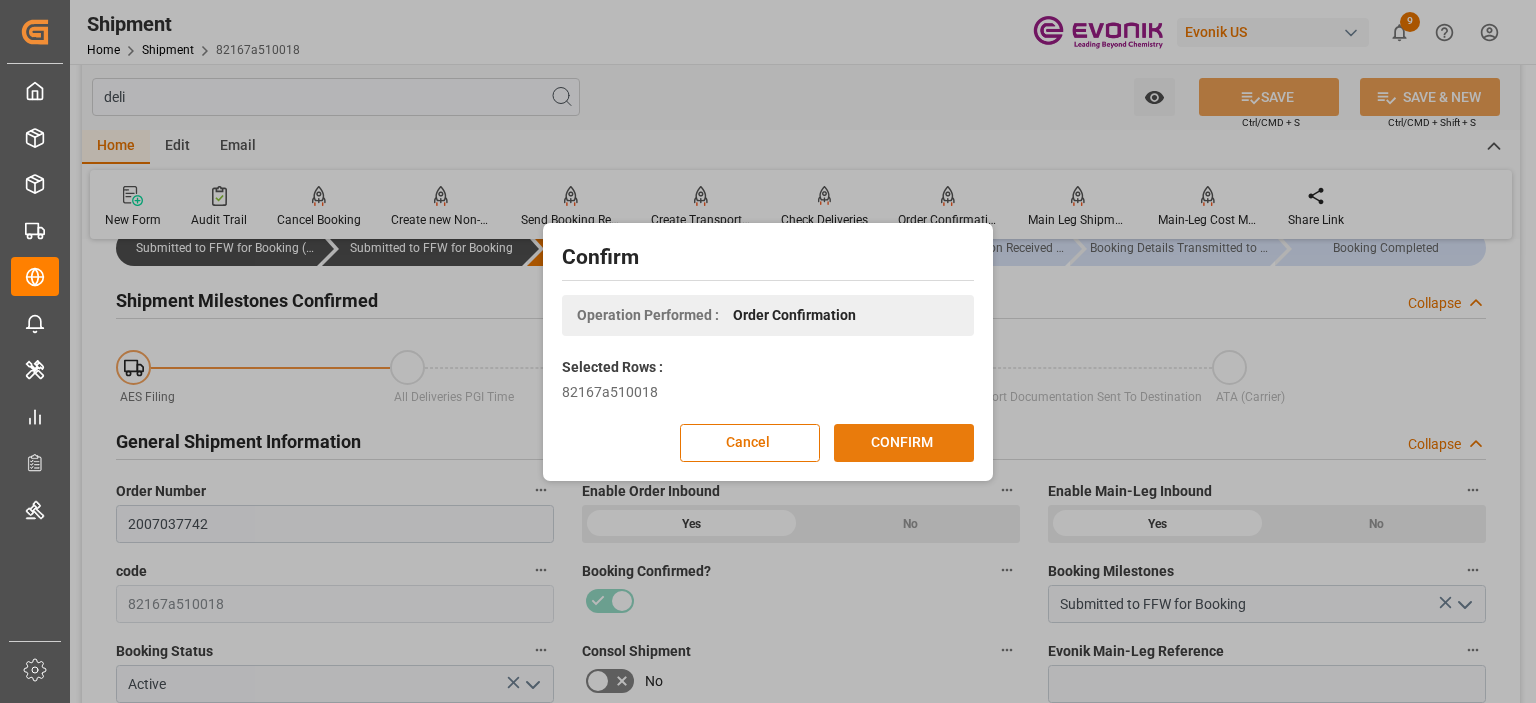 click on "CONFIRM" at bounding box center [904, 443] 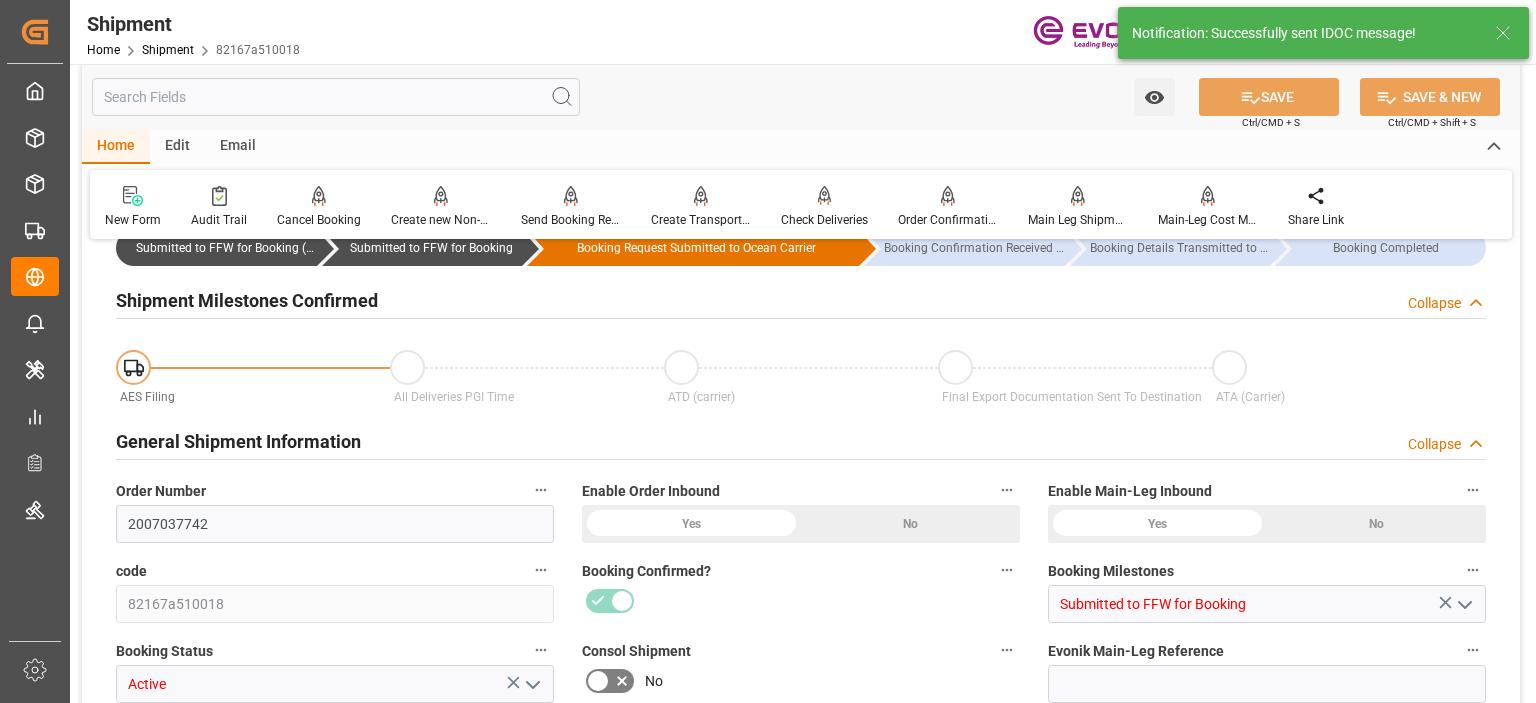 type on "Maersk" 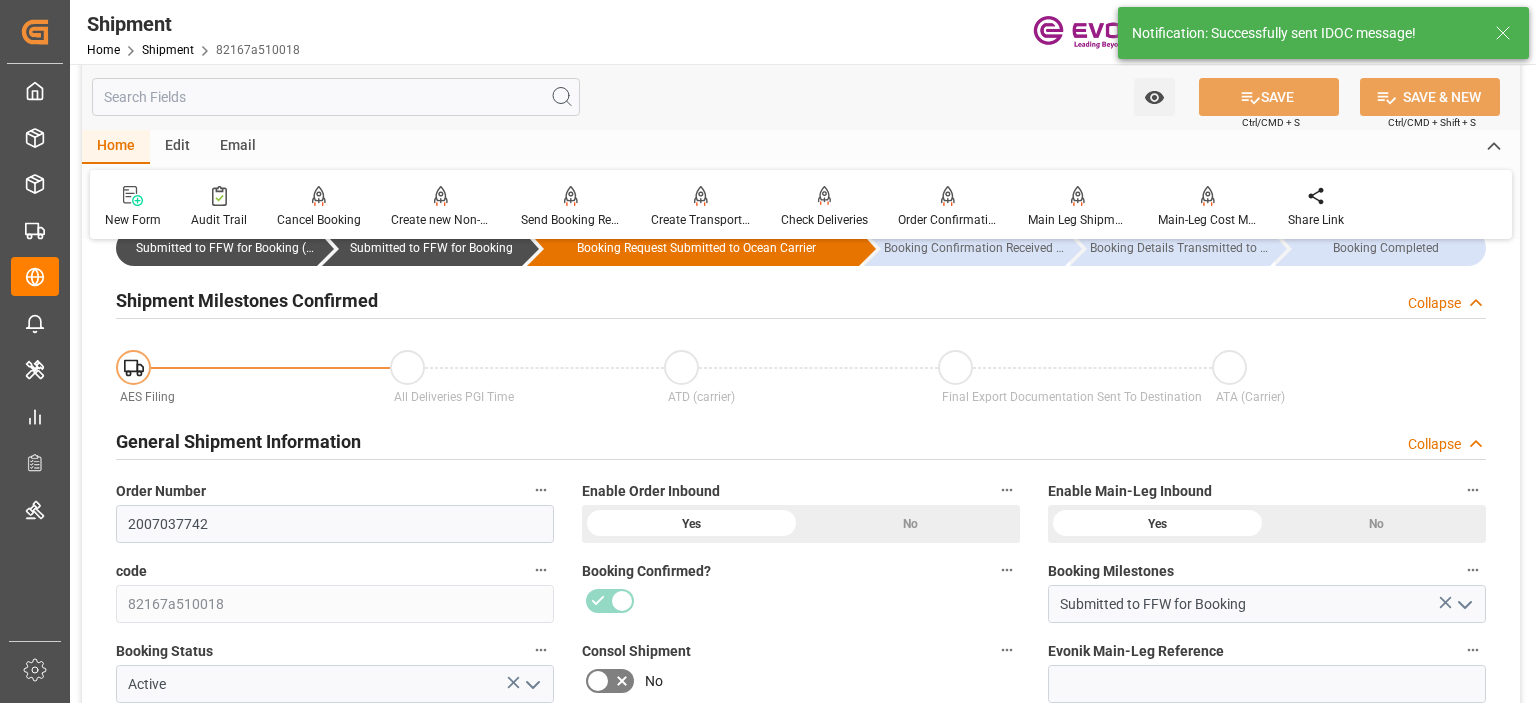 type on "08-24-2025 00:00" 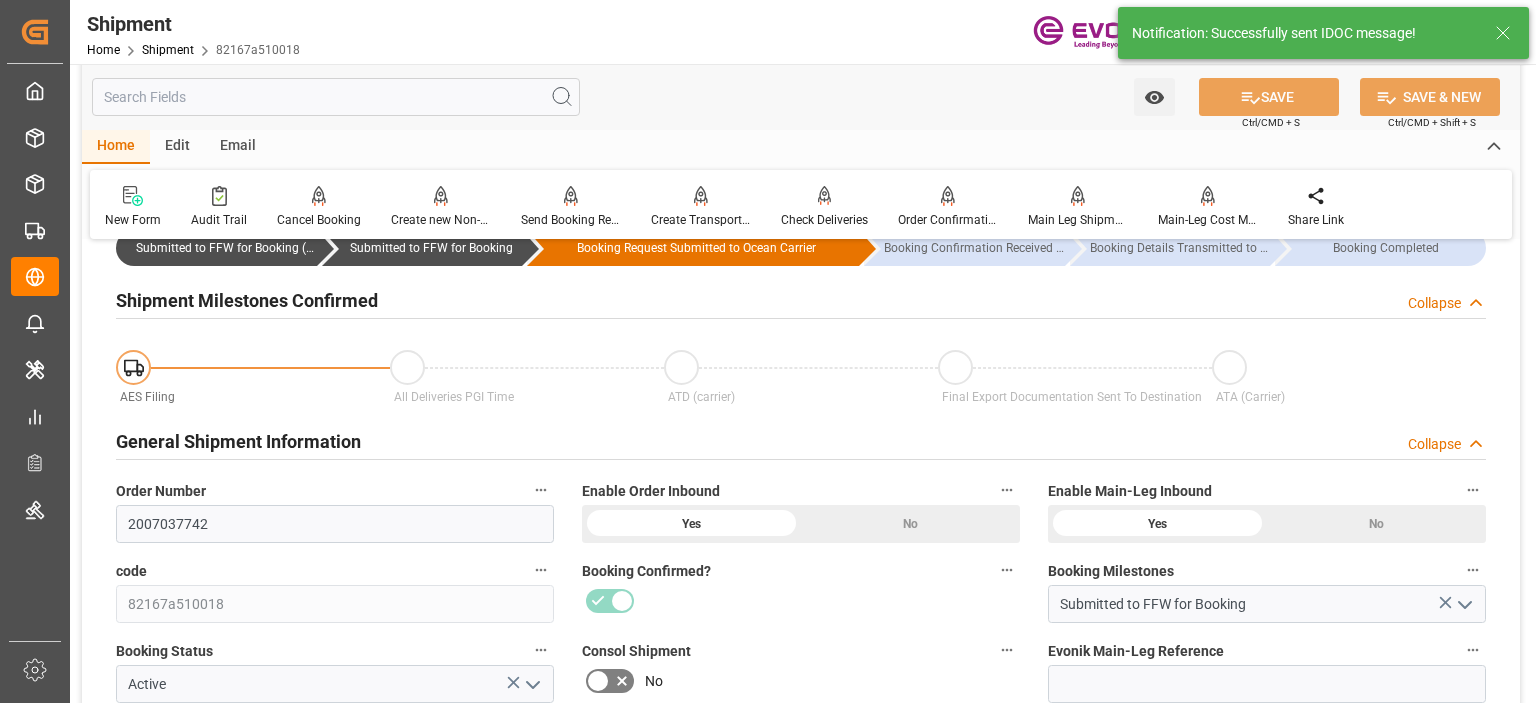 type on "10-12-2025 00:00" 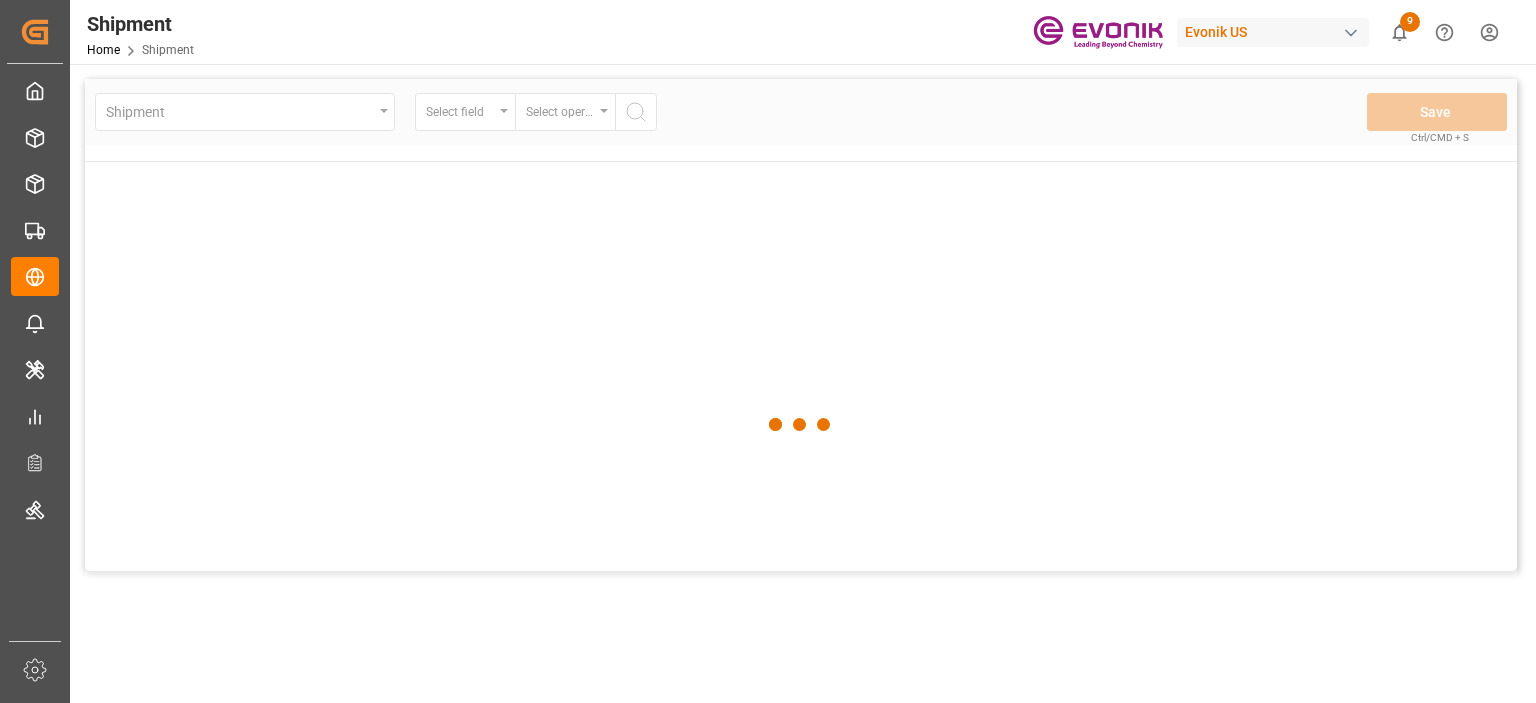 scroll, scrollTop: 0, scrollLeft: 0, axis: both 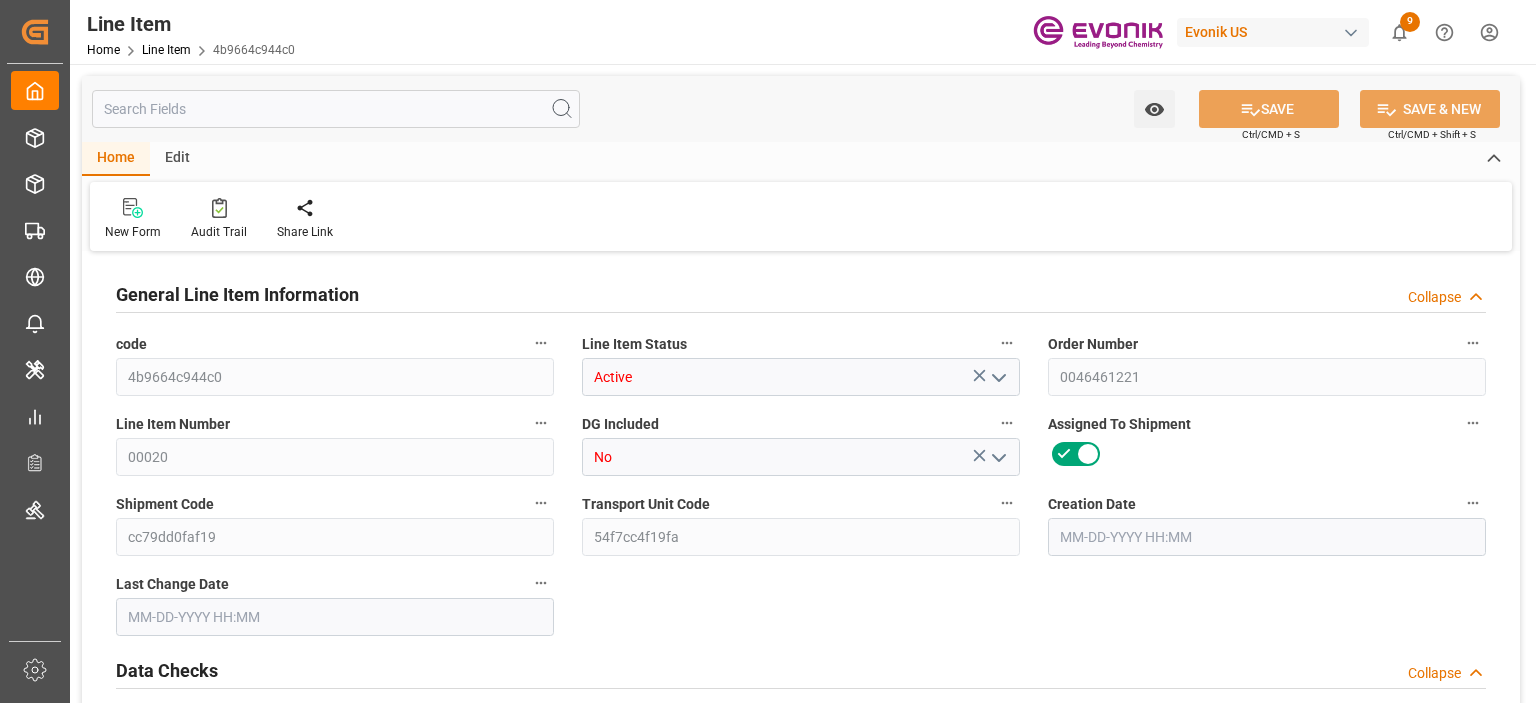 type on "2" 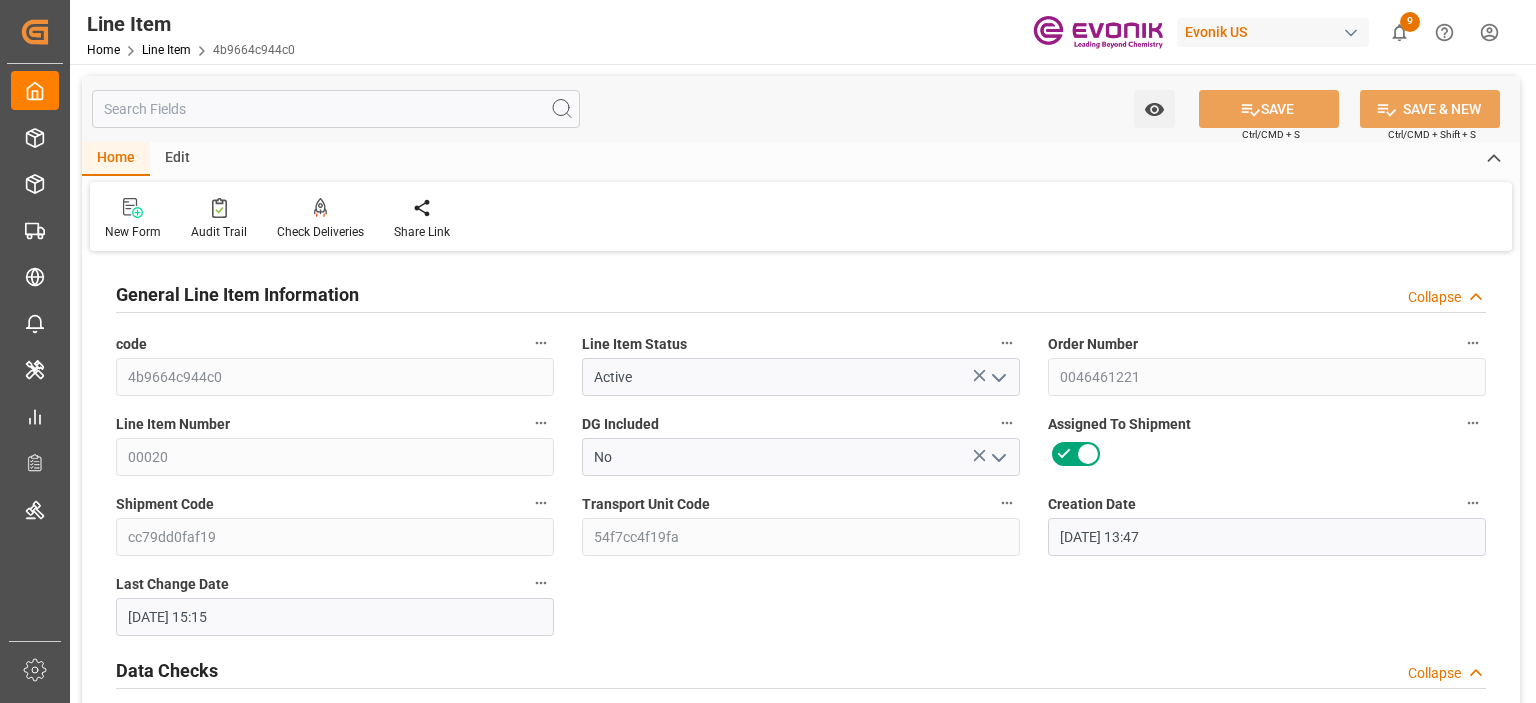 type on "07-03-2025 13:47" 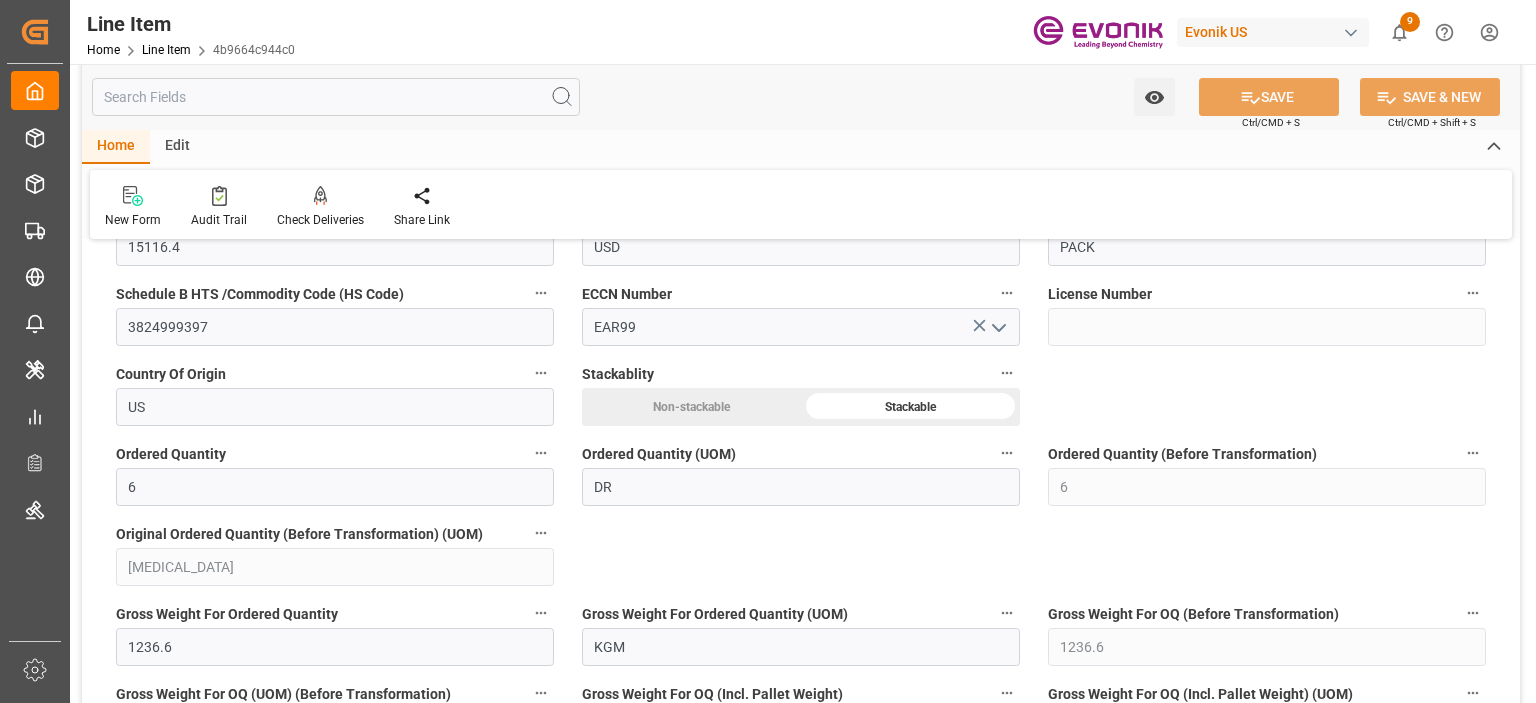 scroll, scrollTop: 1600, scrollLeft: 0, axis: vertical 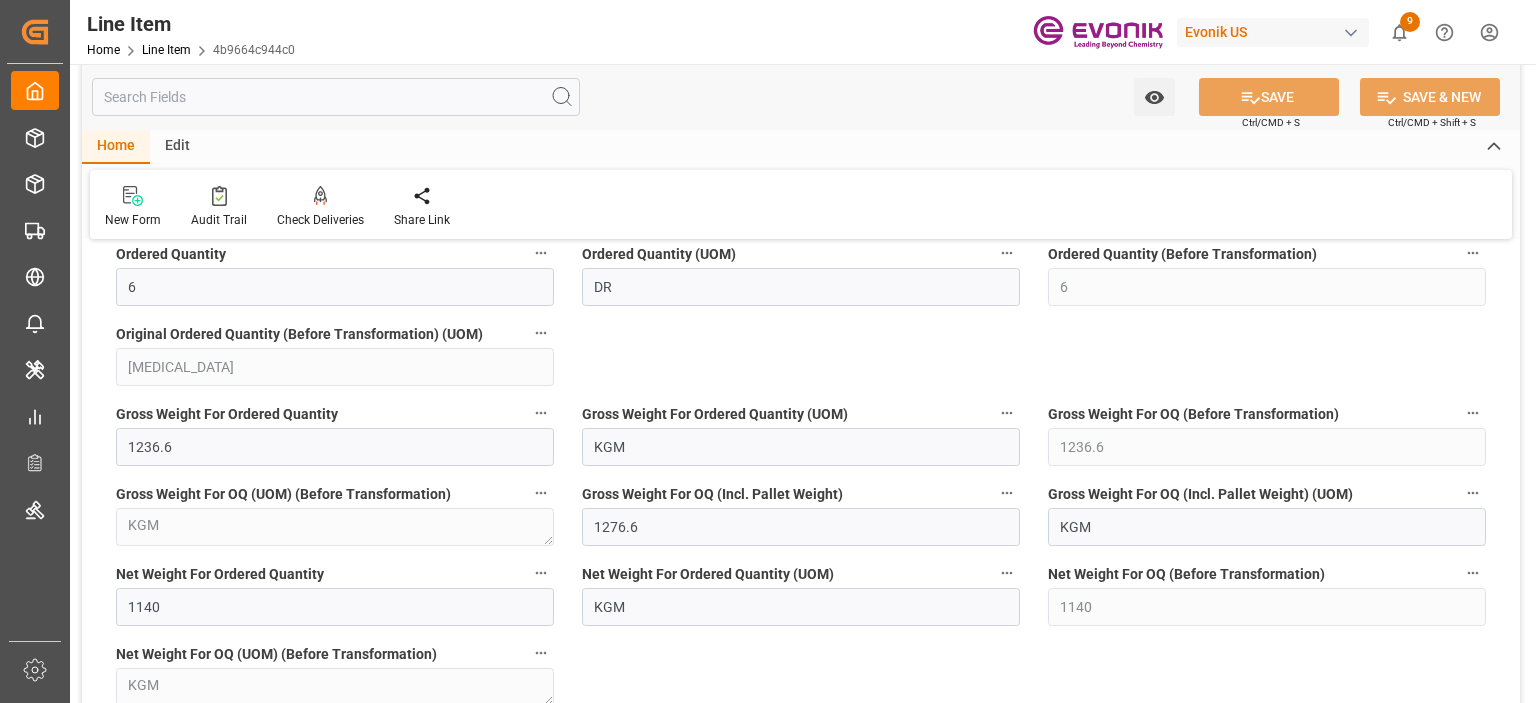 click at bounding box center [336, 97] 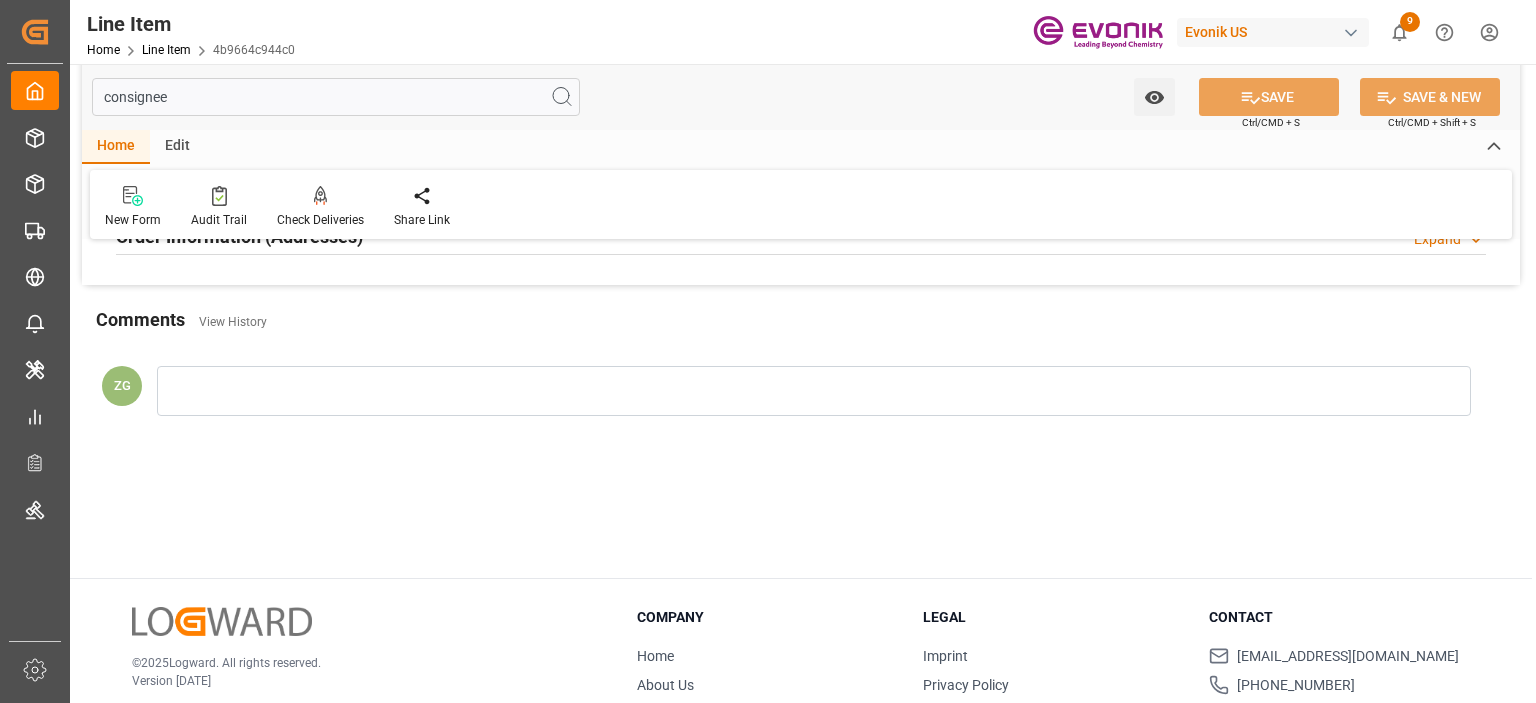scroll, scrollTop: 0, scrollLeft: 0, axis: both 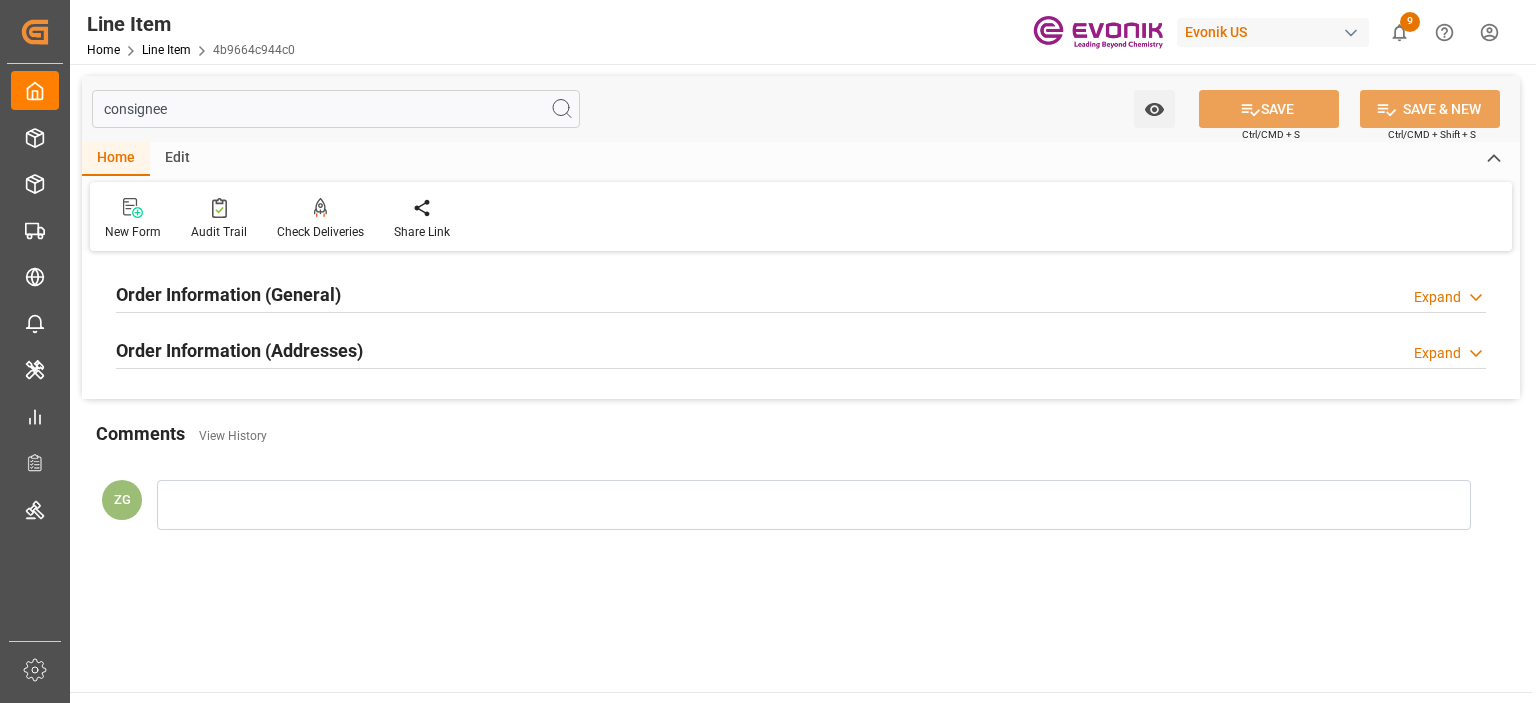 type on "consignee" 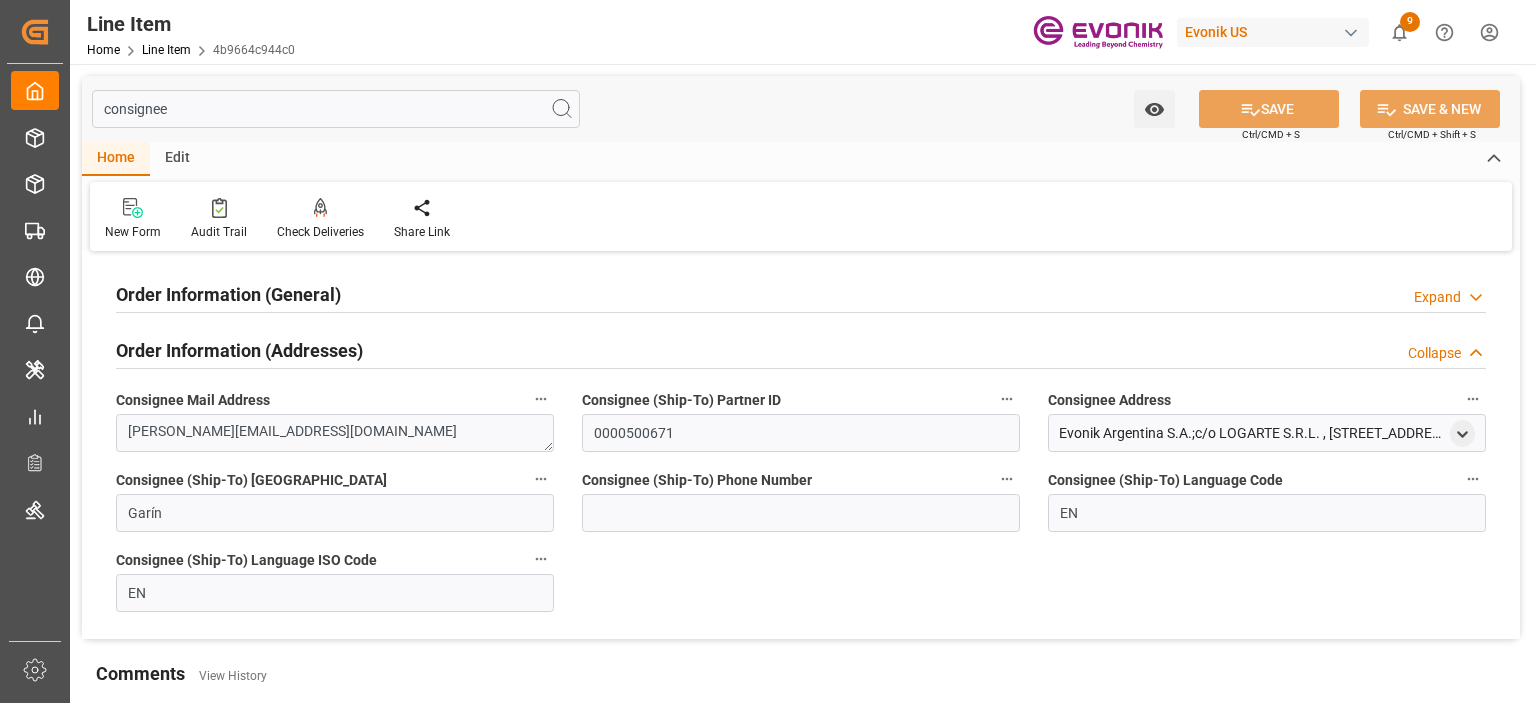 click on "Order Information (General)" at bounding box center (228, 294) 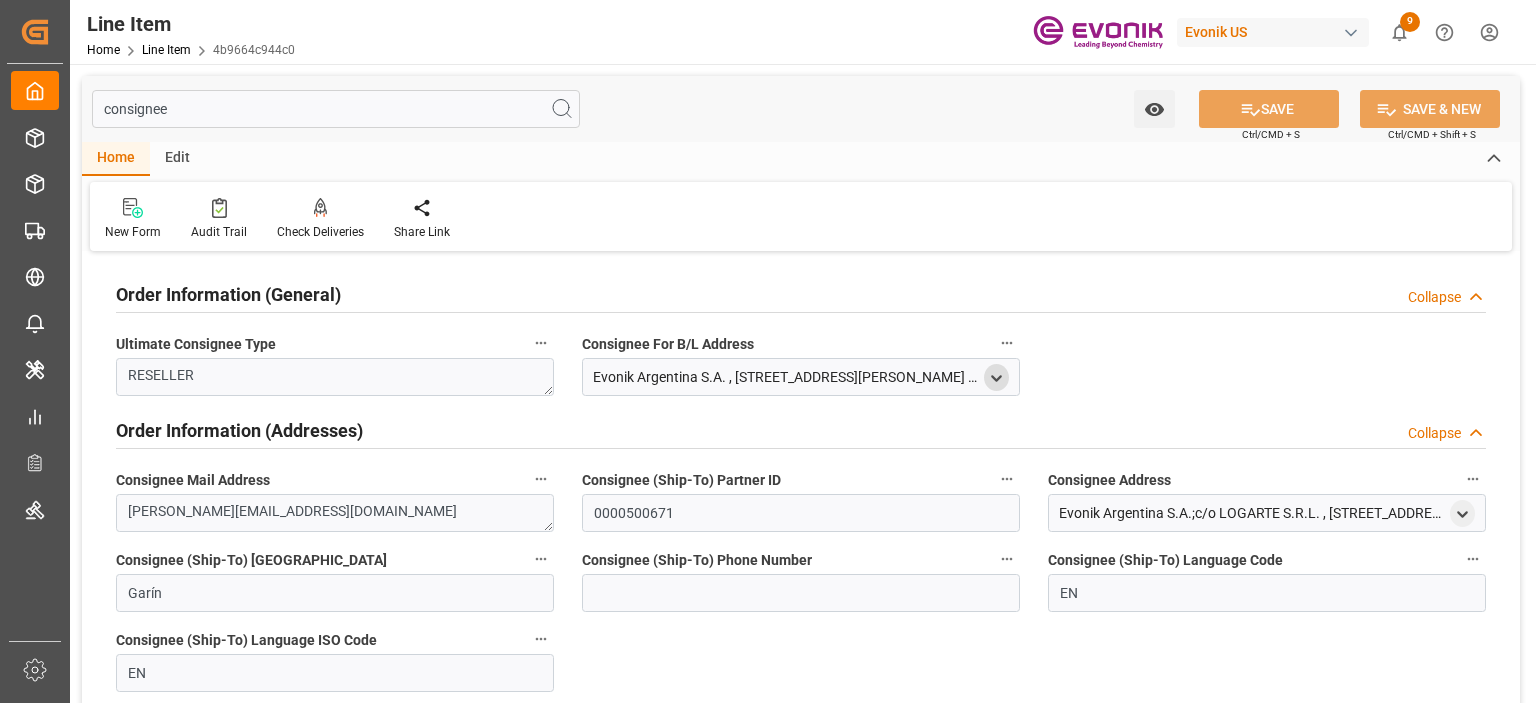 click 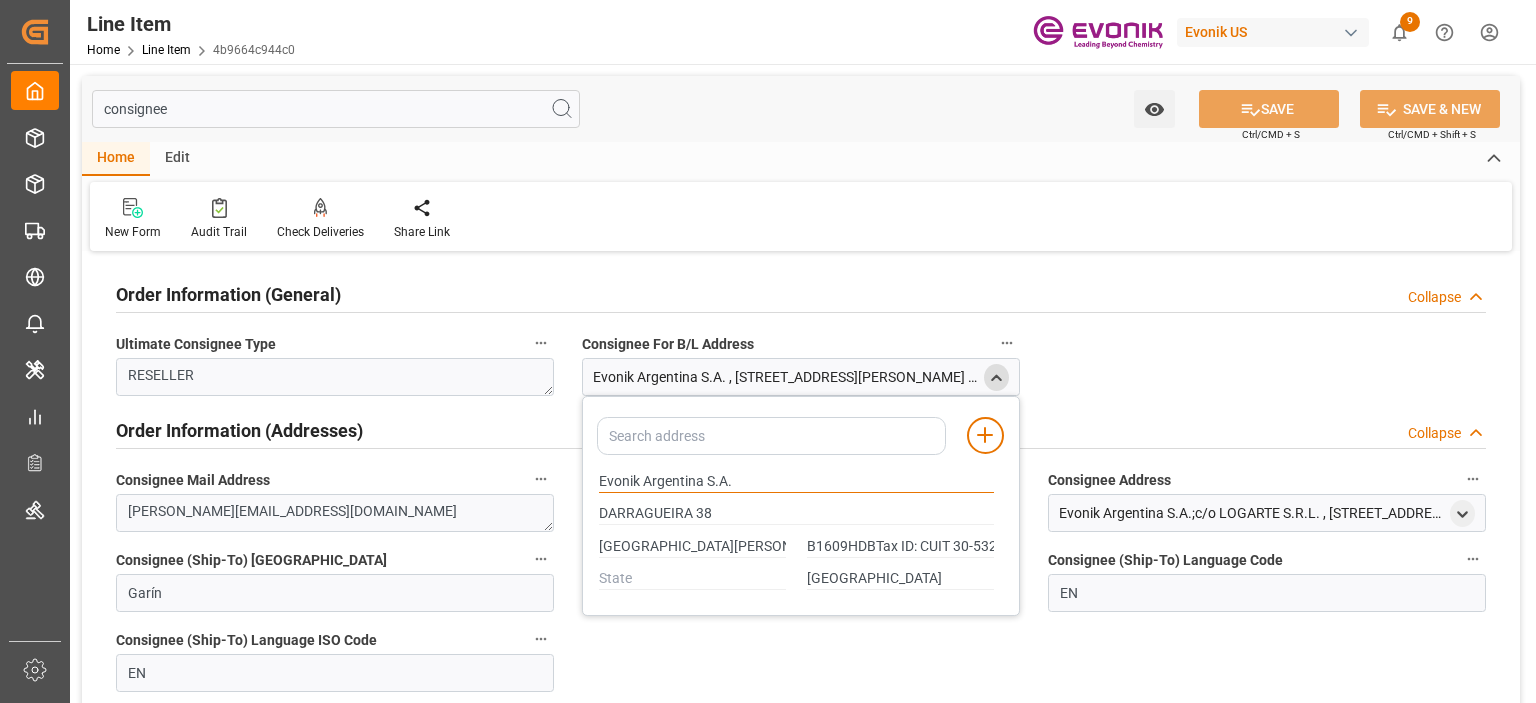 drag, startPoint x: 599, startPoint y: 475, endPoint x: 701, endPoint y: 478, distance: 102.044106 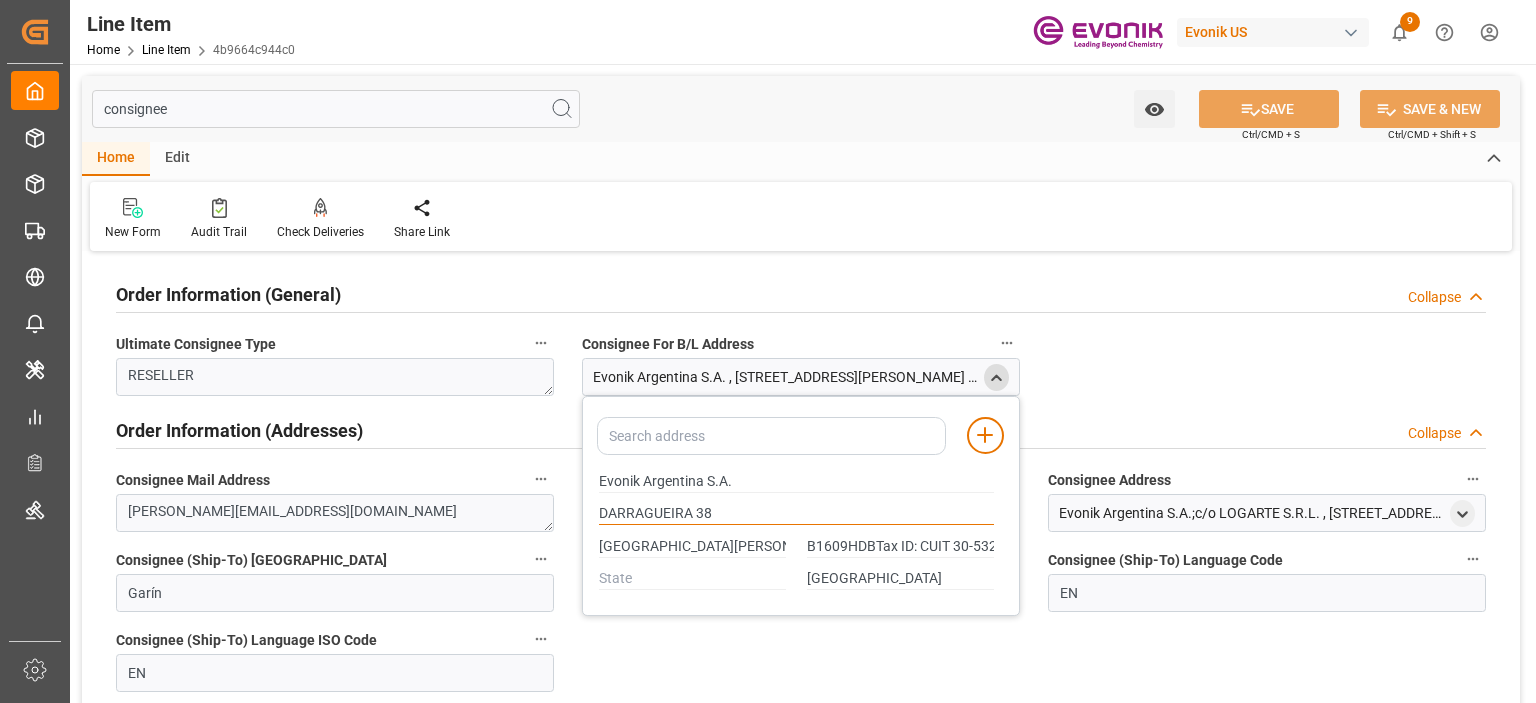 click on "DARRAGUEIRA 38" at bounding box center [796, 514] 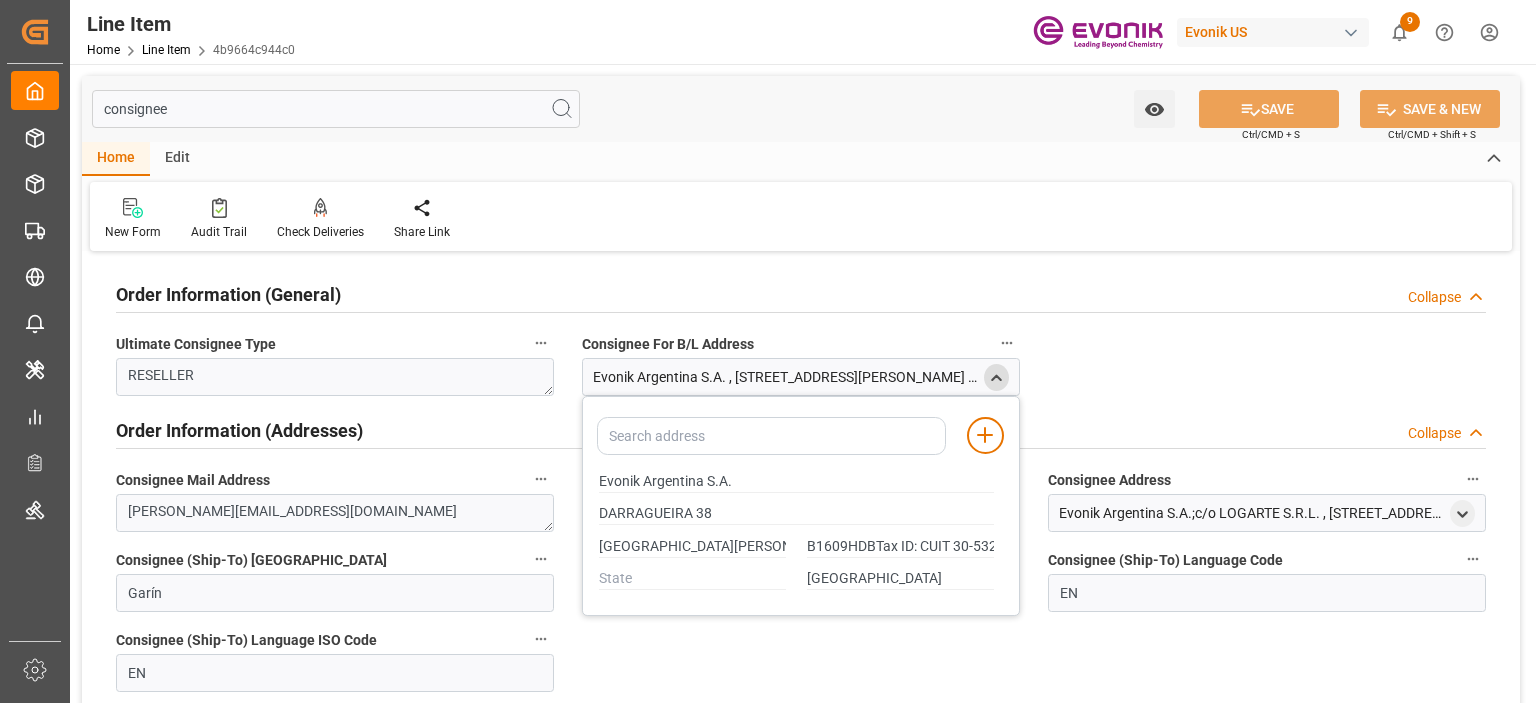type on "B1609HDBTax ID: CUIT 30-53202545-8" 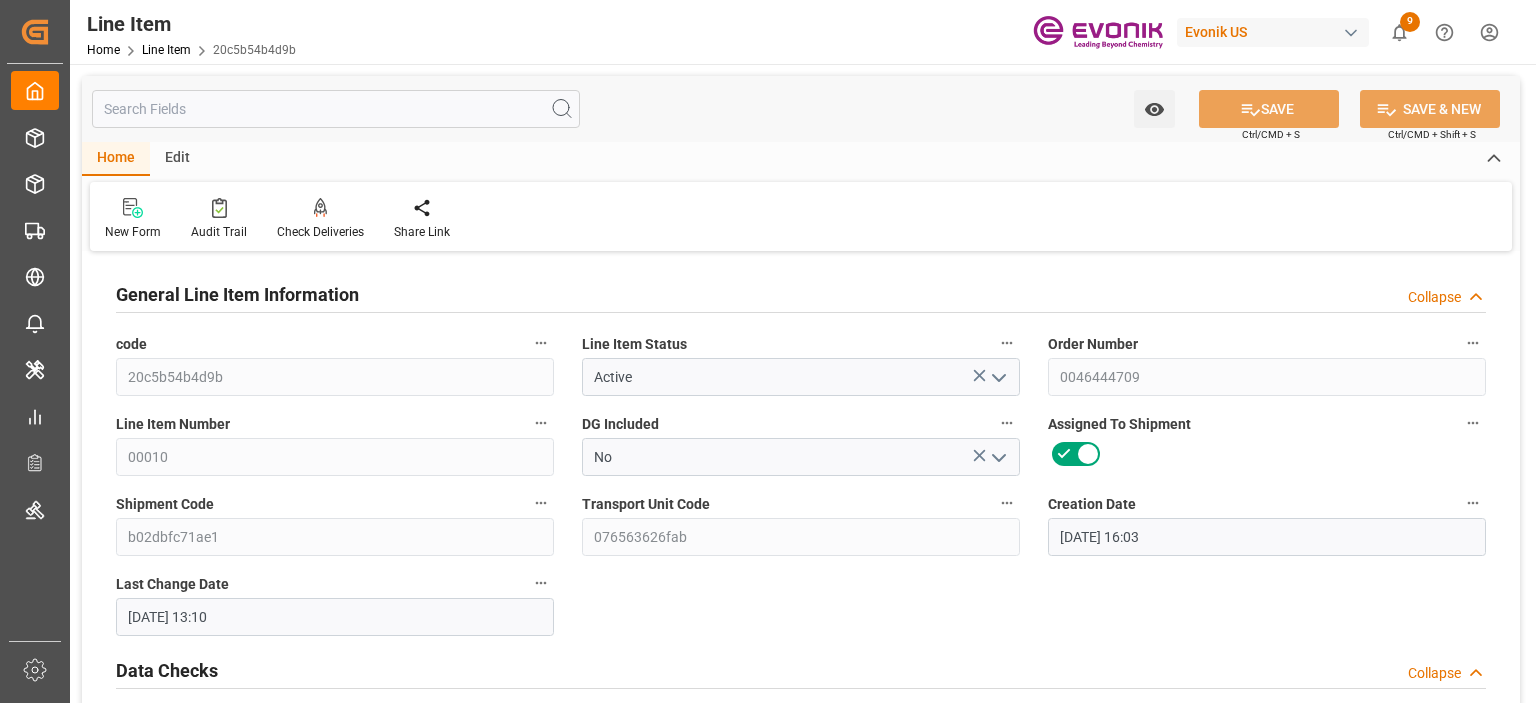 scroll, scrollTop: 0, scrollLeft: 0, axis: both 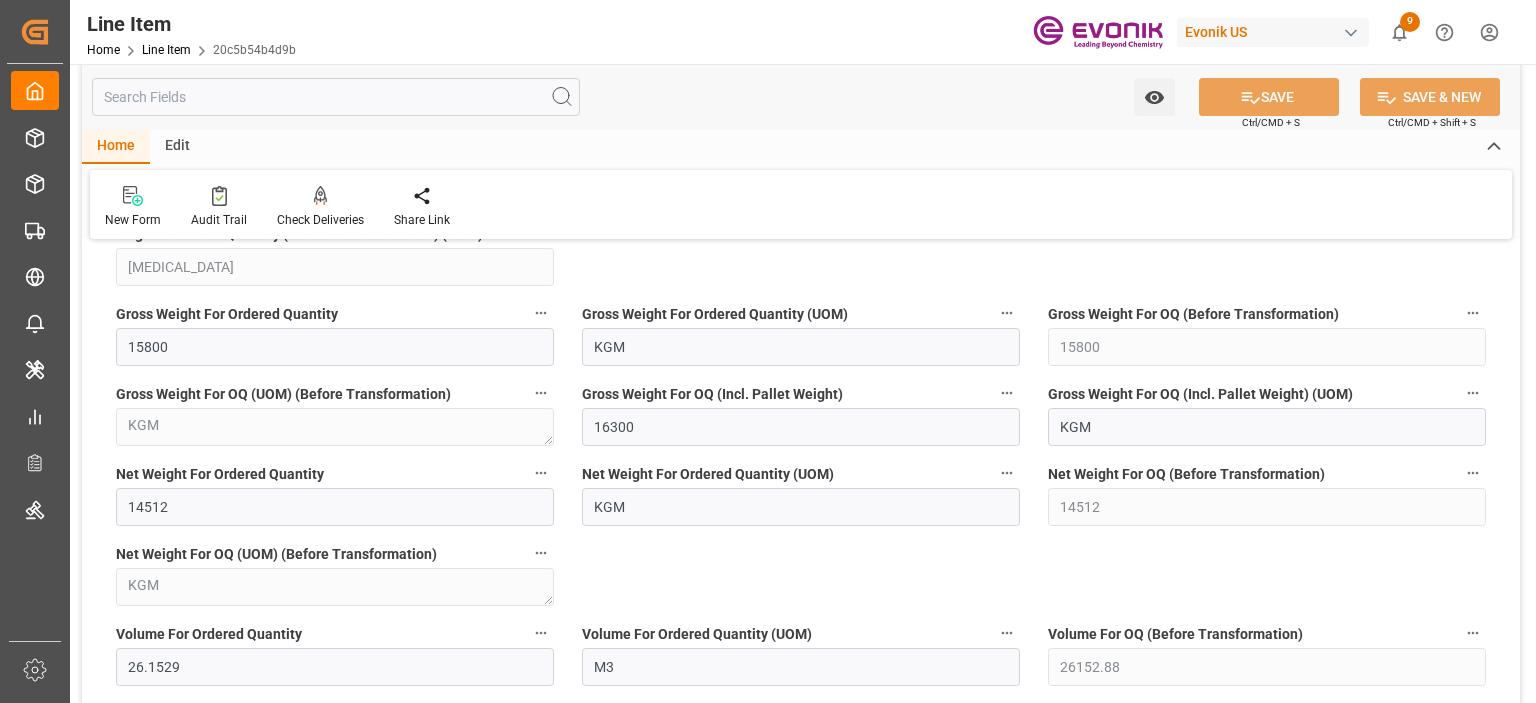 click at bounding box center (336, 97) 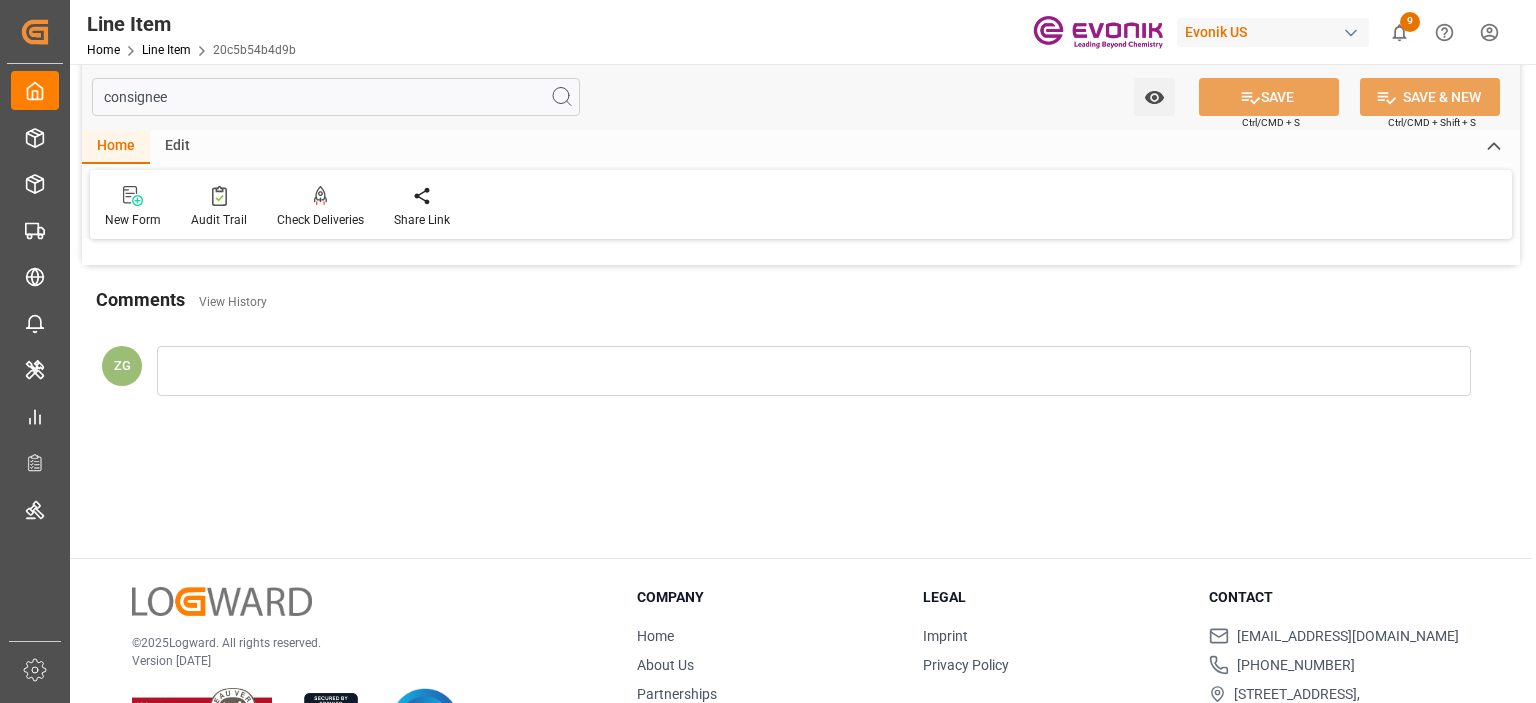 scroll, scrollTop: 0, scrollLeft: 0, axis: both 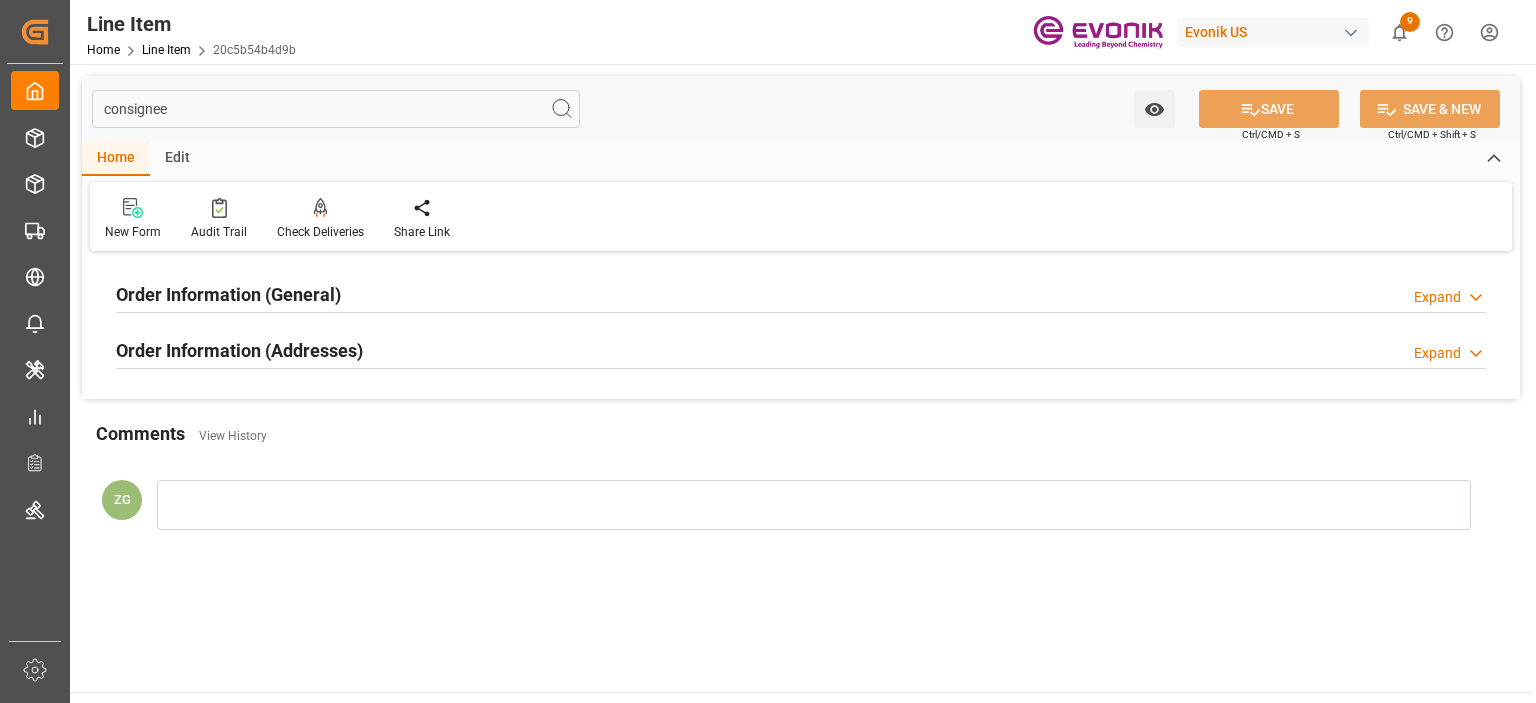 type on "consignee" 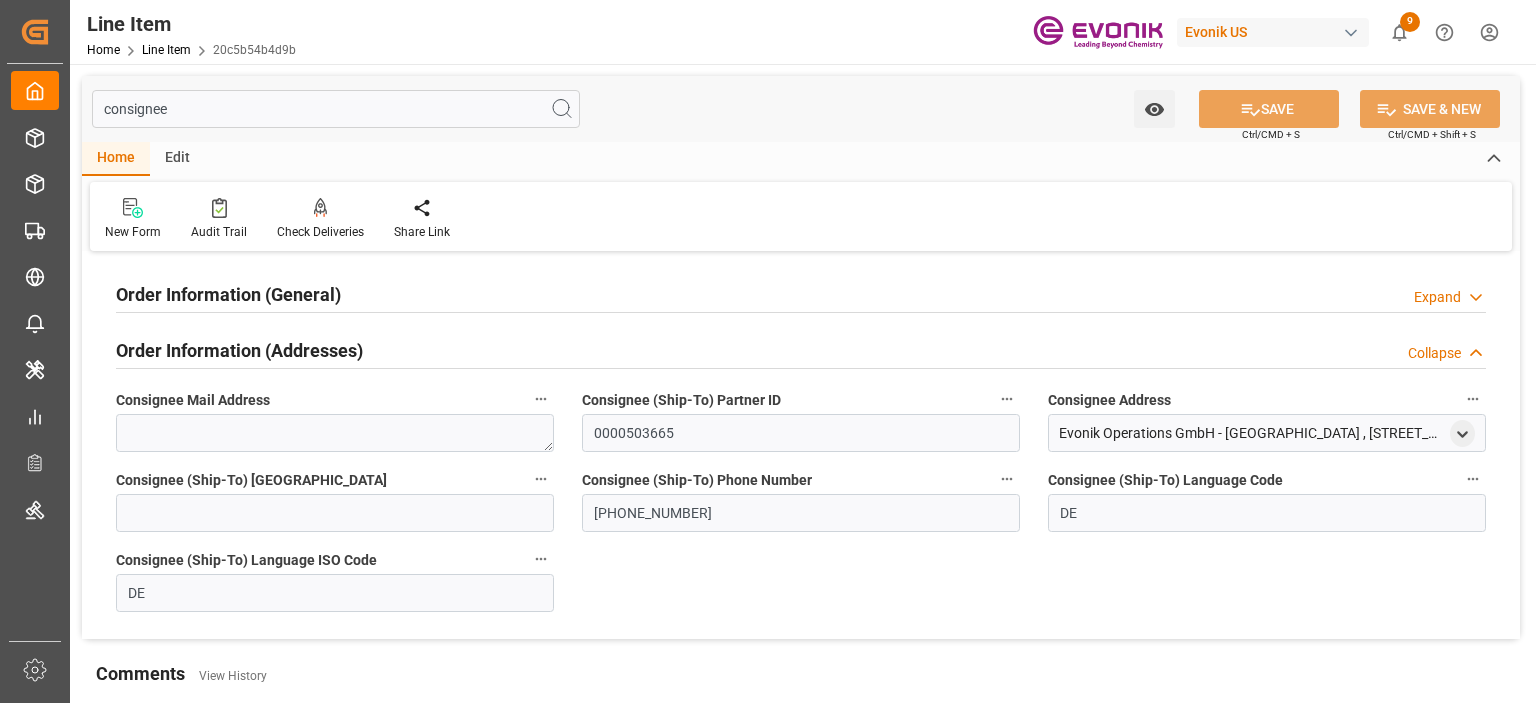click on "Order Information (General)" at bounding box center (228, 294) 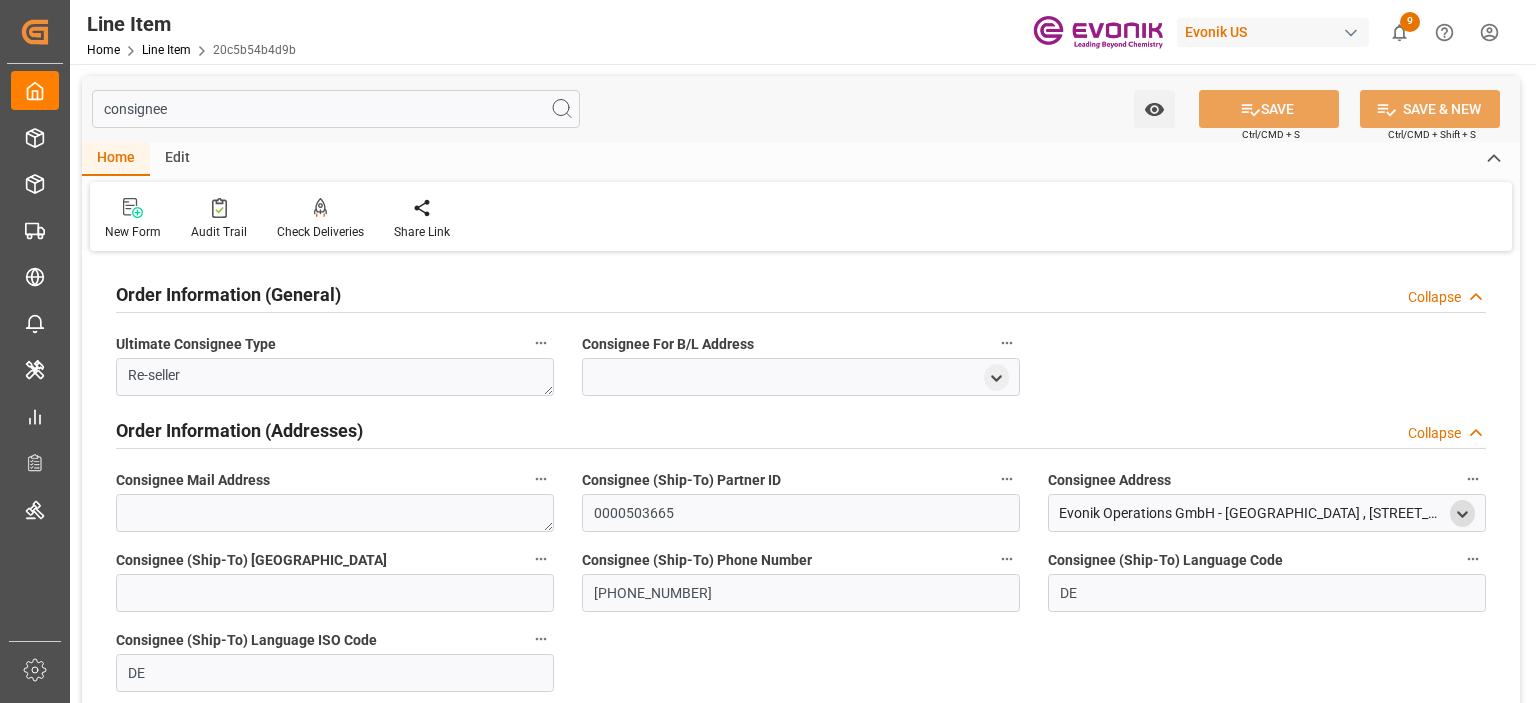 click 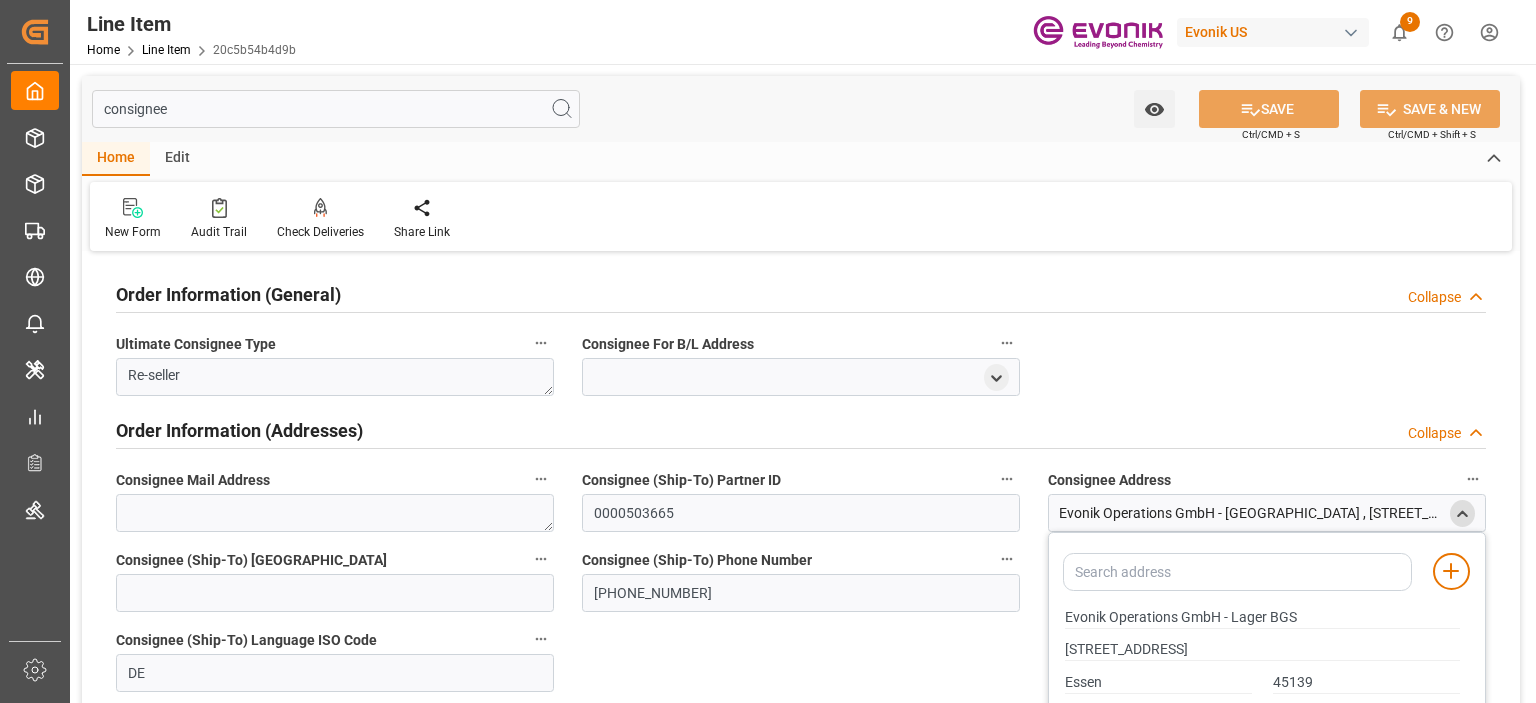 scroll, scrollTop: 200, scrollLeft: 0, axis: vertical 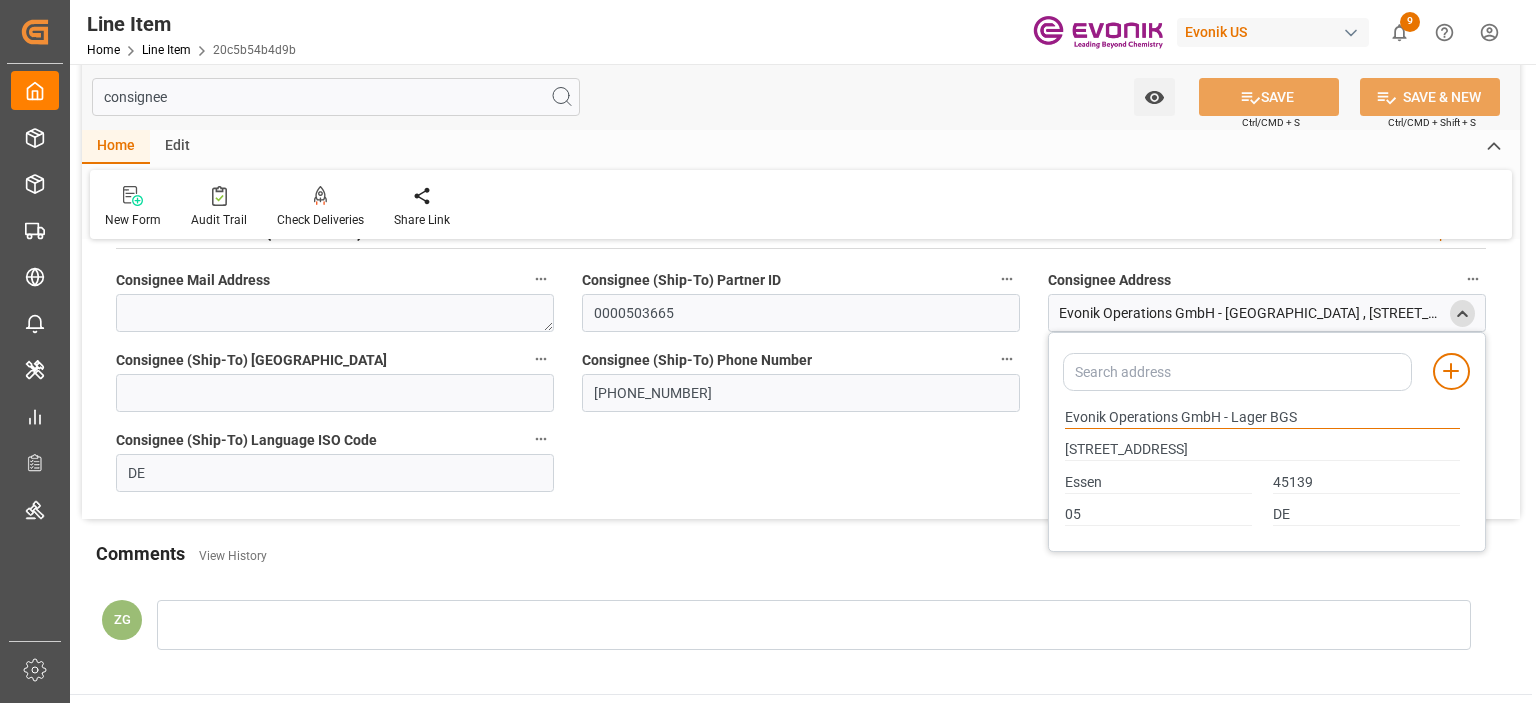 drag, startPoint x: 1065, startPoint y: 415, endPoint x: 1177, endPoint y: 412, distance: 112.04017 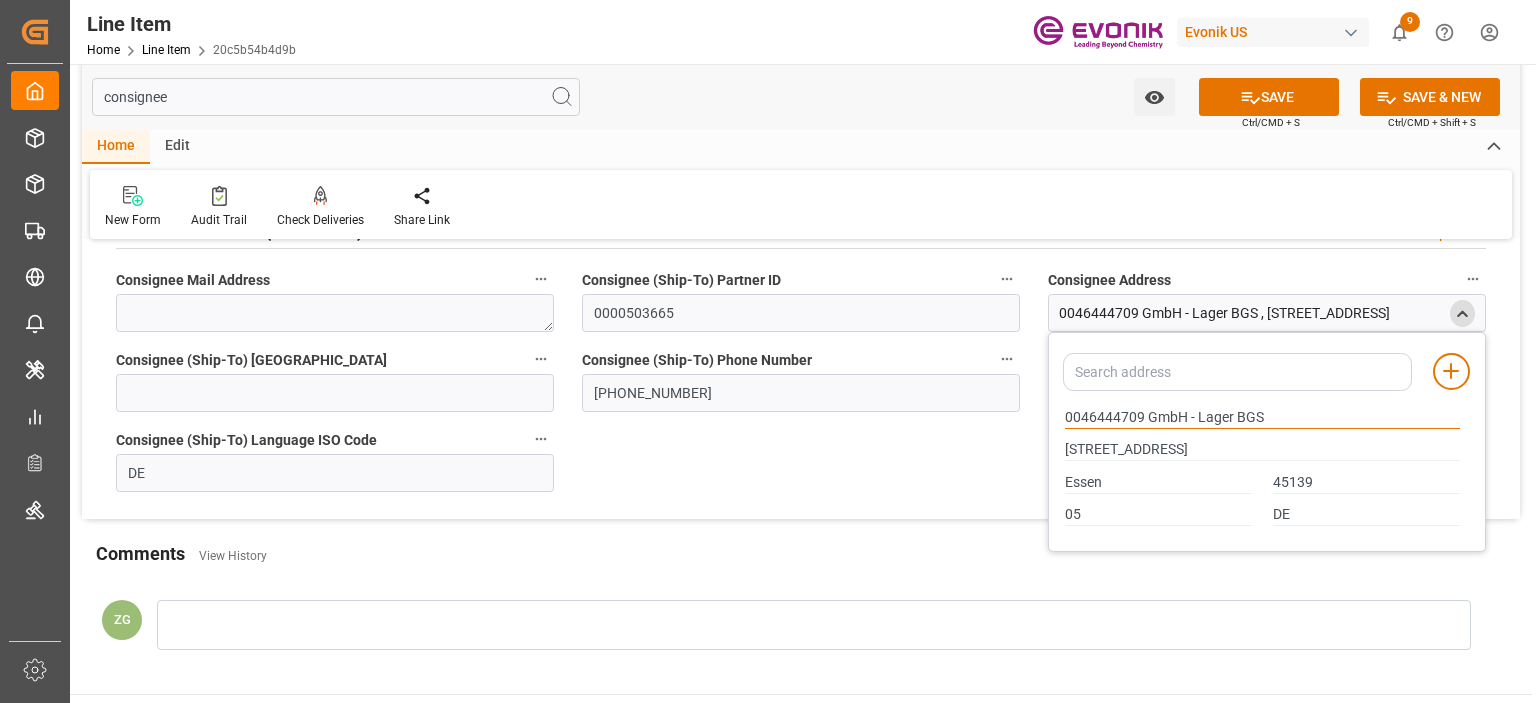 type on "0046444709 GmbH - Lager BGS" 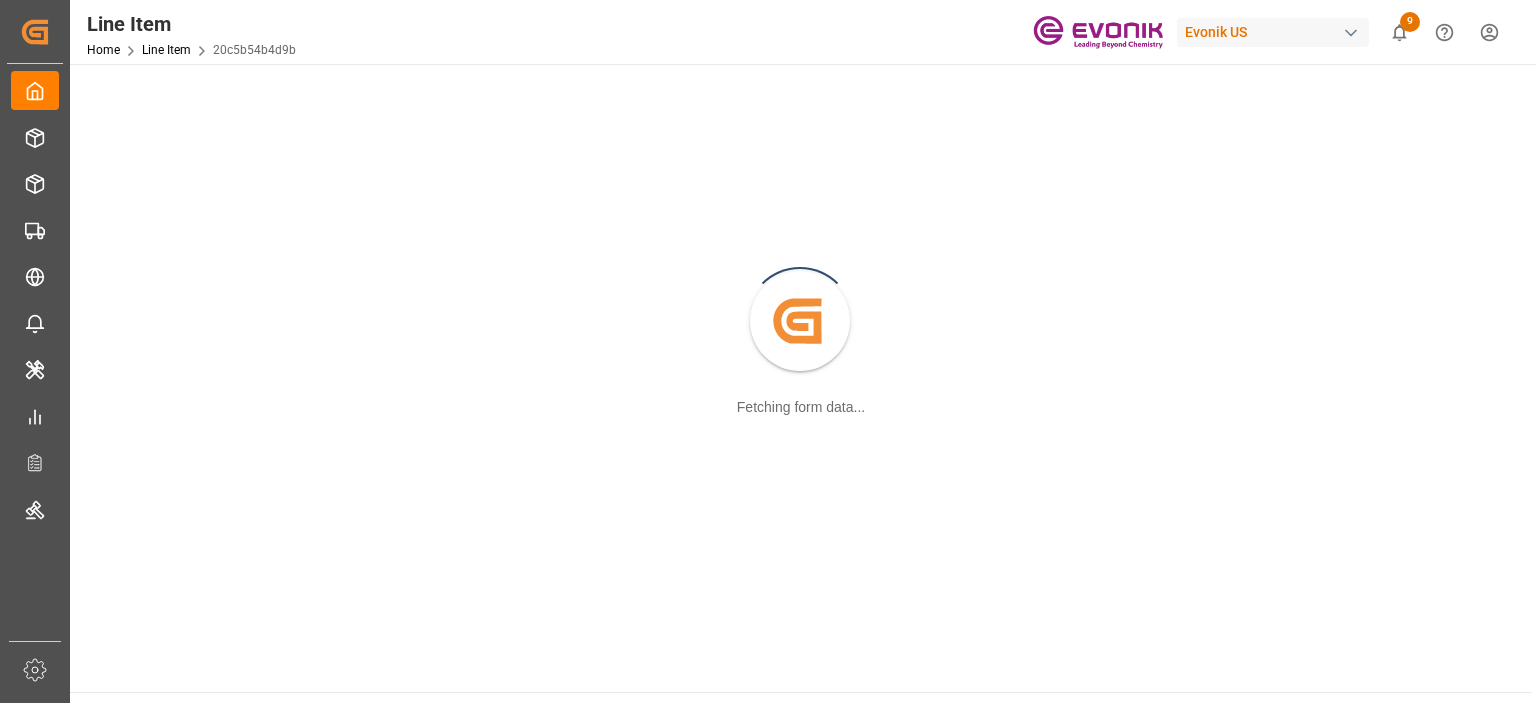 scroll, scrollTop: 0, scrollLeft: 0, axis: both 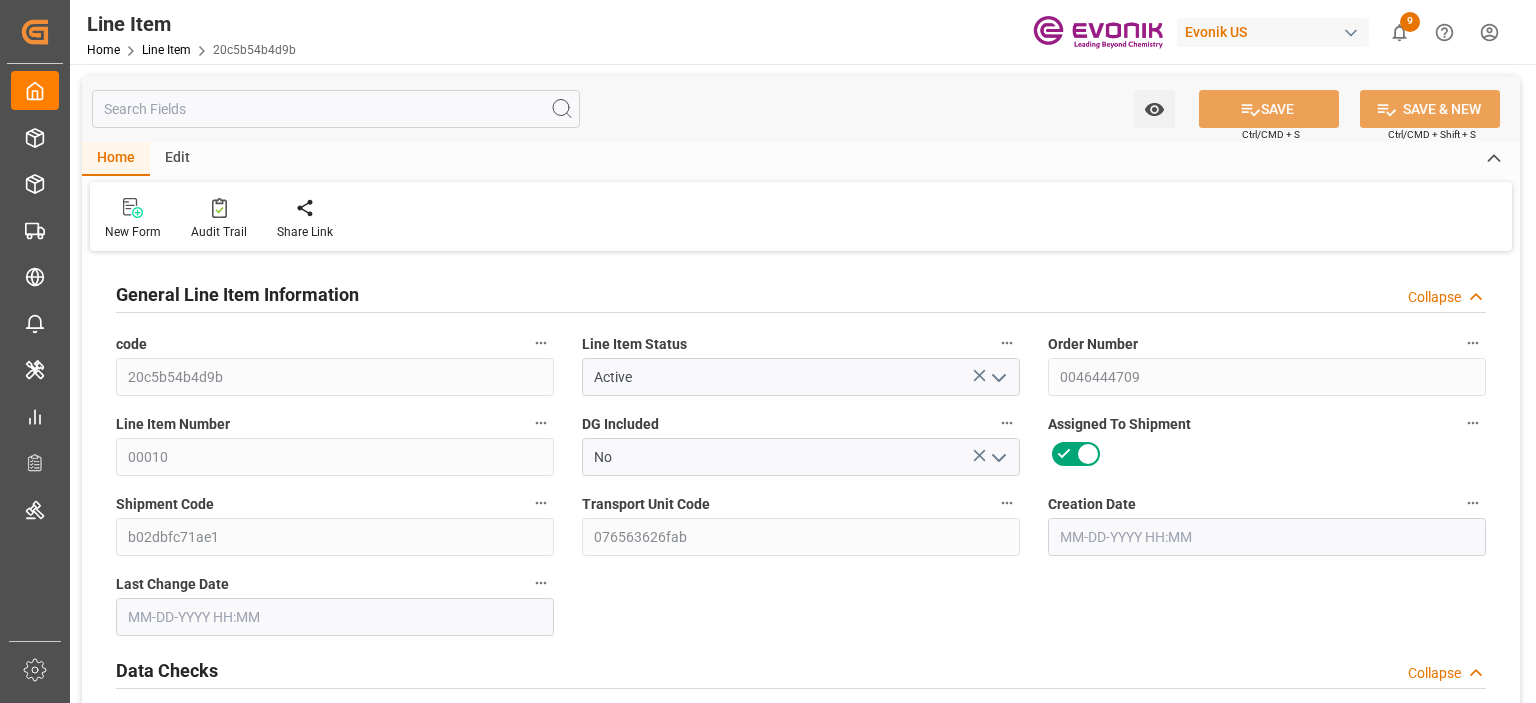 type on "20" 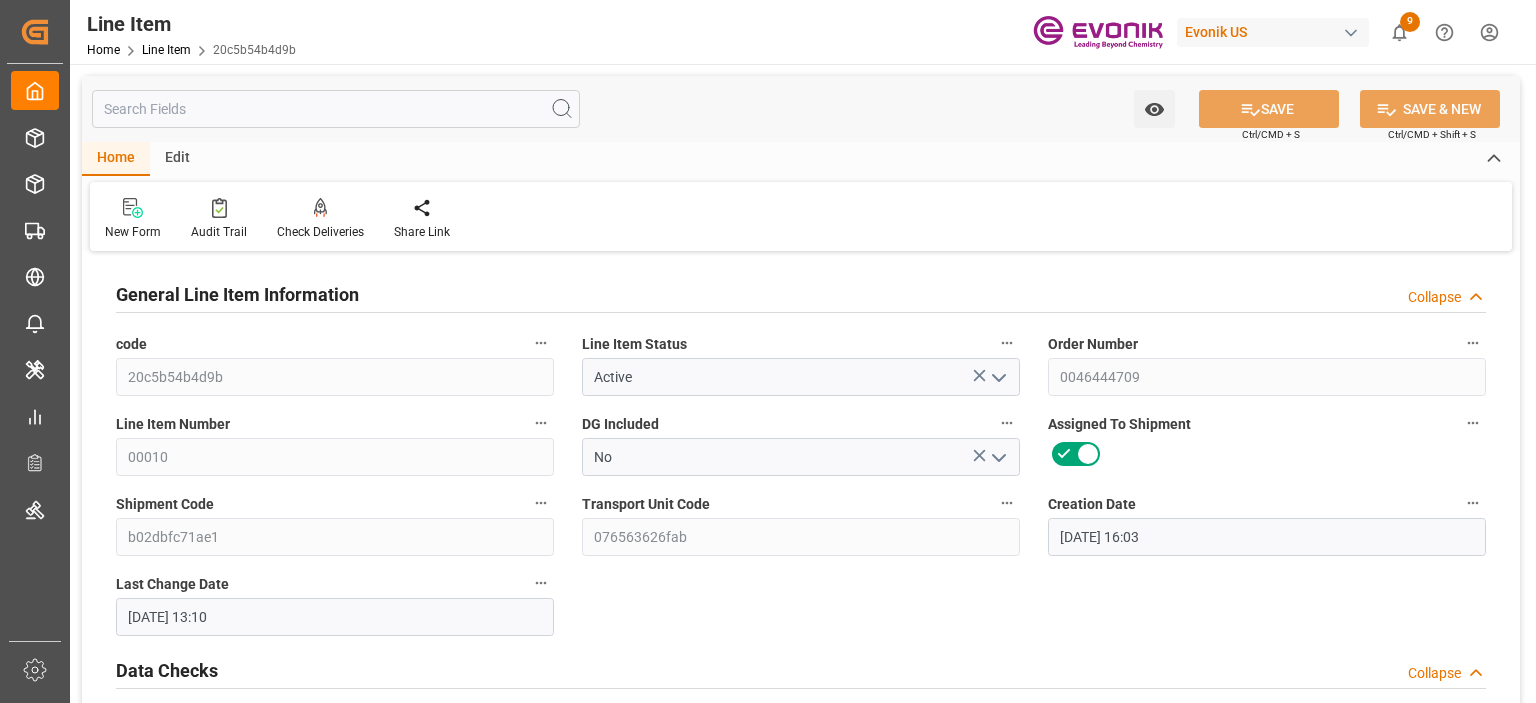 scroll, scrollTop: 500, scrollLeft: 0, axis: vertical 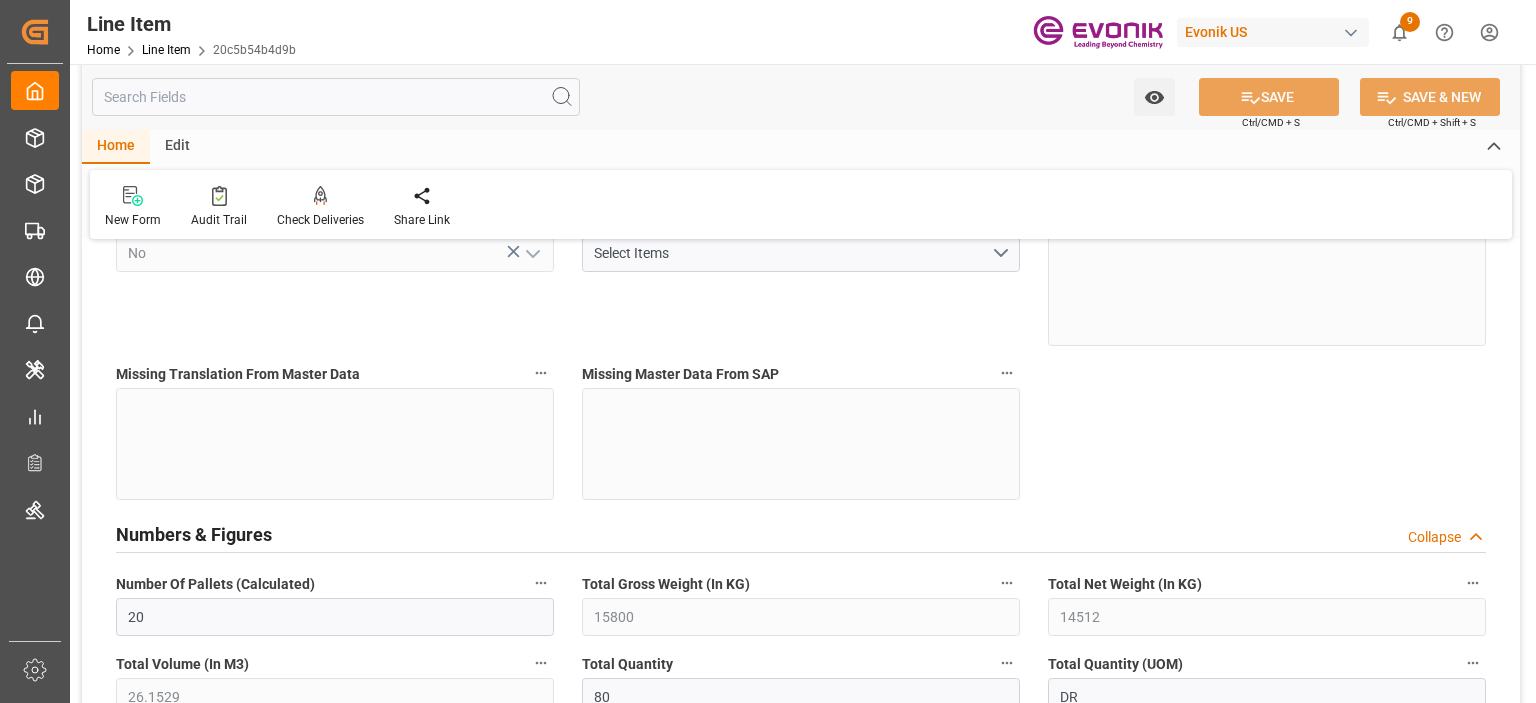 click on "Watch Option   SAVE Ctrl/CMD + S    SAVE & NEW Ctrl/CMD + Shift + S" at bounding box center (801, 97) 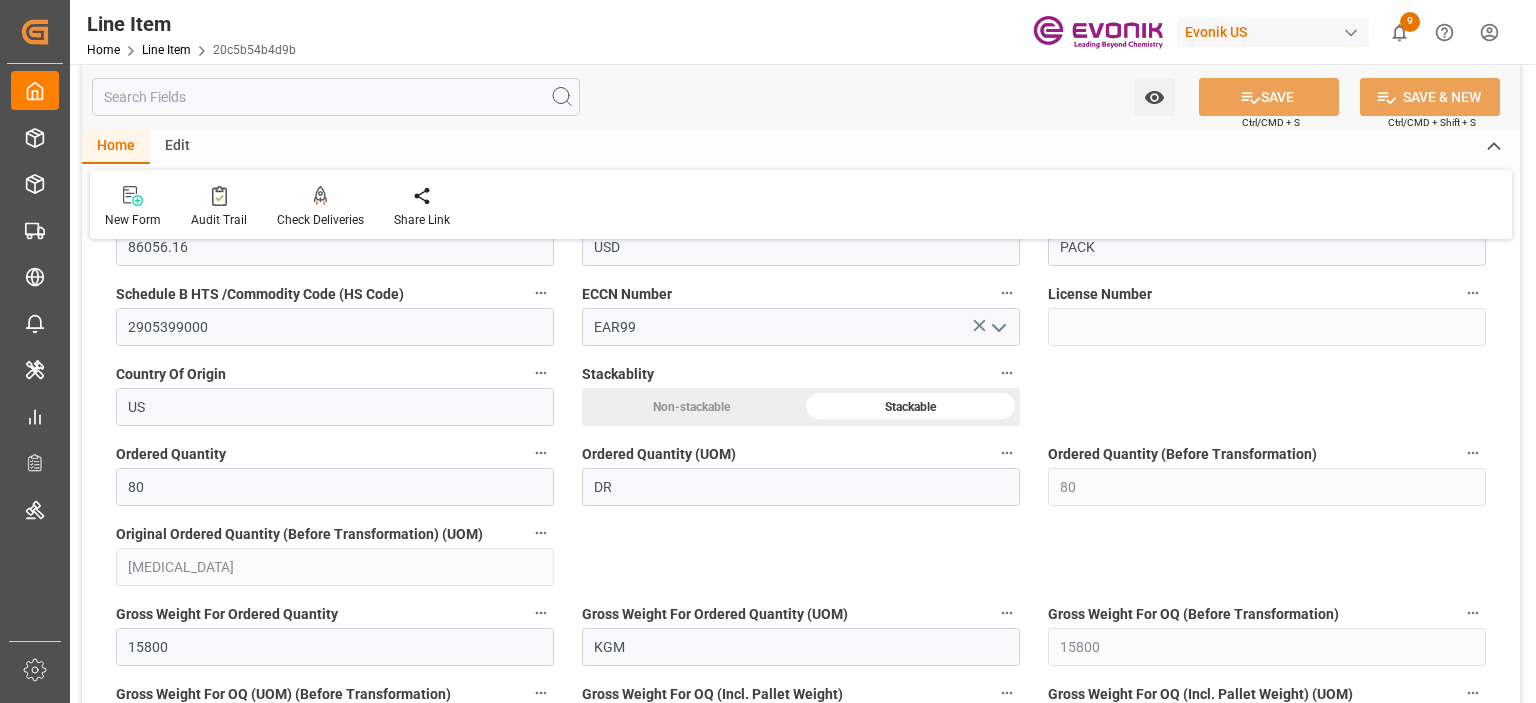 scroll, scrollTop: 1700, scrollLeft: 0, axis: vertical 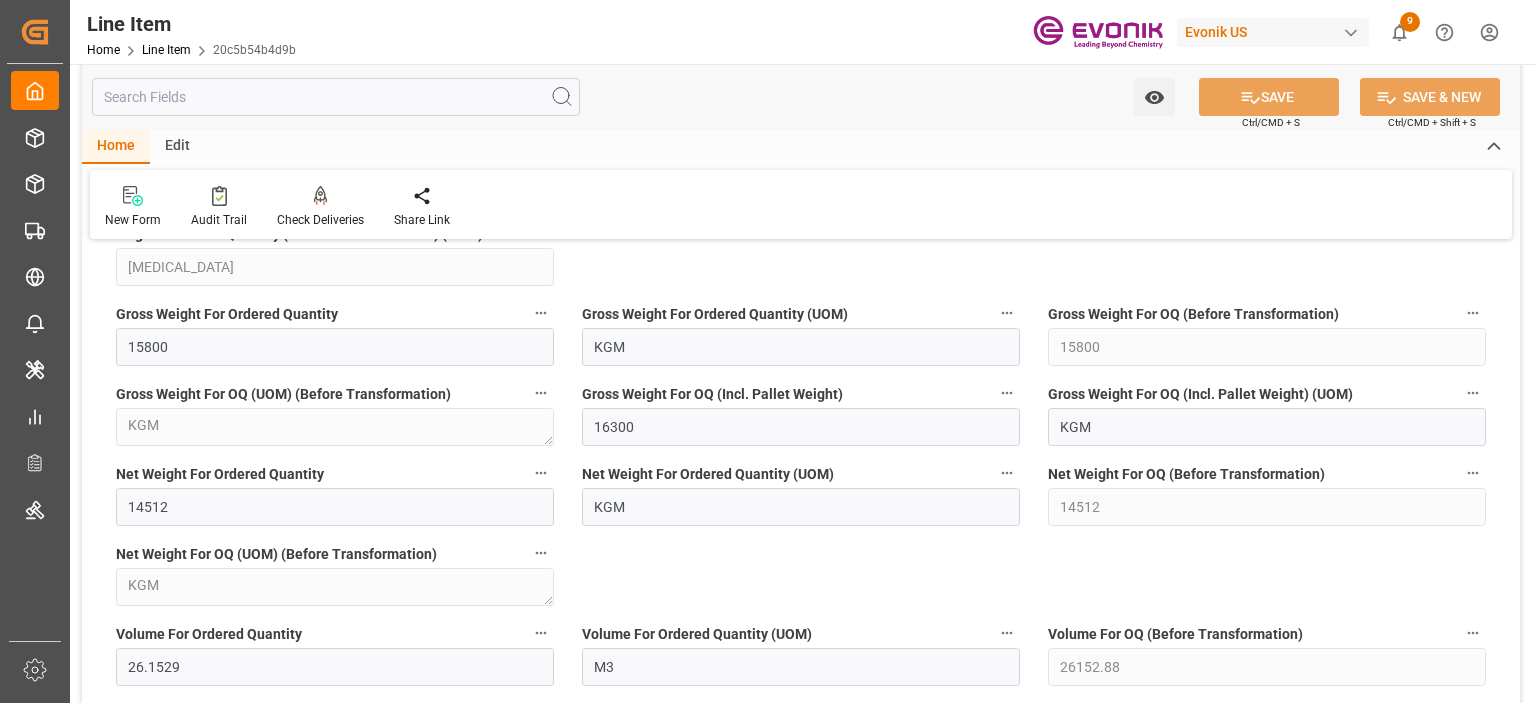 click at bounding box center [336, 97] 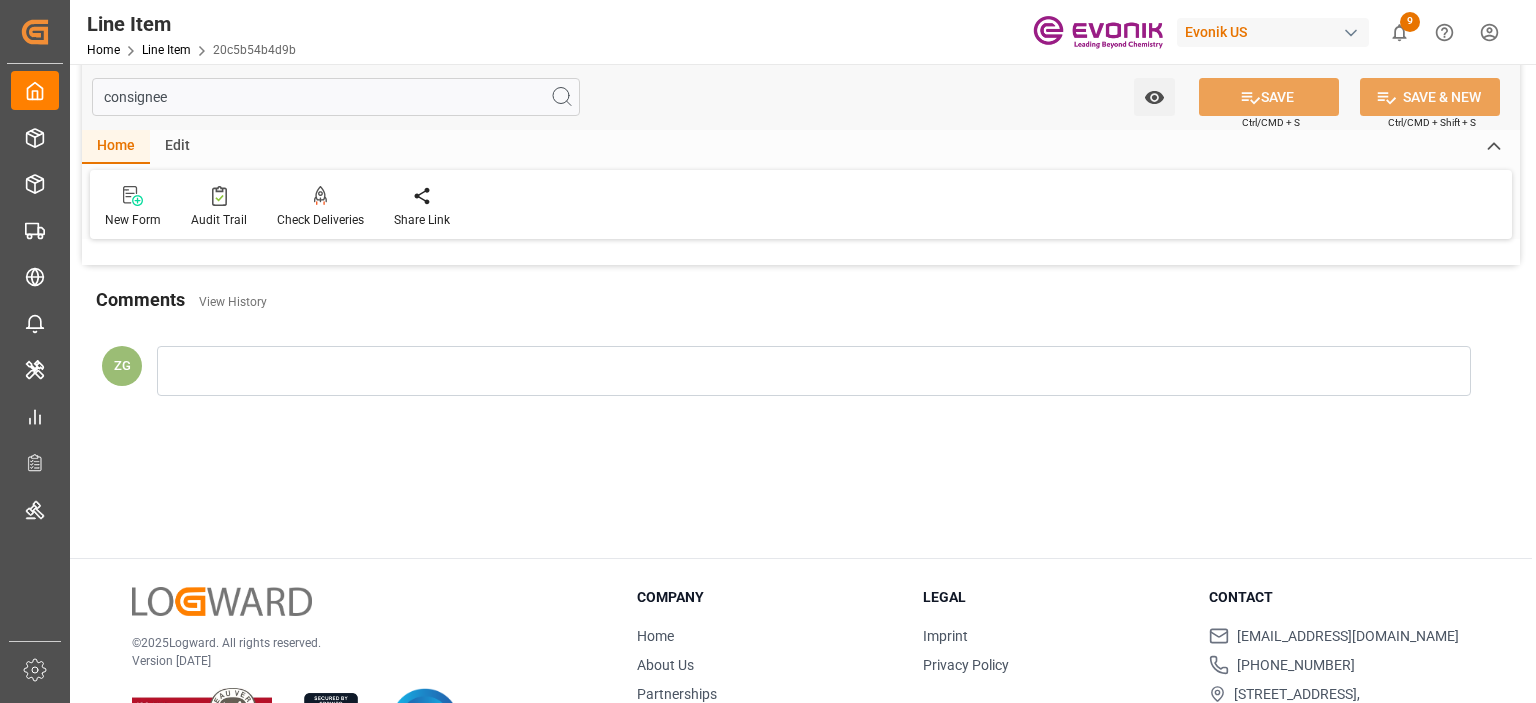 scroll, scrollTop: 0, scrollLeft: 0, axis: both 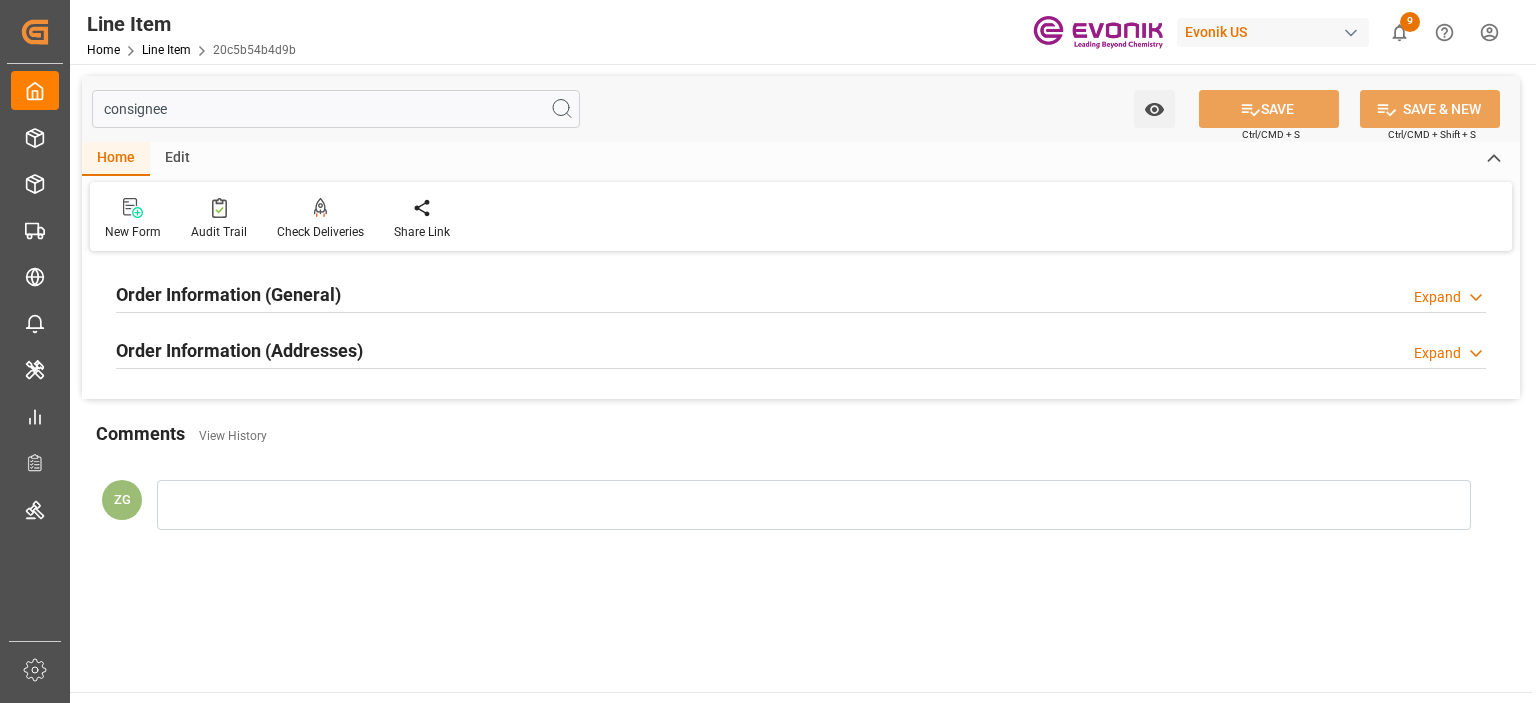 type on "consignee" 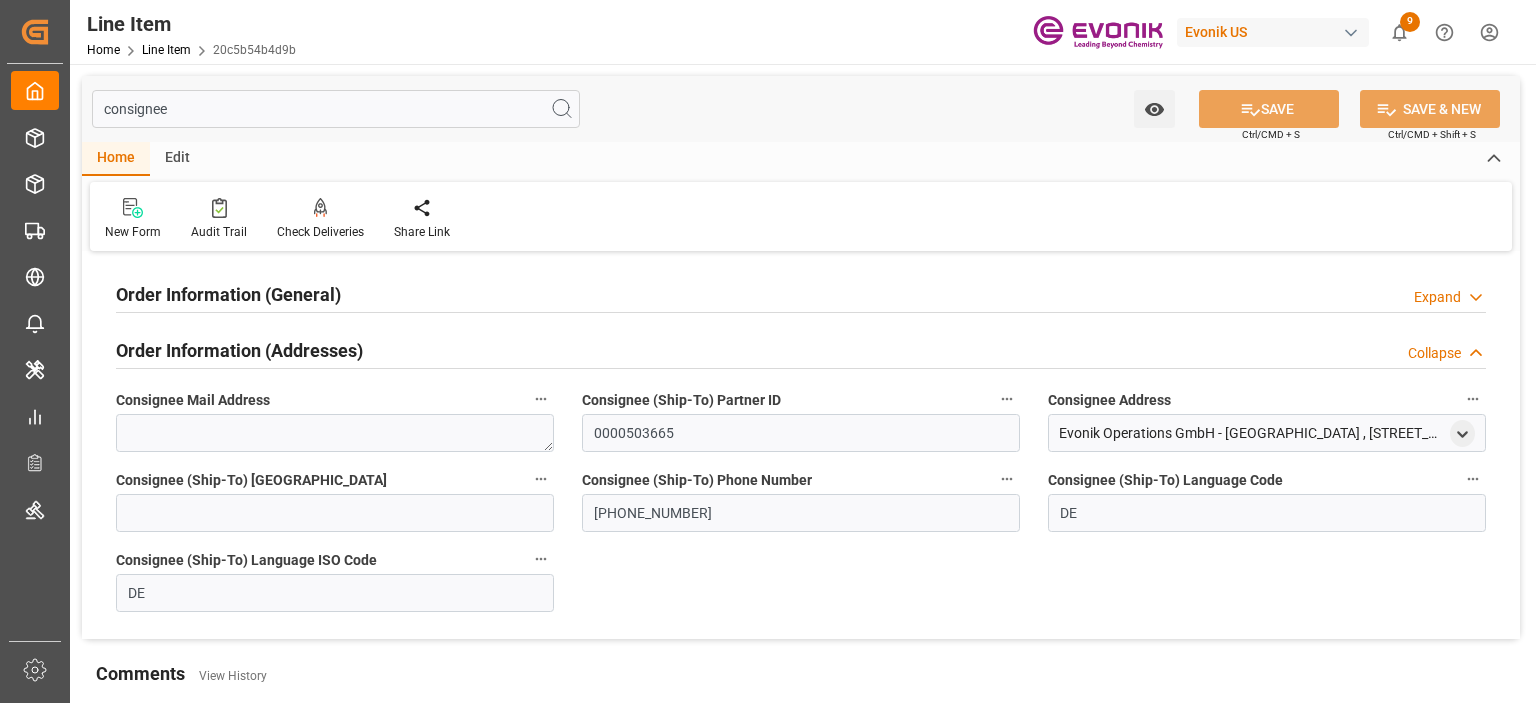 click on "Order Information (General)" at bounding box center [228, 294] 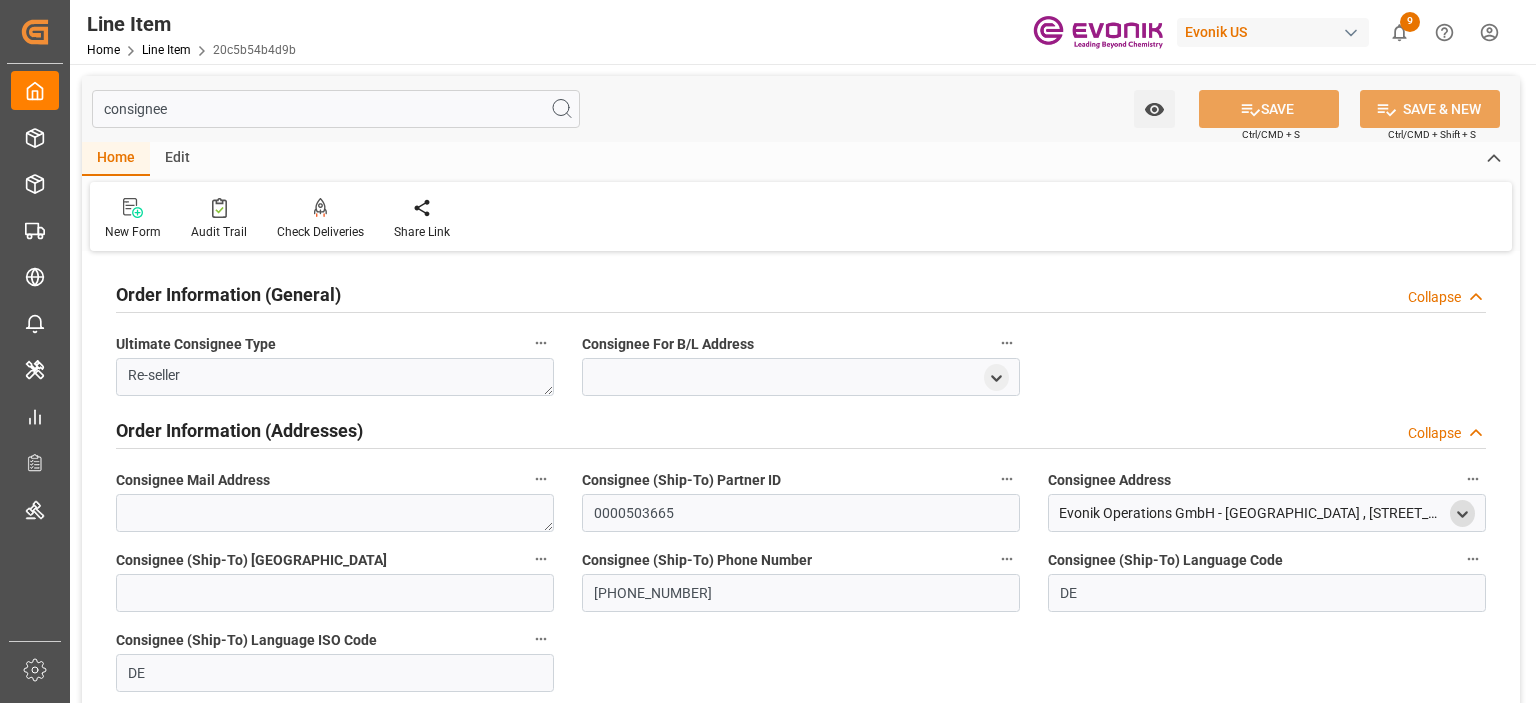 click 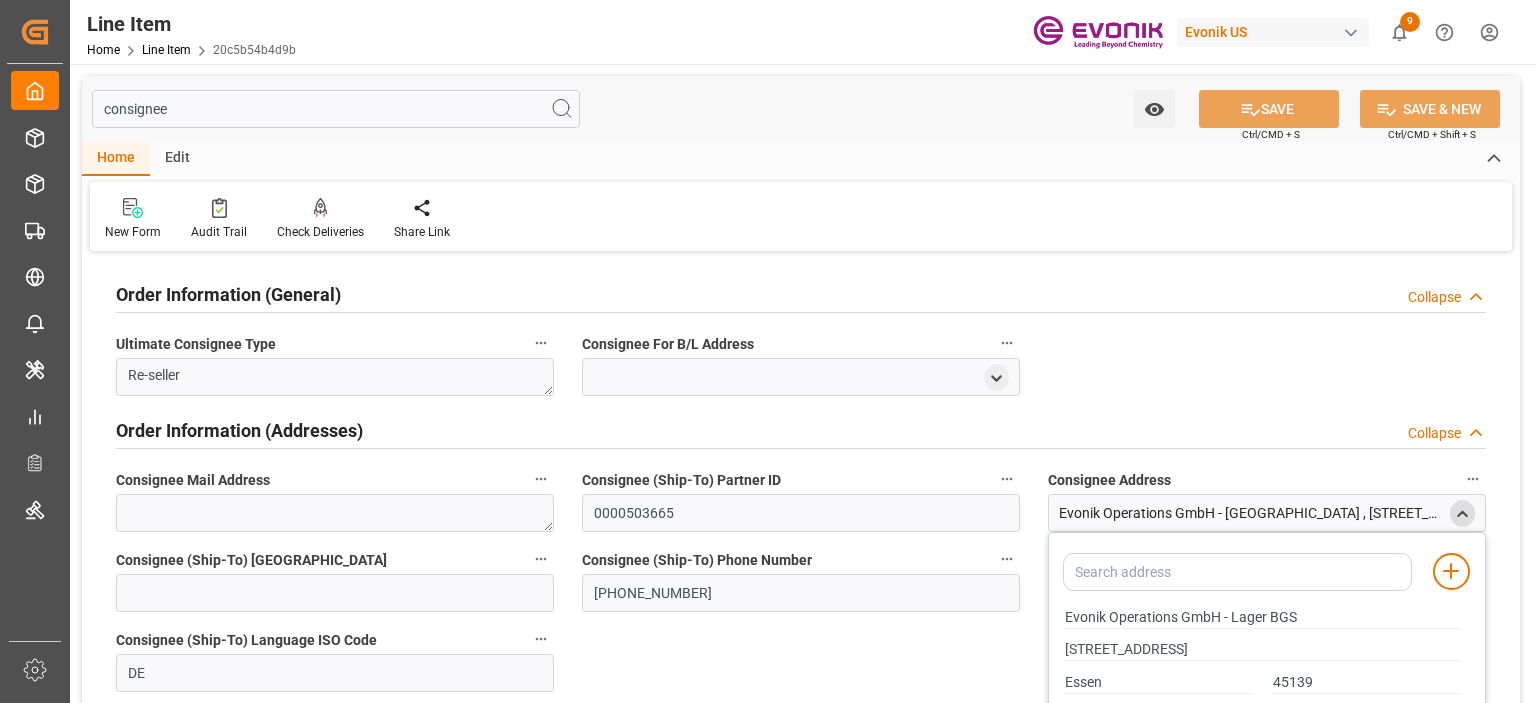 scroll, scrollTop: 100, scrollLeft: 0, axis: vertical 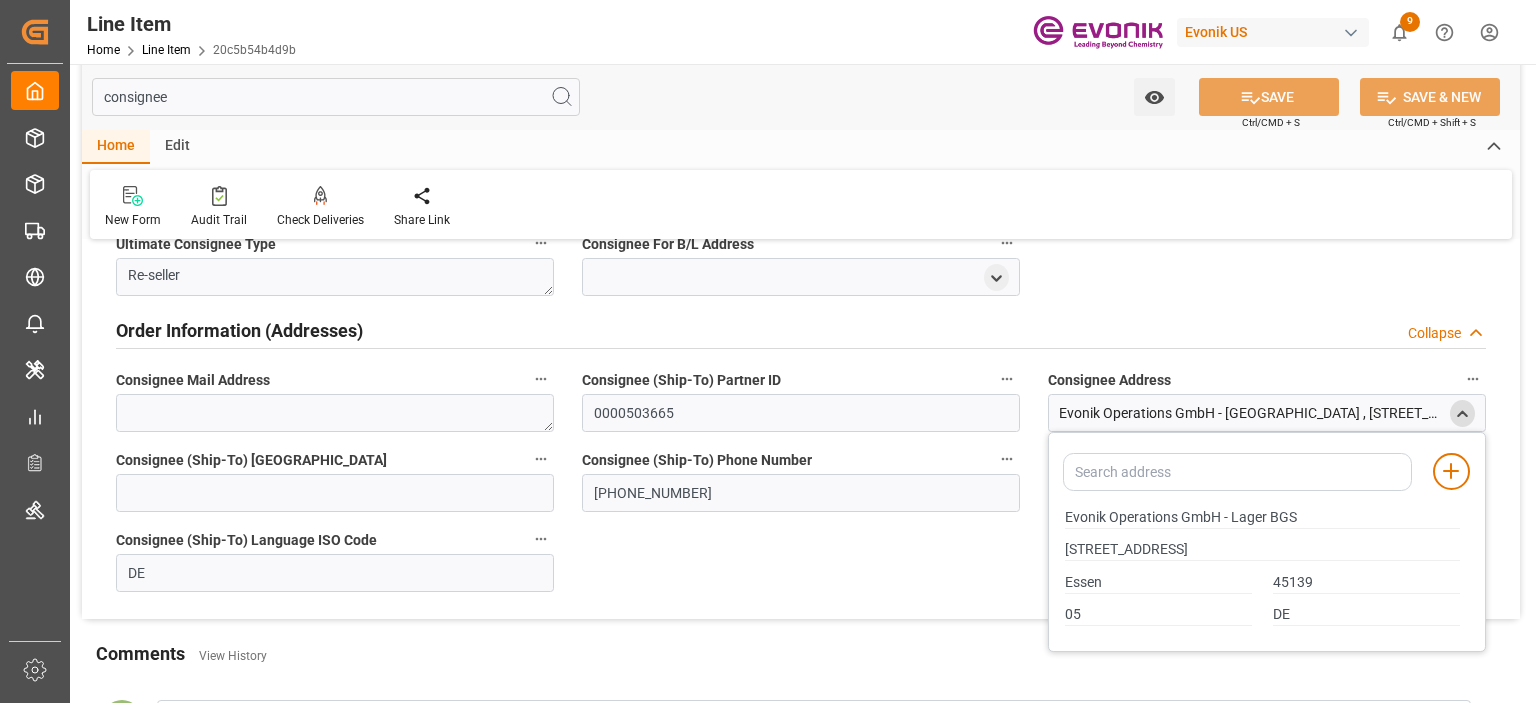 click on "Evonik Operations GmbH - Lager BGS" at bounding box center [1262, 517] 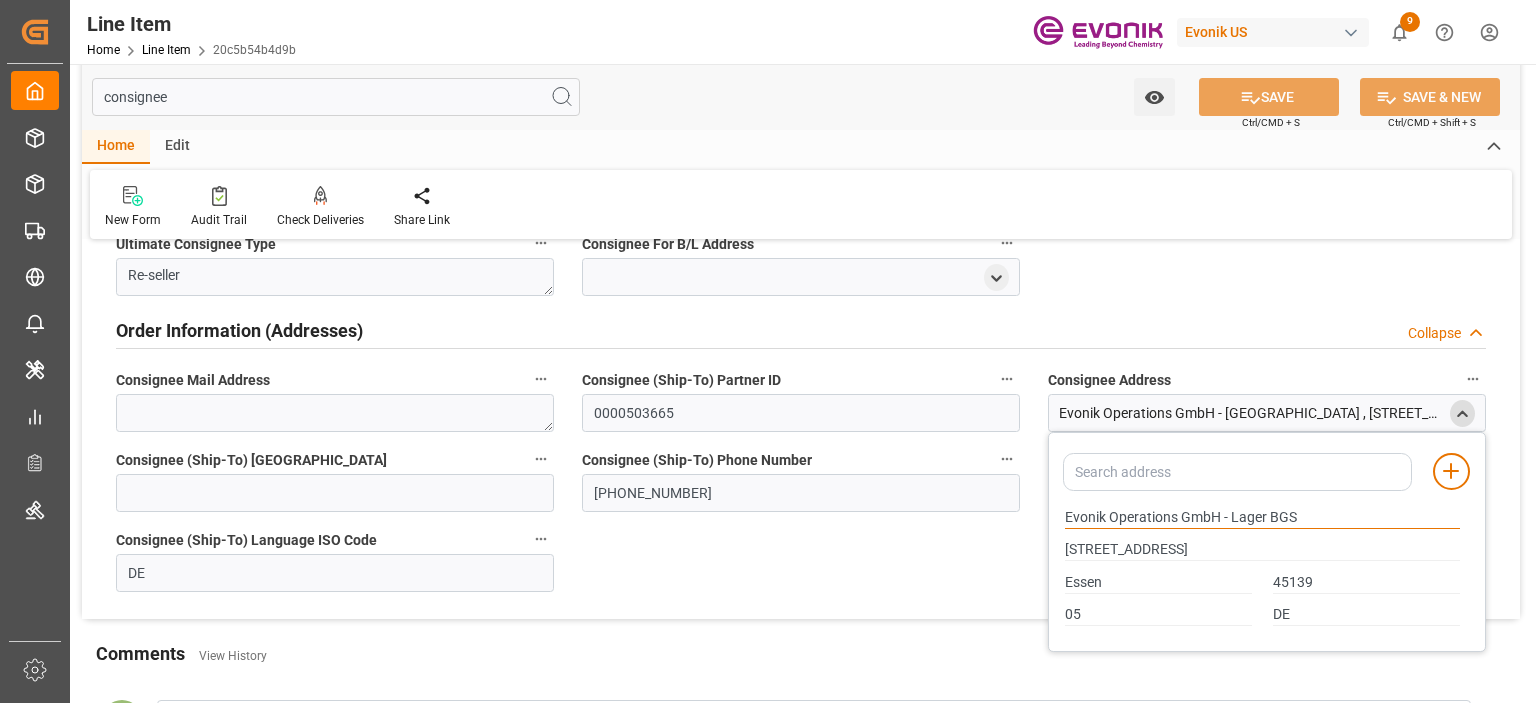 drag, startPoint x: 1064, startPoint y: 515, endPoint x: 1174, endPoint y: 515, distance: 110 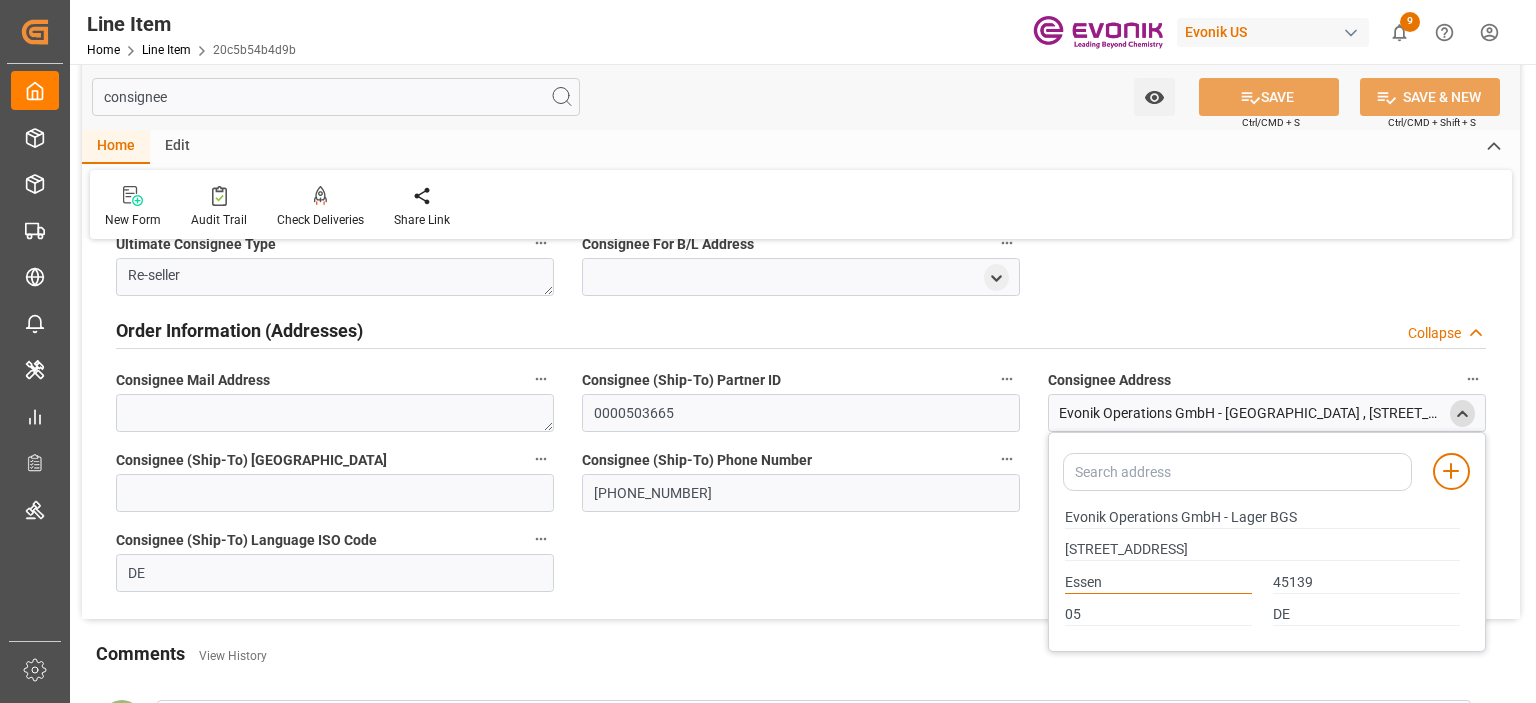 click on "Essen" at bounding box center [1158, 583] 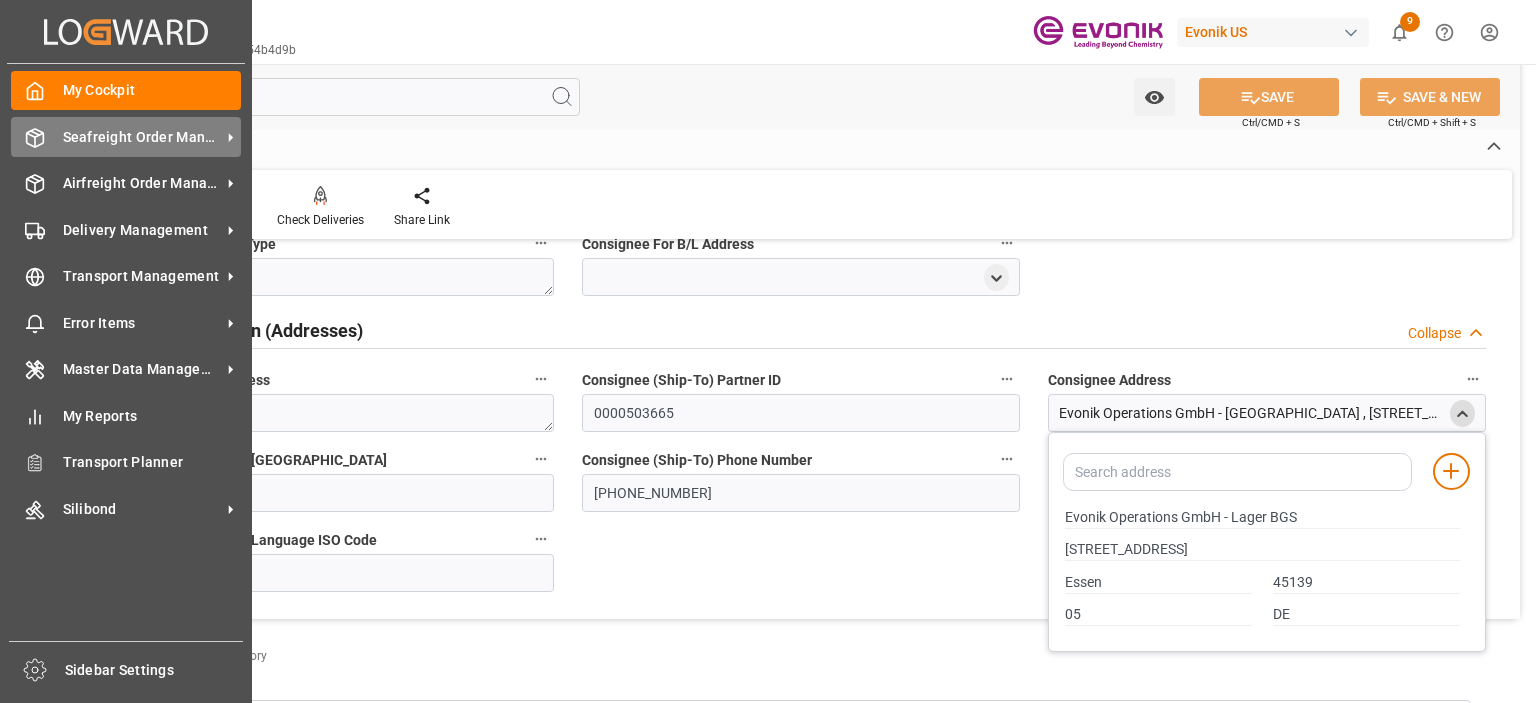 click on "Seafreight Order Management" at bounding box center (142, 137) 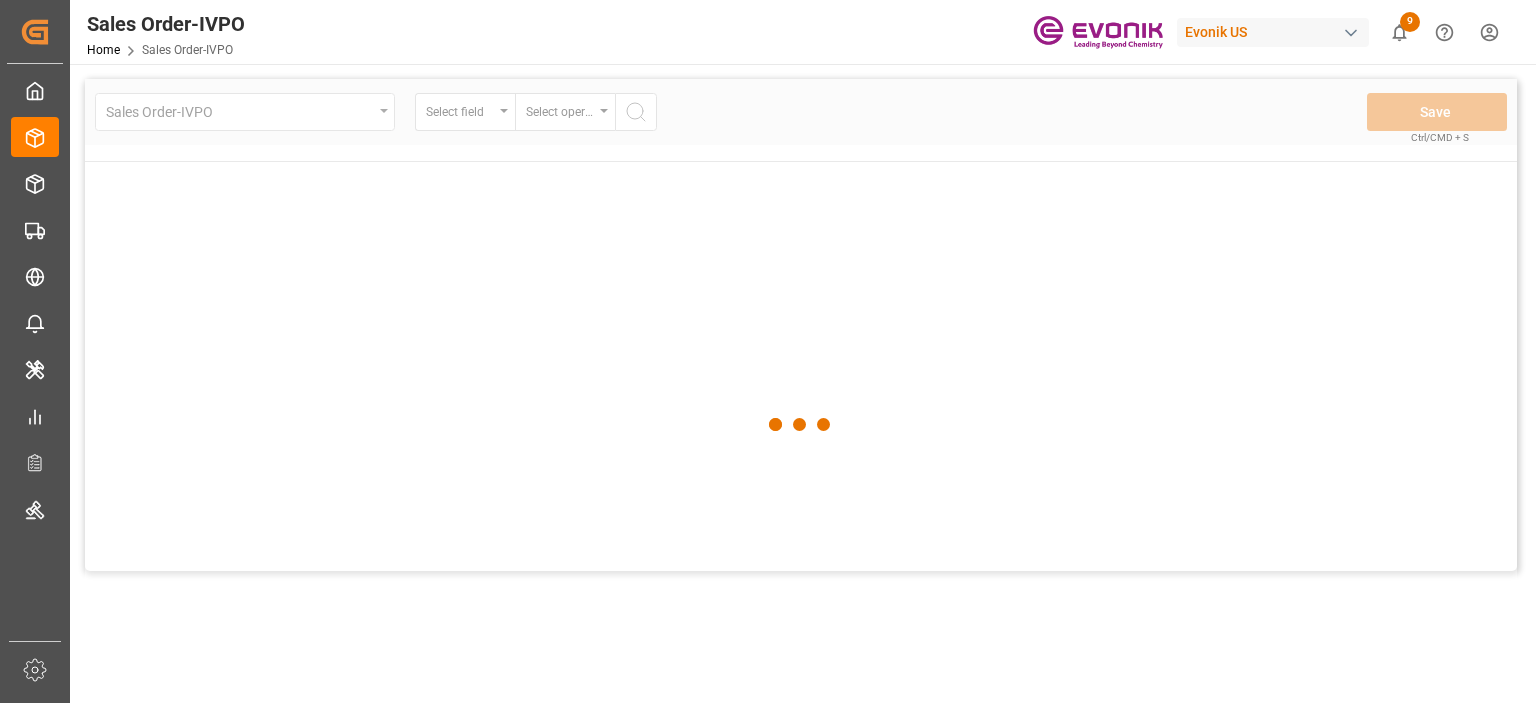 scroll, scrollTop: 0, scrollLeft: 0, axis: both 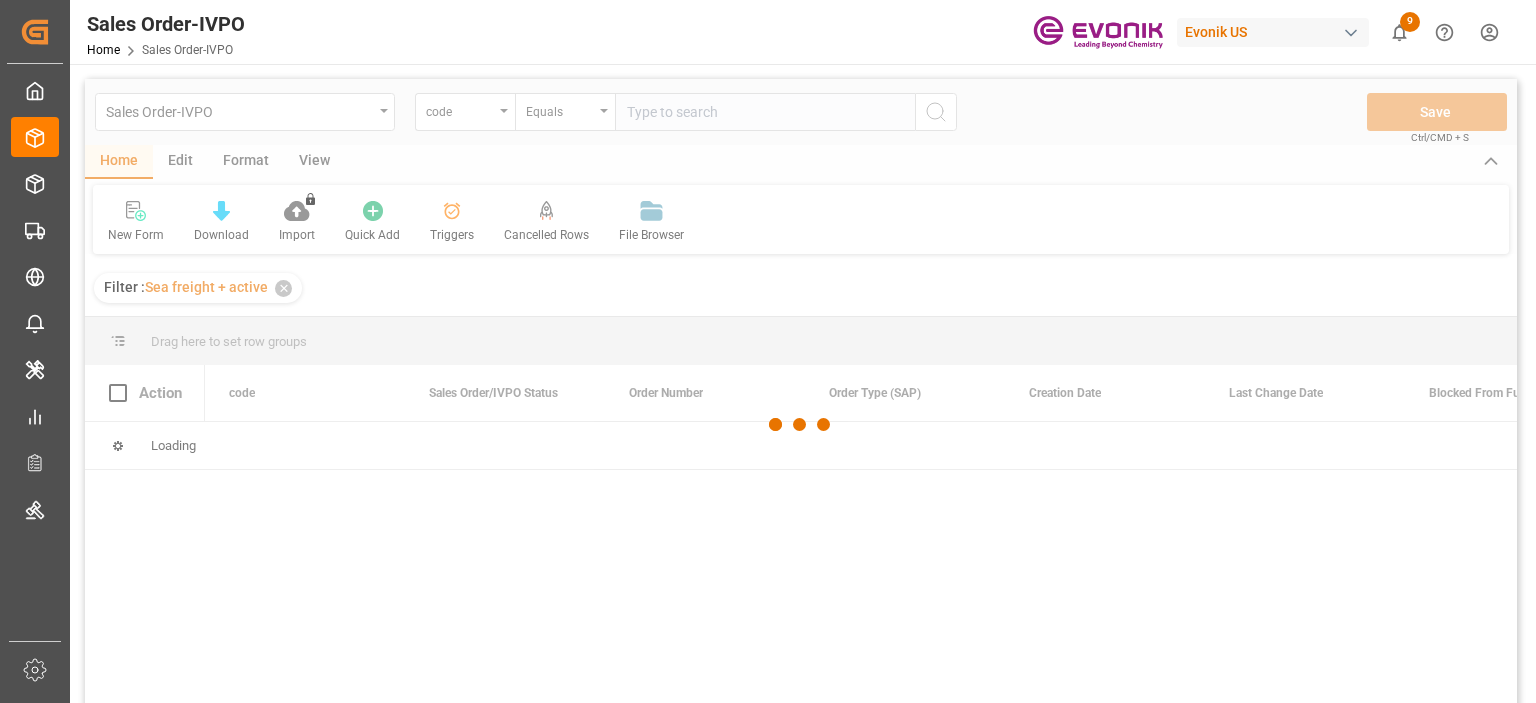 click at bounding box center [801, 424] 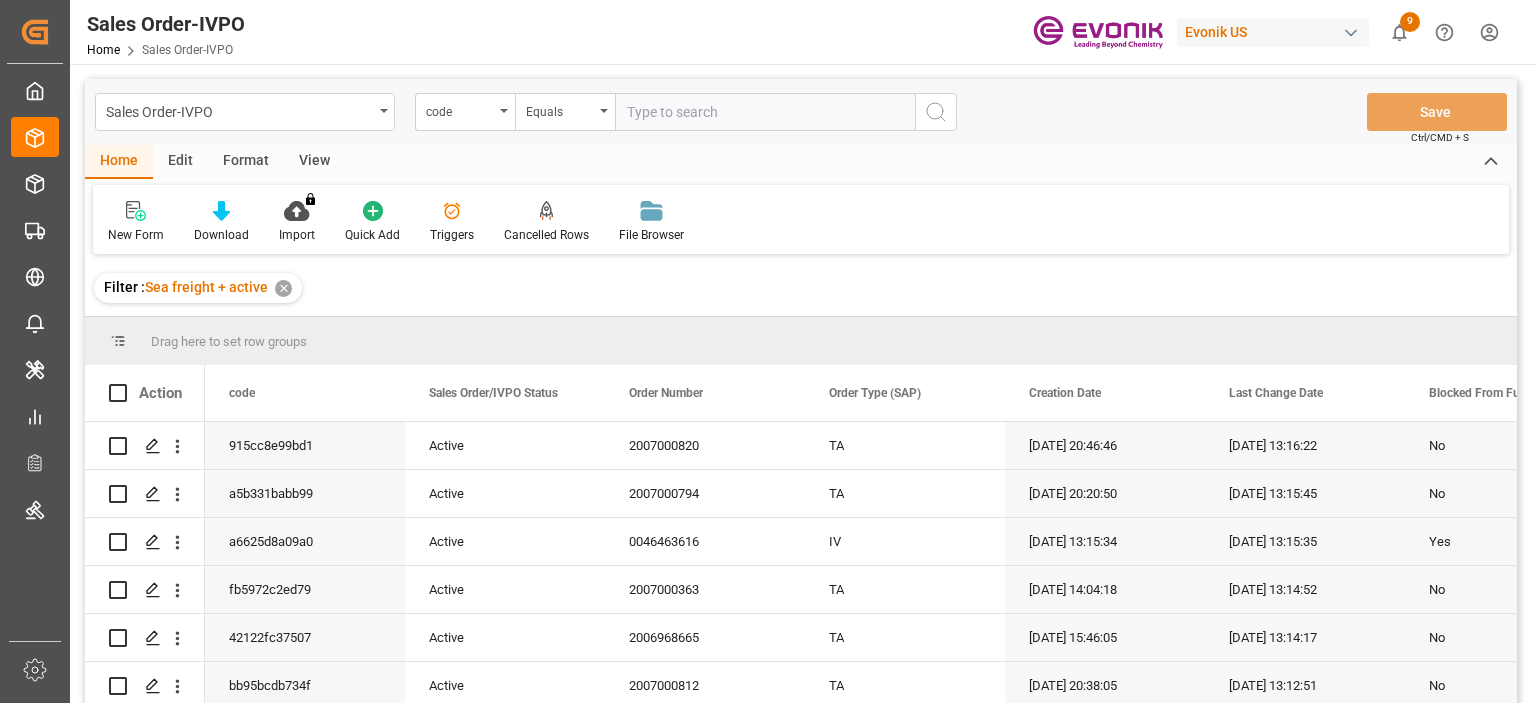 click at bounding box center [504, 111] 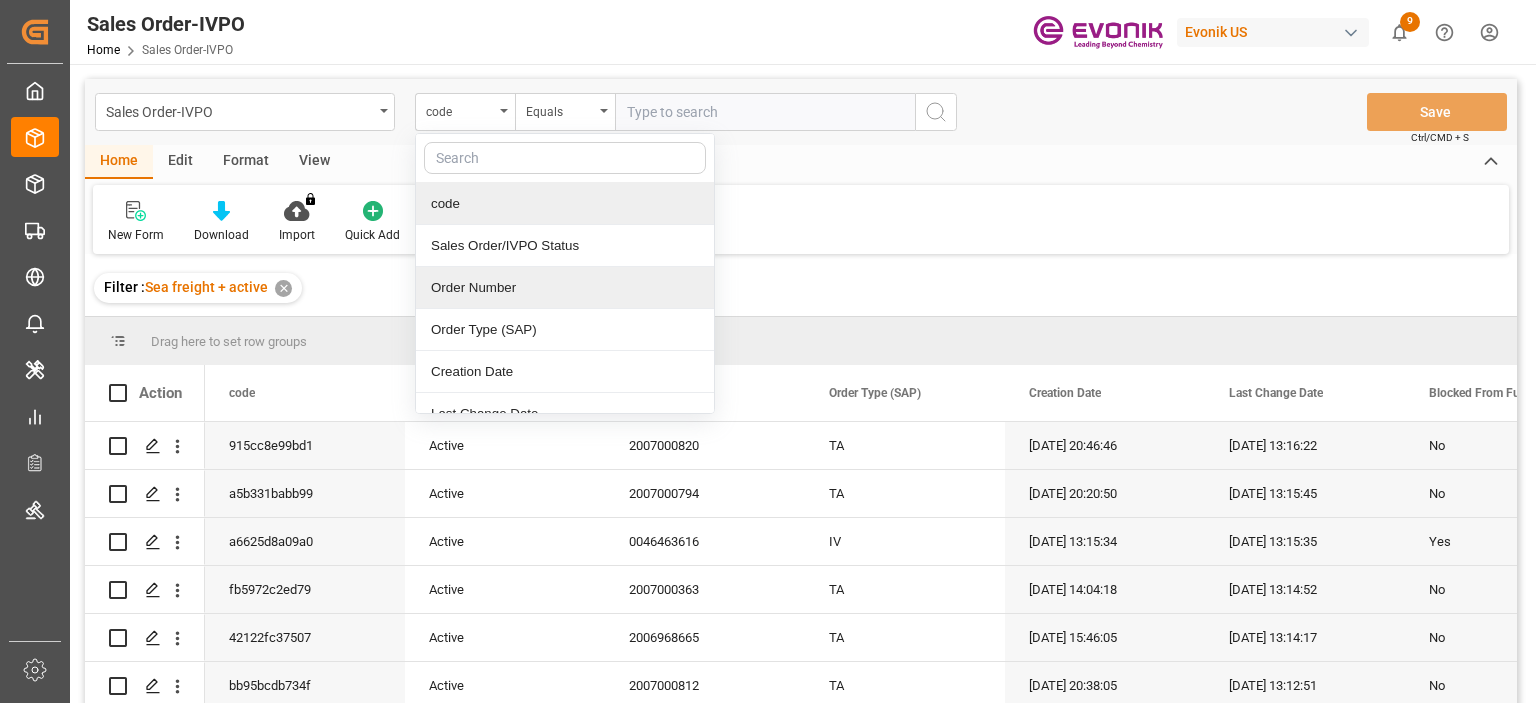 click on "Order Number" at bounding box center (565, 288) 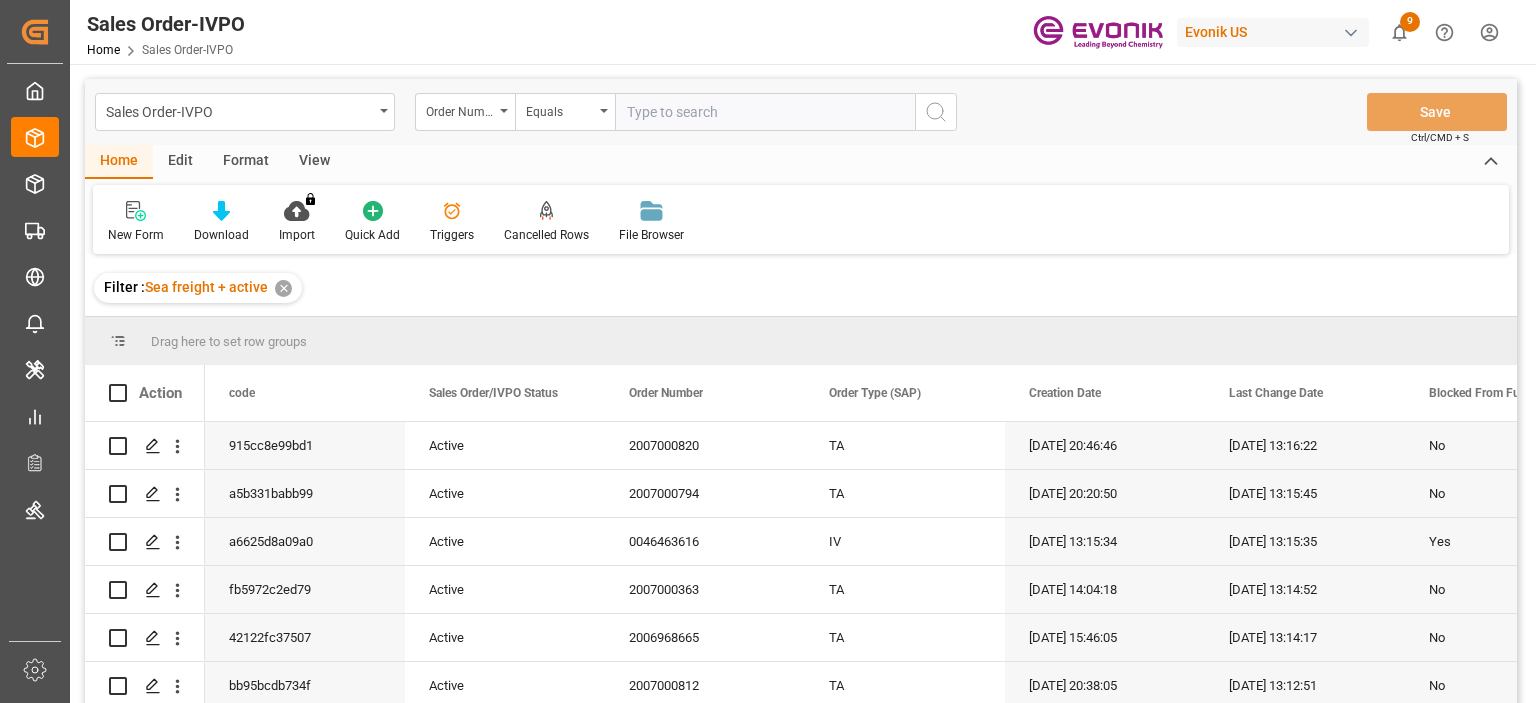 click at bounding box center [765, 112] 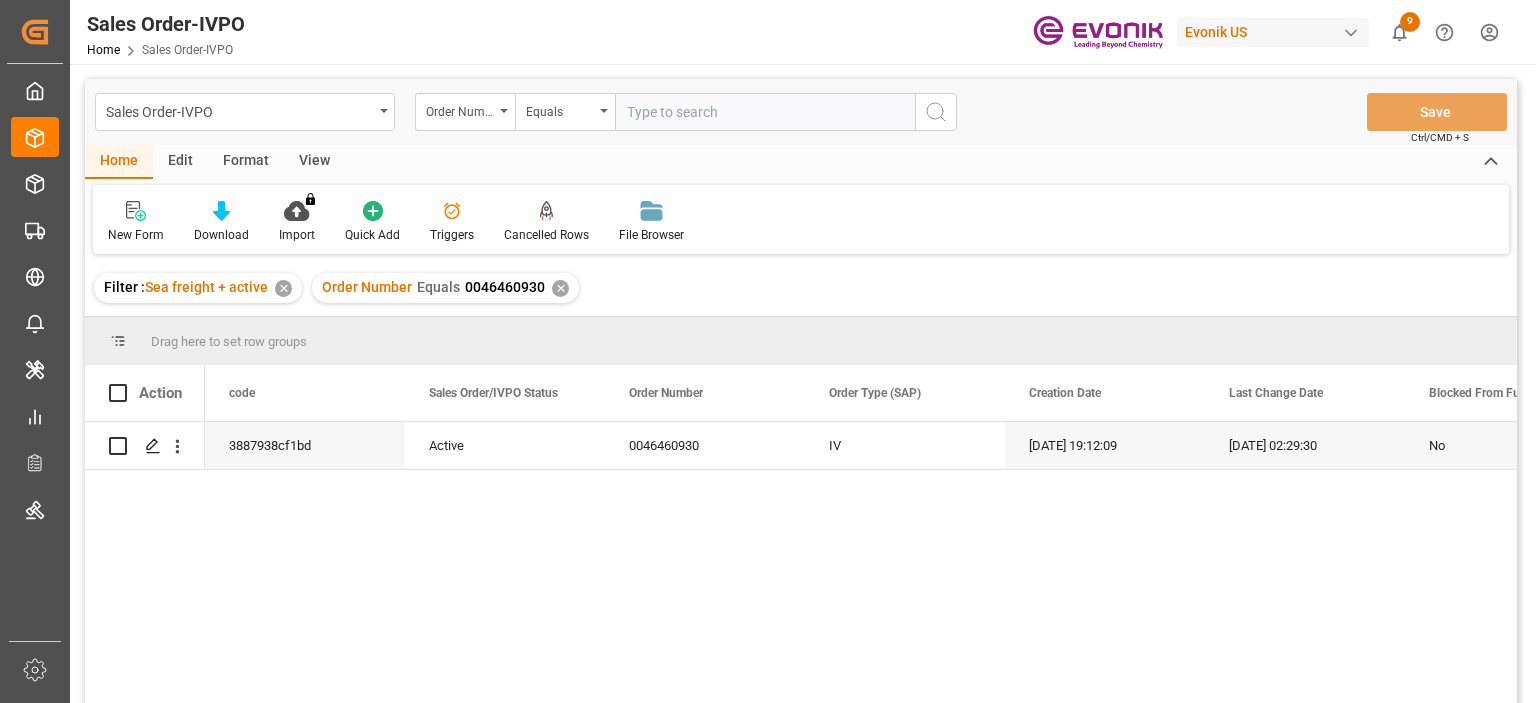 click at bounding box center (765, 112) 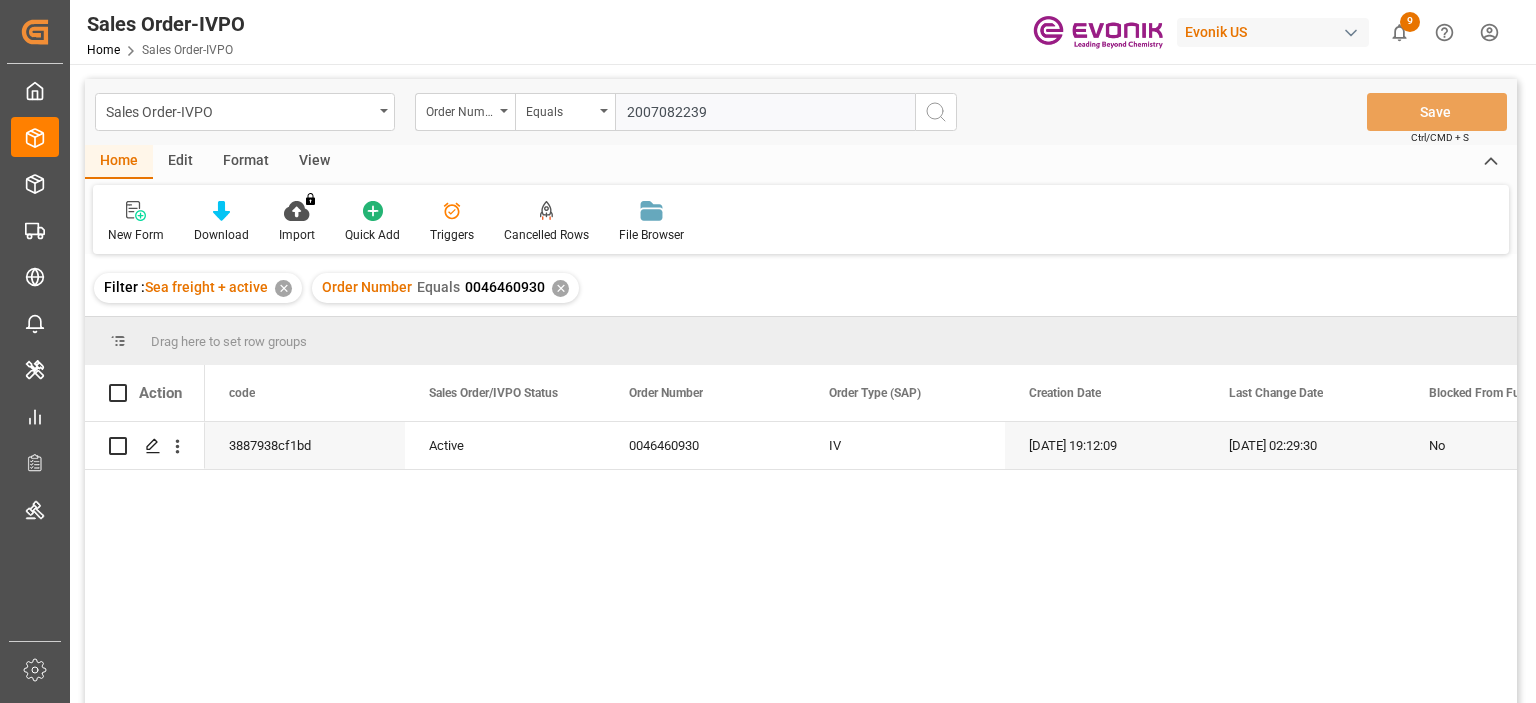 type on "2007082239" 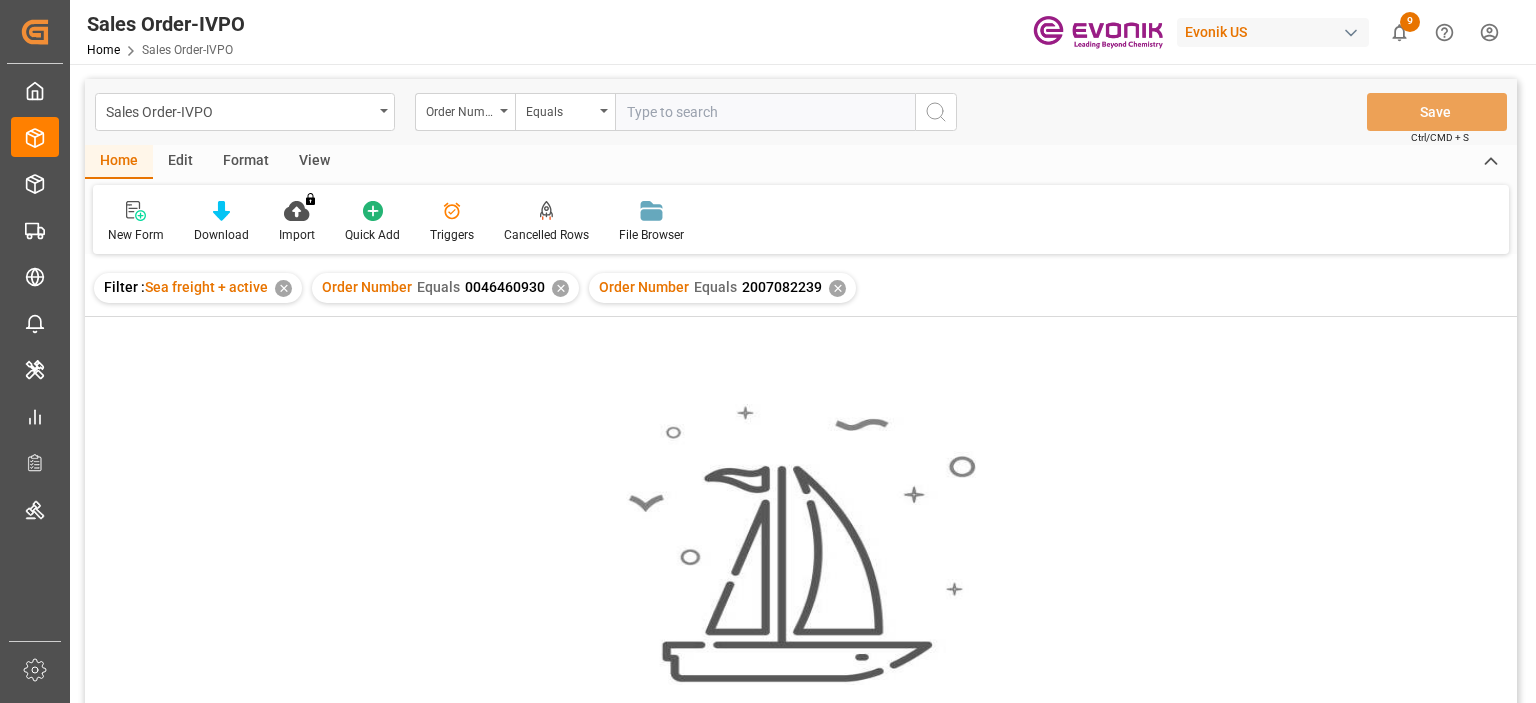 click on "✕" at bounding box center (560, 288) 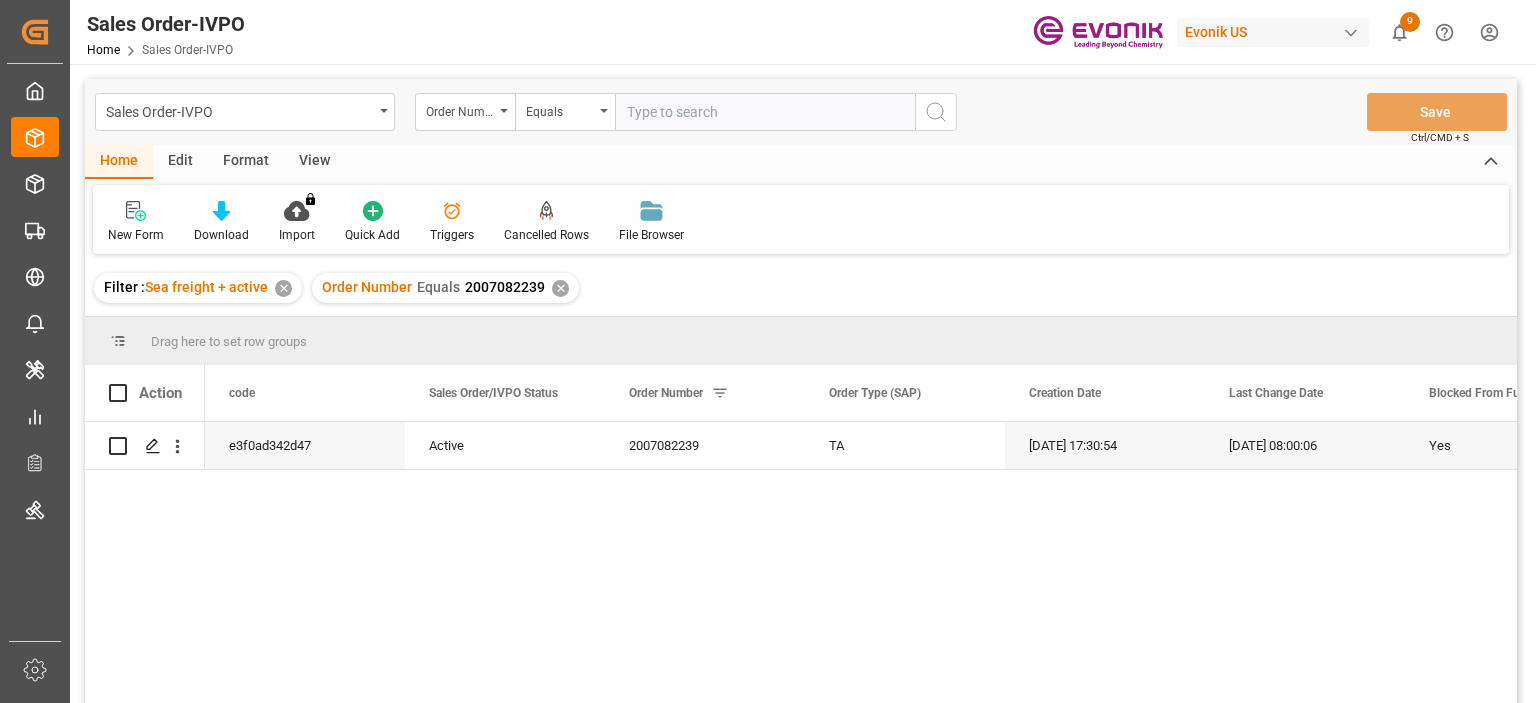click at bounding box center [765, 112] 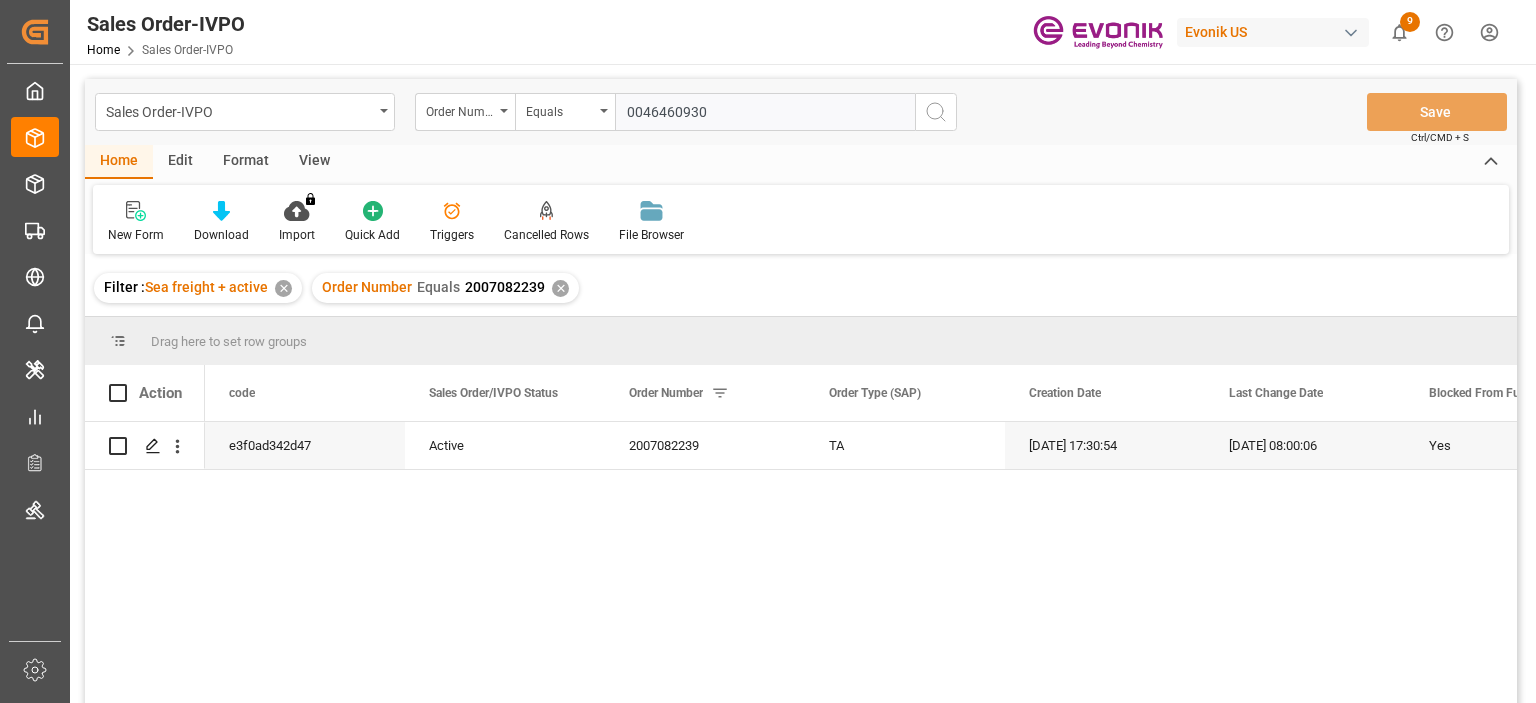 type 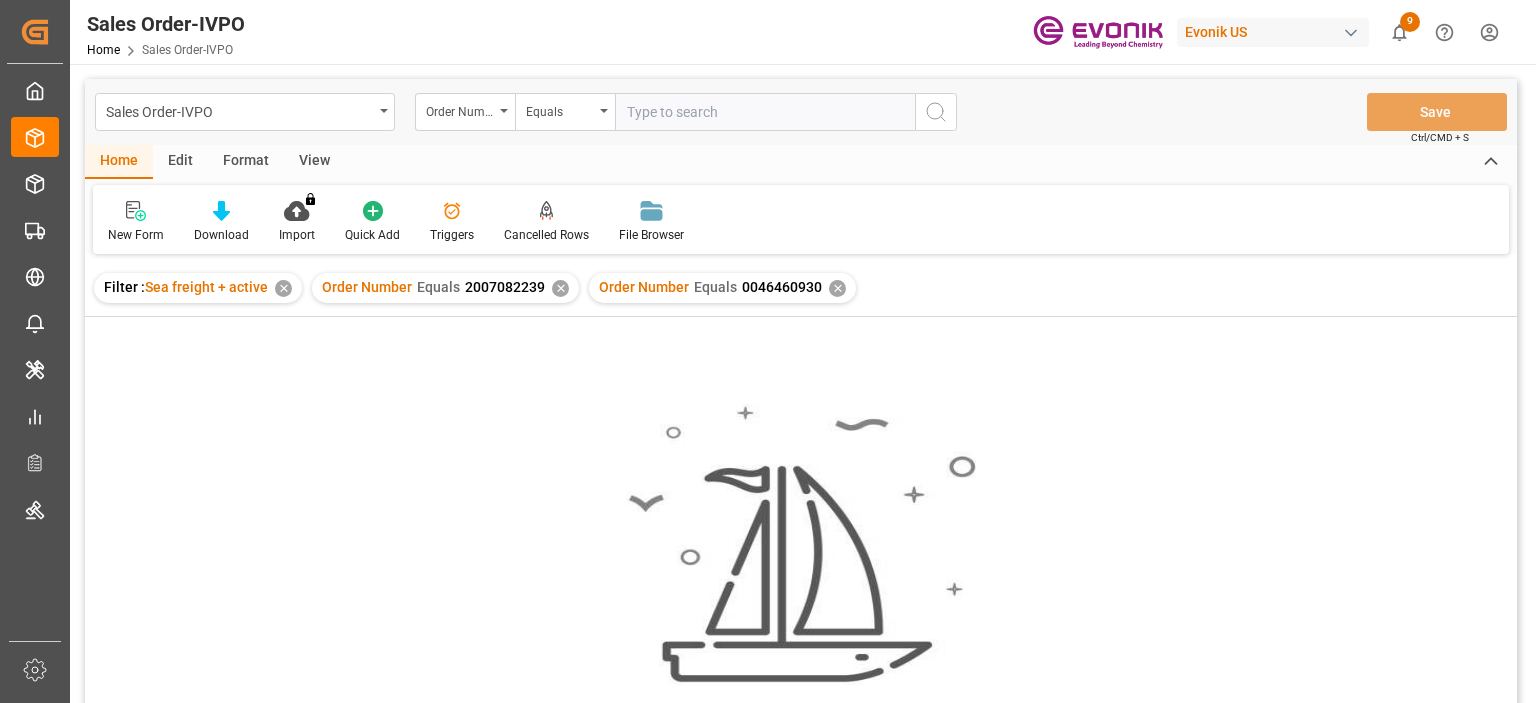 click on "✕" at bounding box center [560, 288] 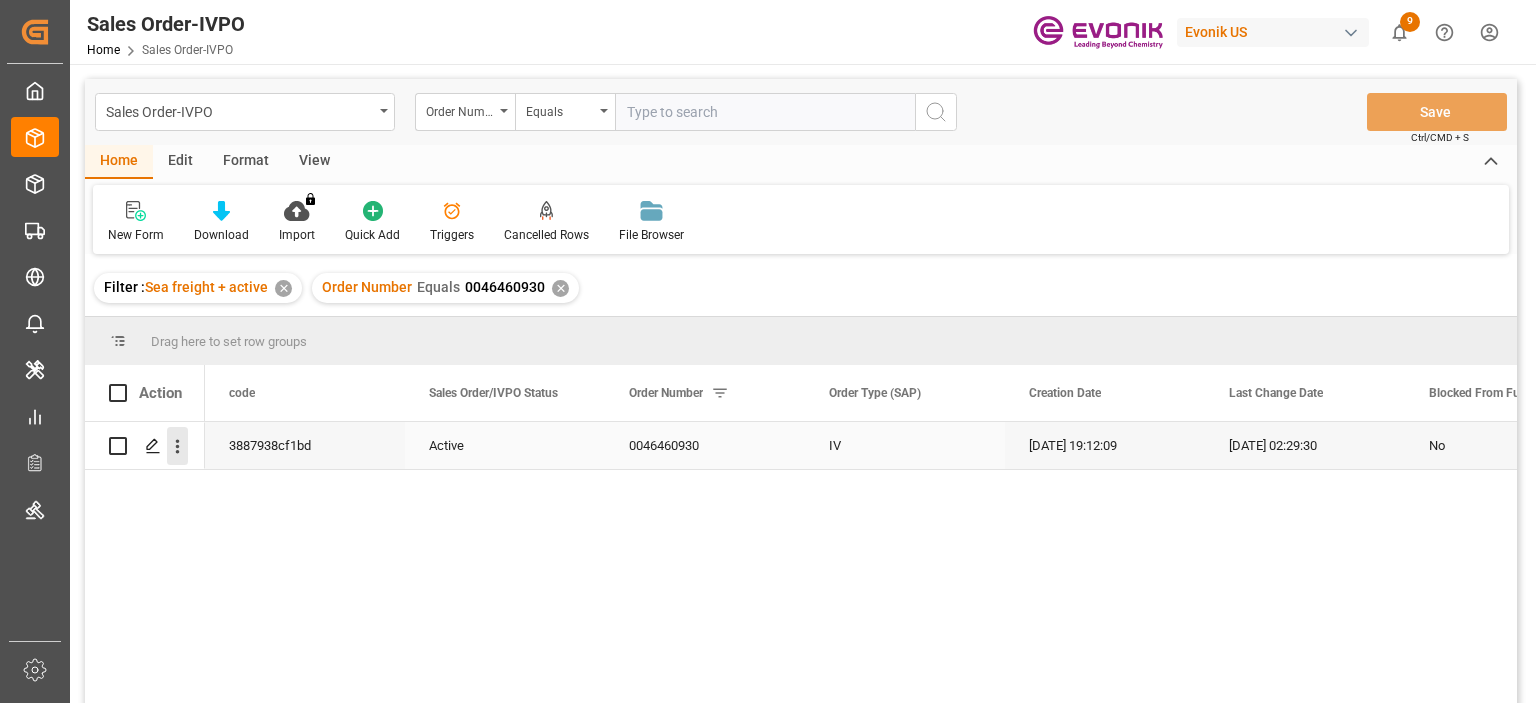 click 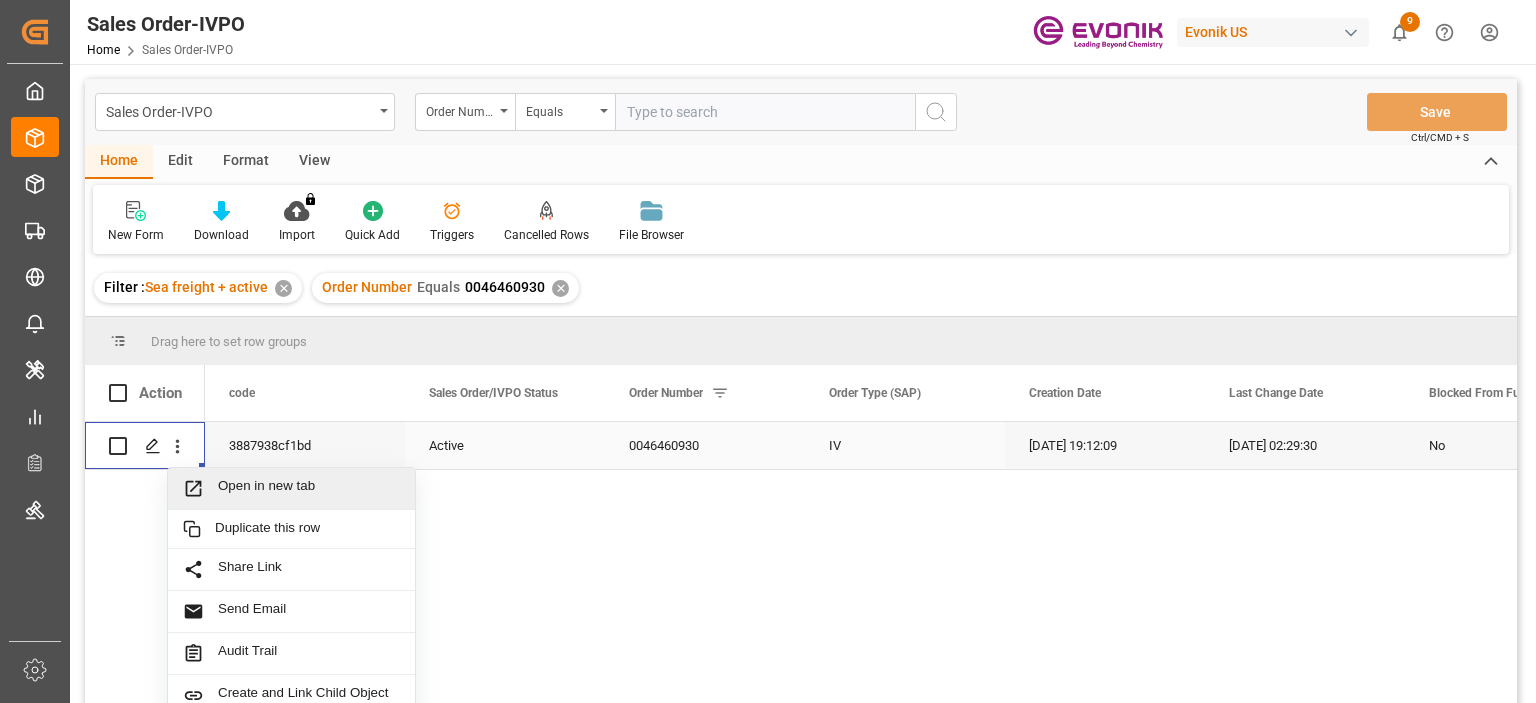 click on "Open in new tab" at bounding box center [291, 489] 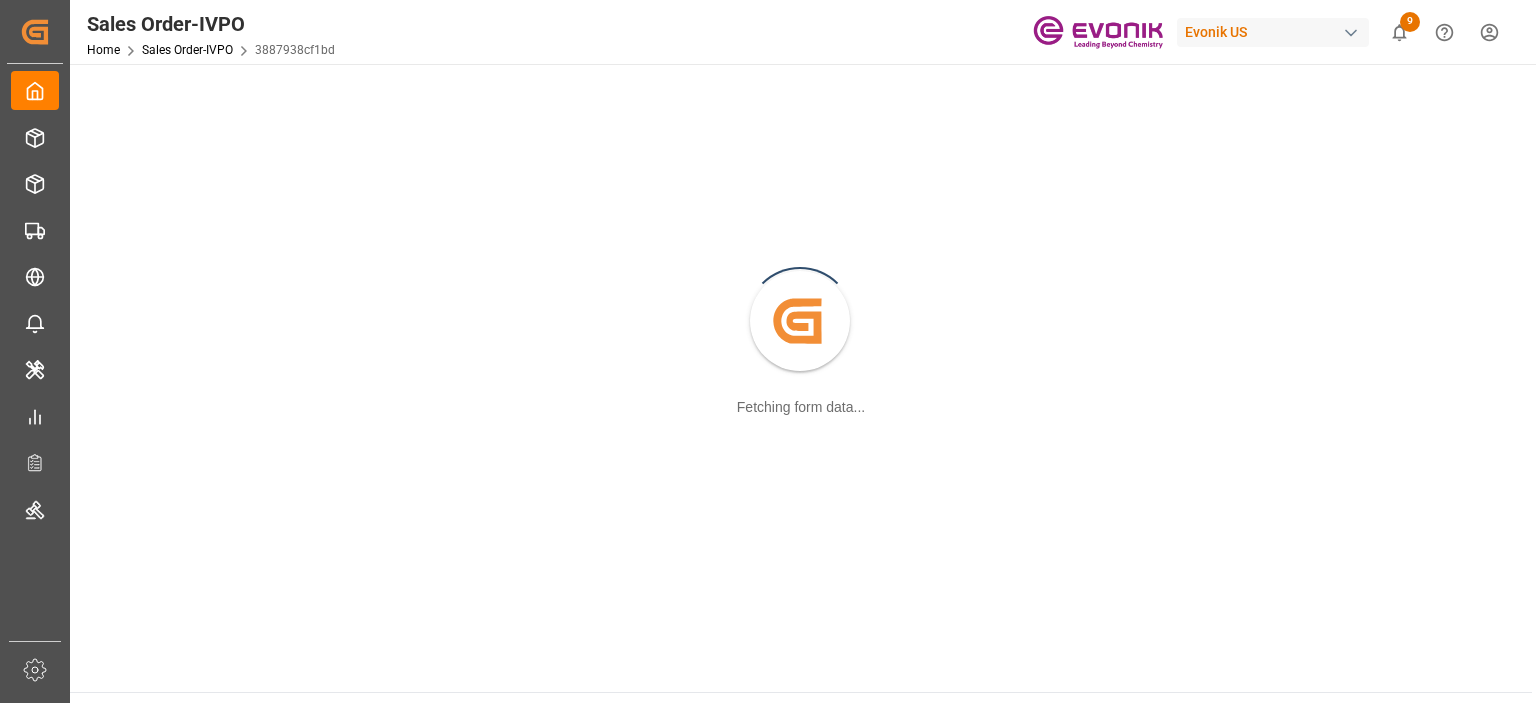 scroll, scrollTop: 0, scrollLeft: 0, axis: both 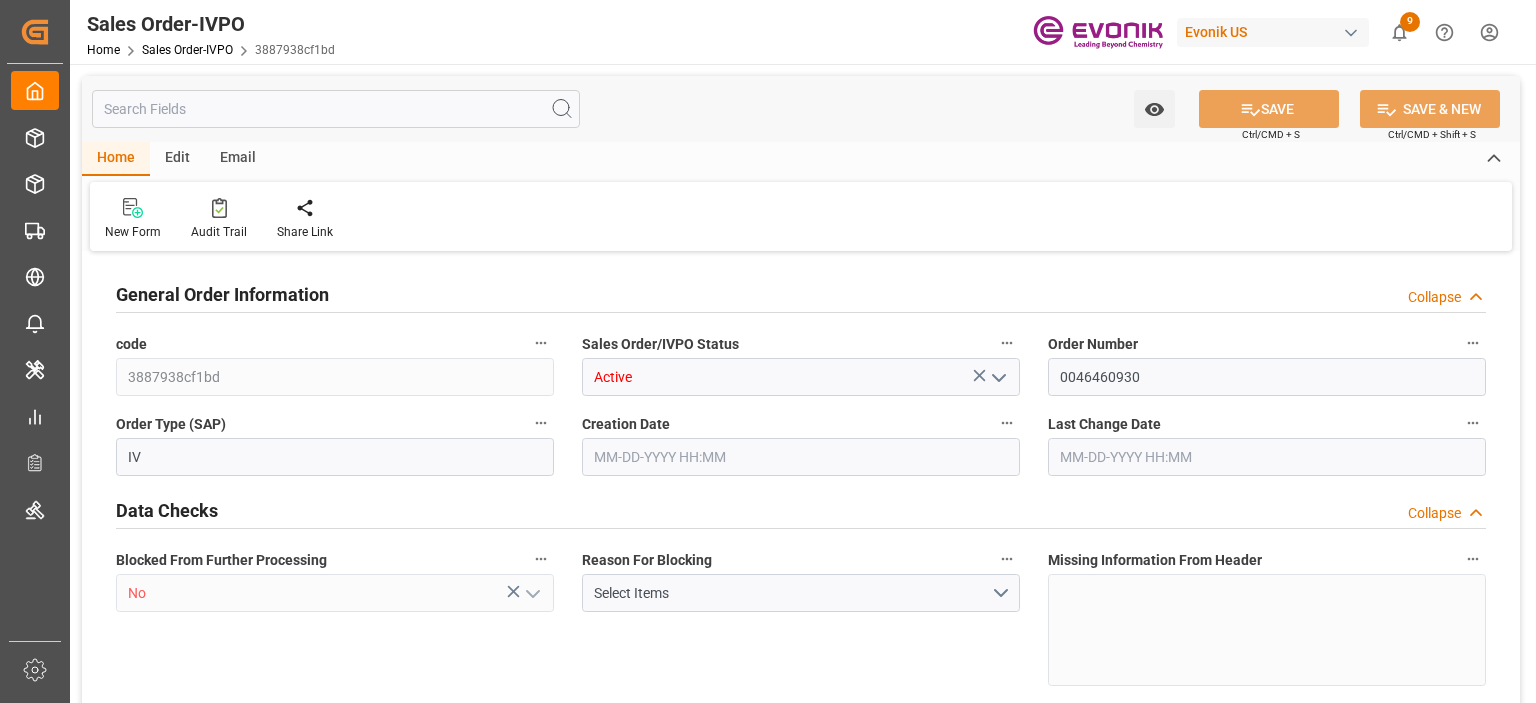type on "CNSHA" 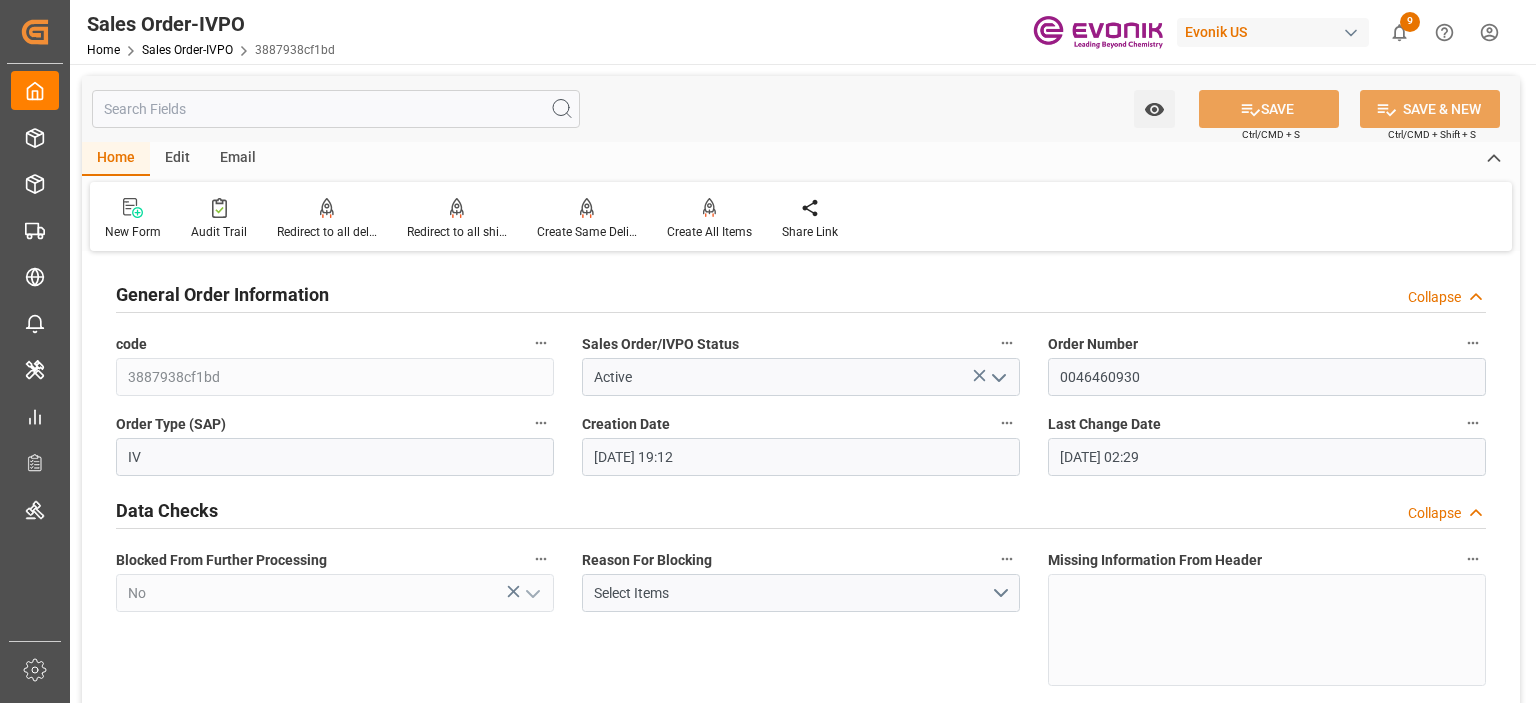 type on "[DATE] 19:12" 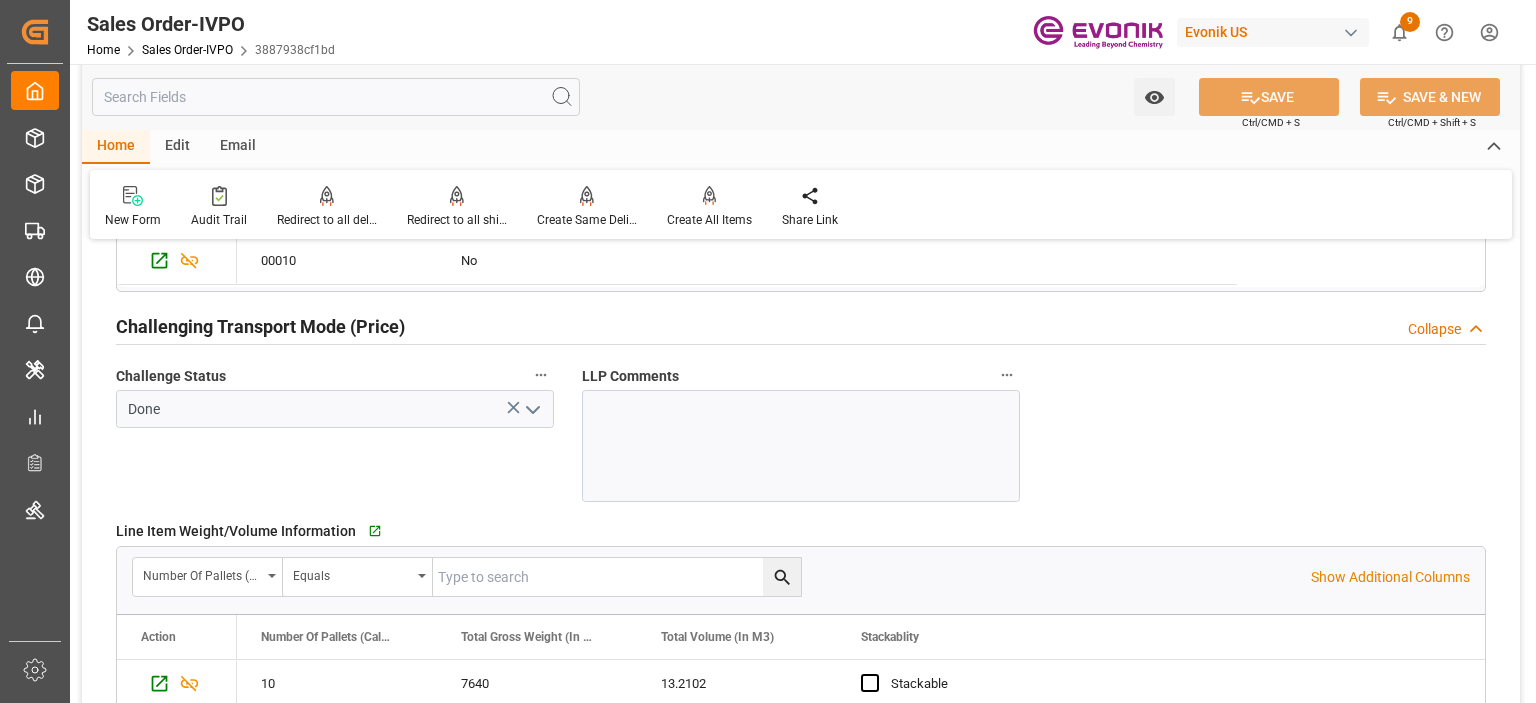 scroll, scrollTop: 2800, scrollLeft: 0, axis: vertical 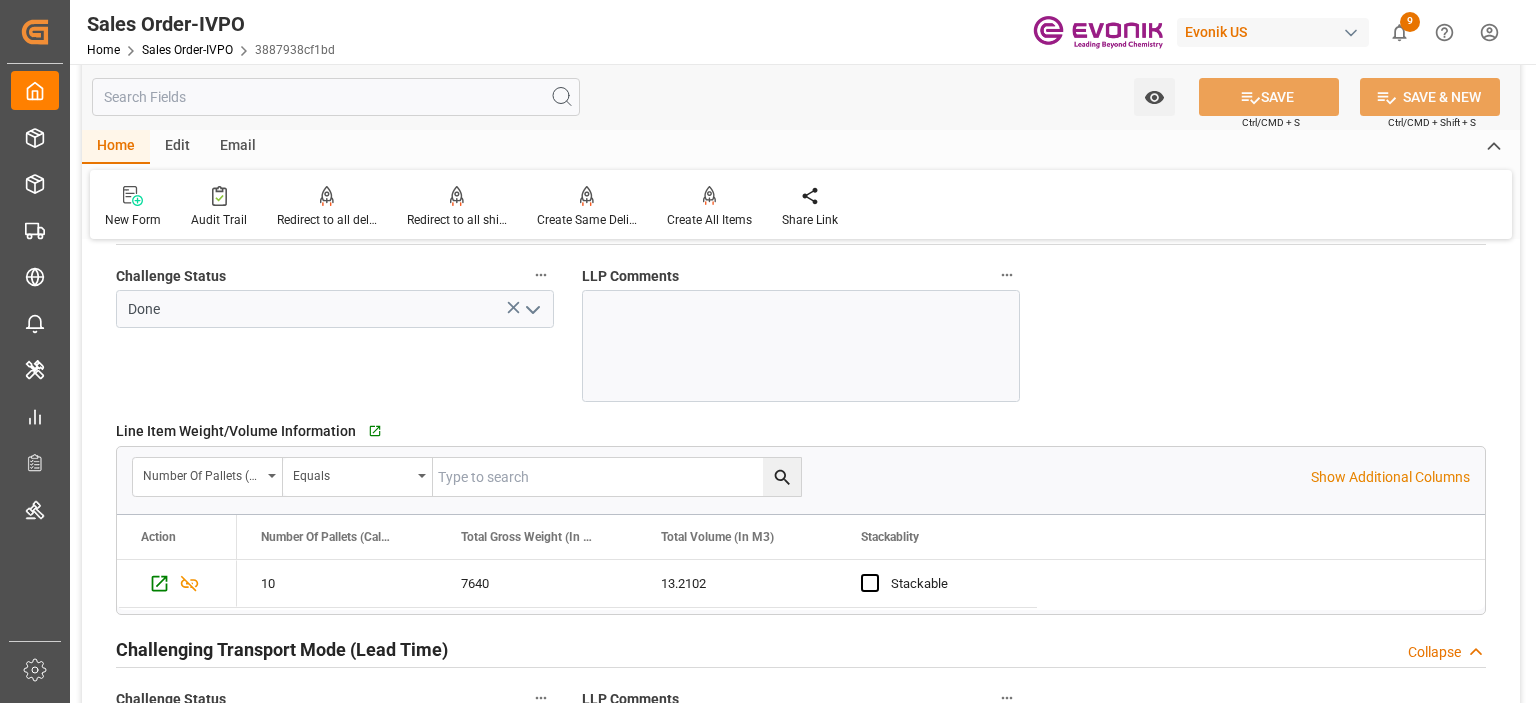 click at bounding box center (801, 346) 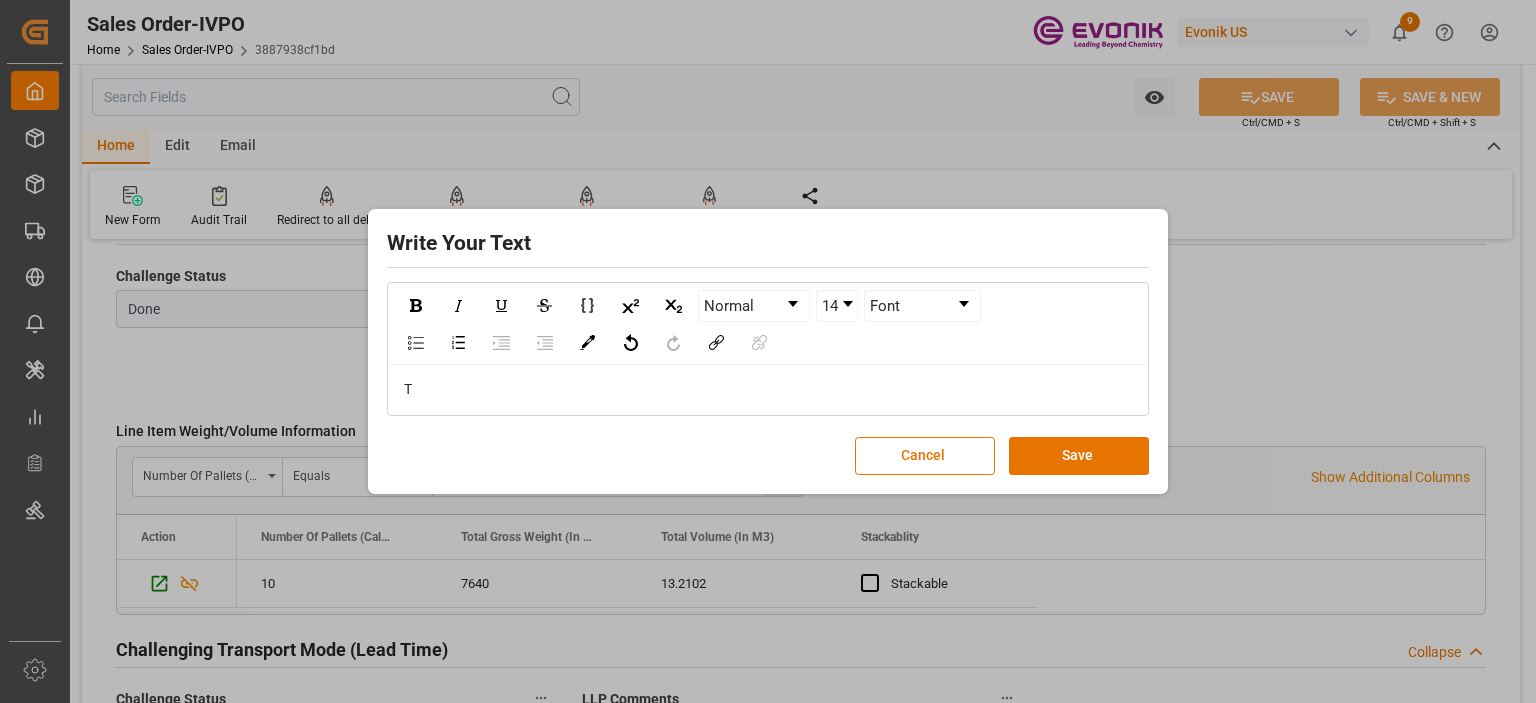 type 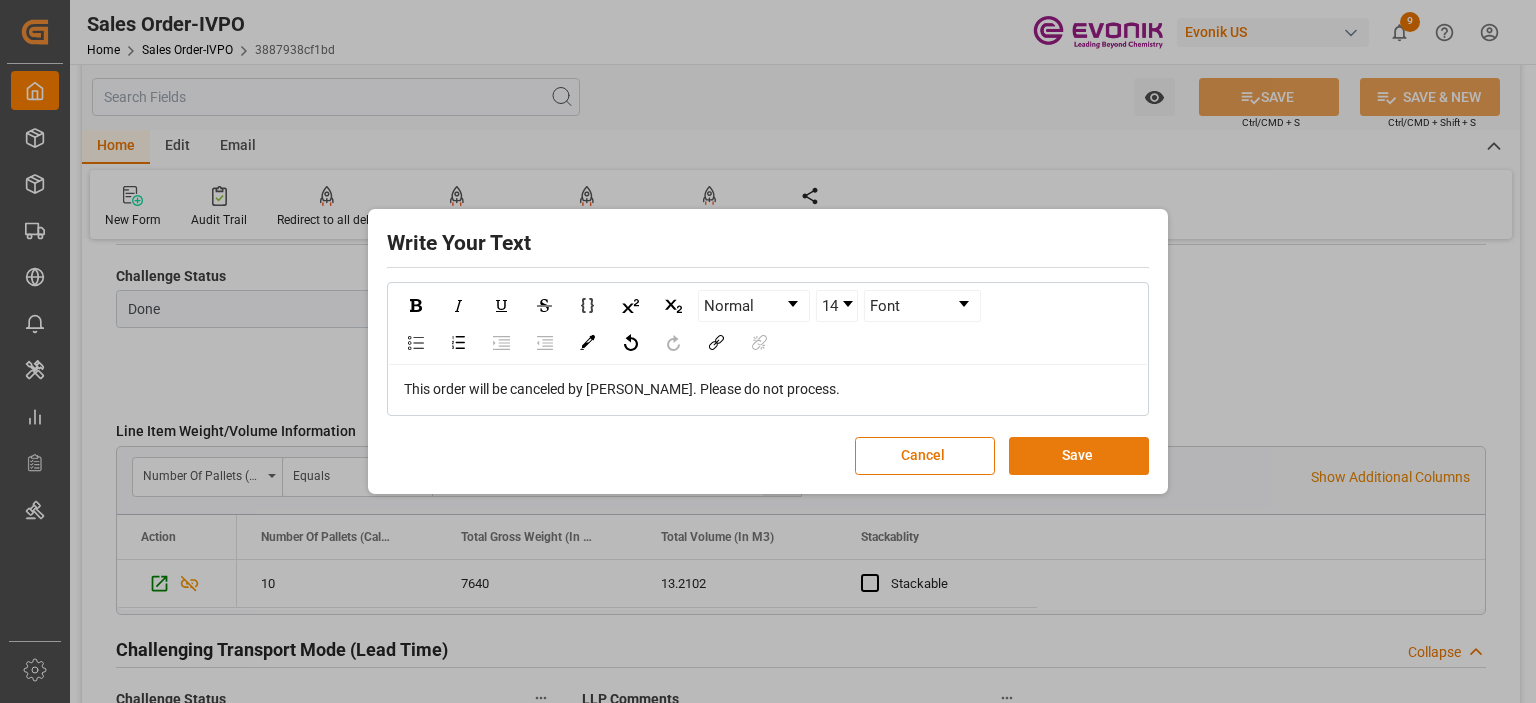 click on "Save" at bounding box center [1079, 456] 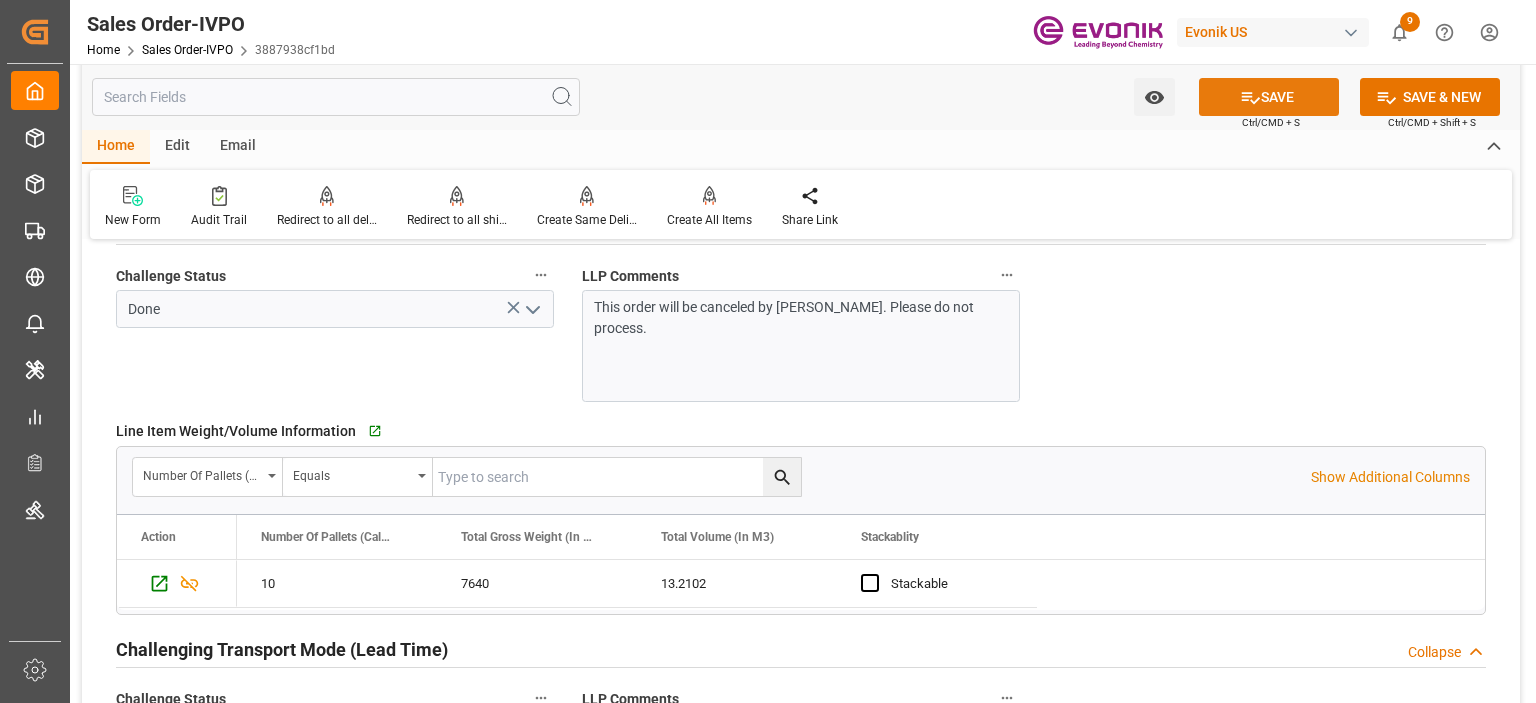 click on "SAVE" at bounding box center [1269, 97] 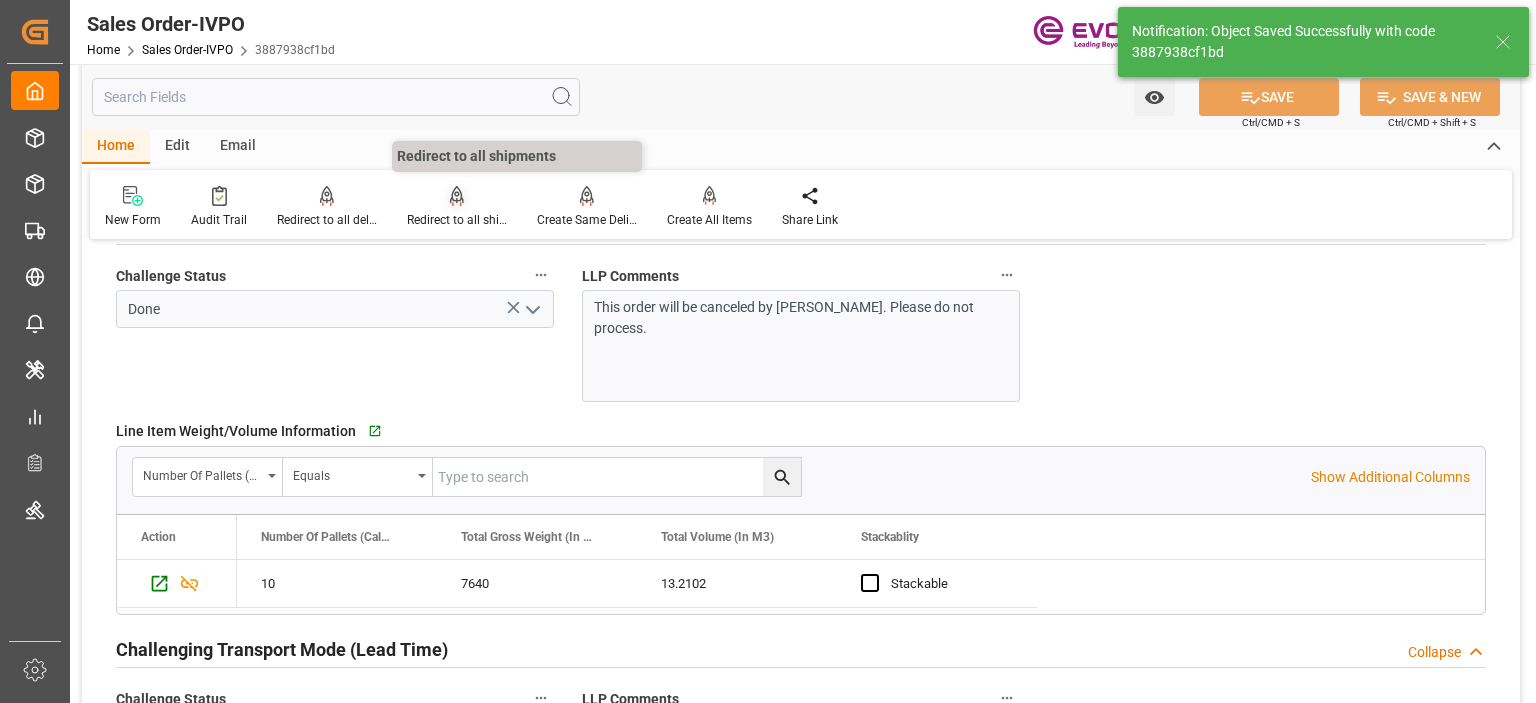 type on "07-14-2025 13:45" 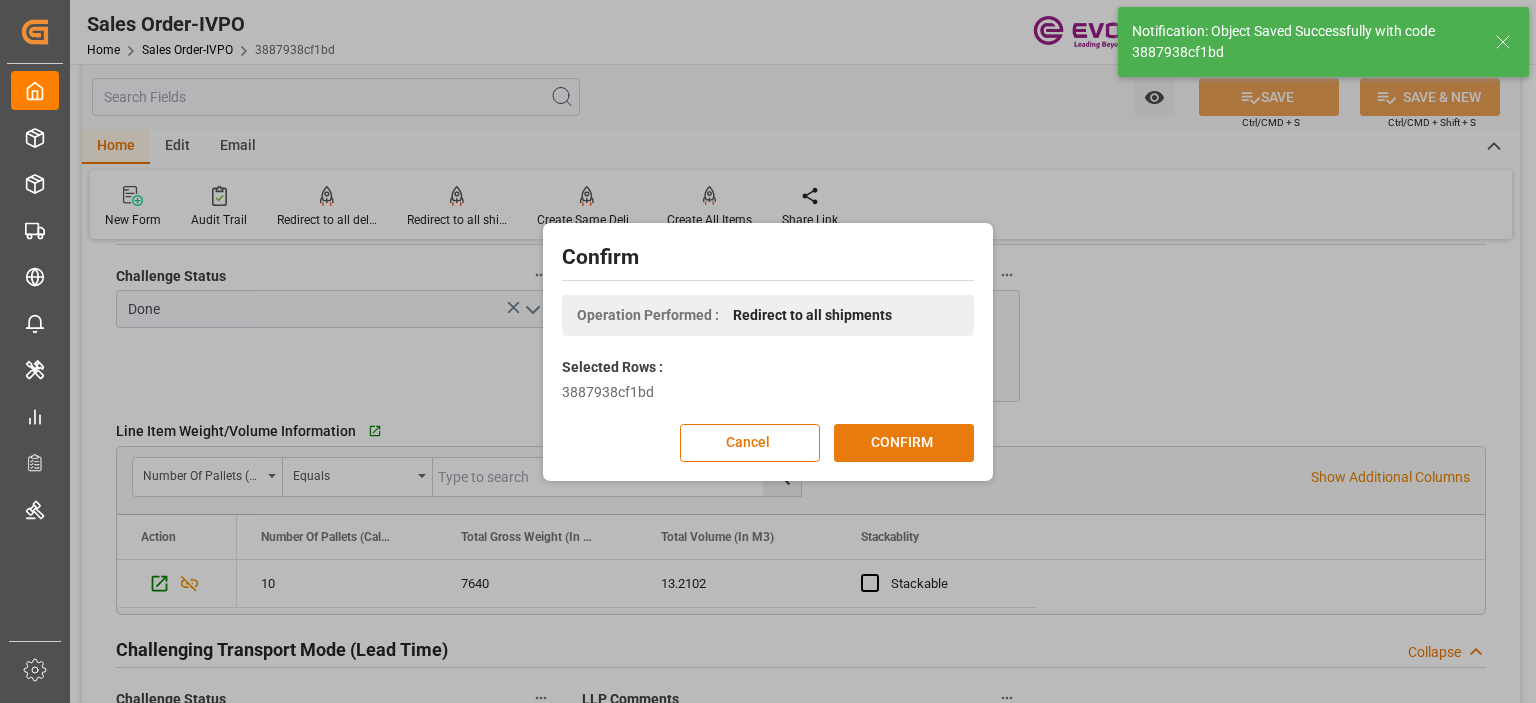 click on "CONFIRM" at bounding box center (904, 443) 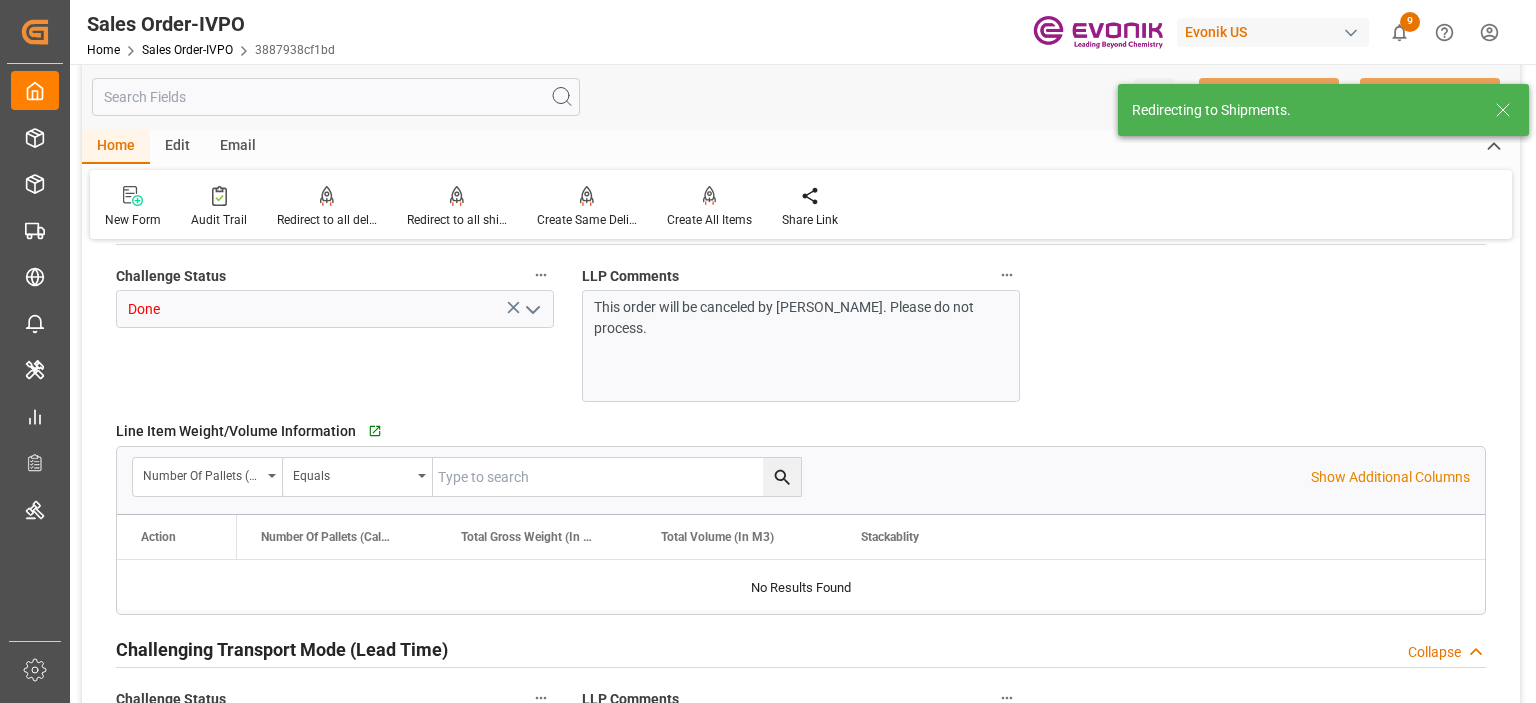 type on "CNSHA" 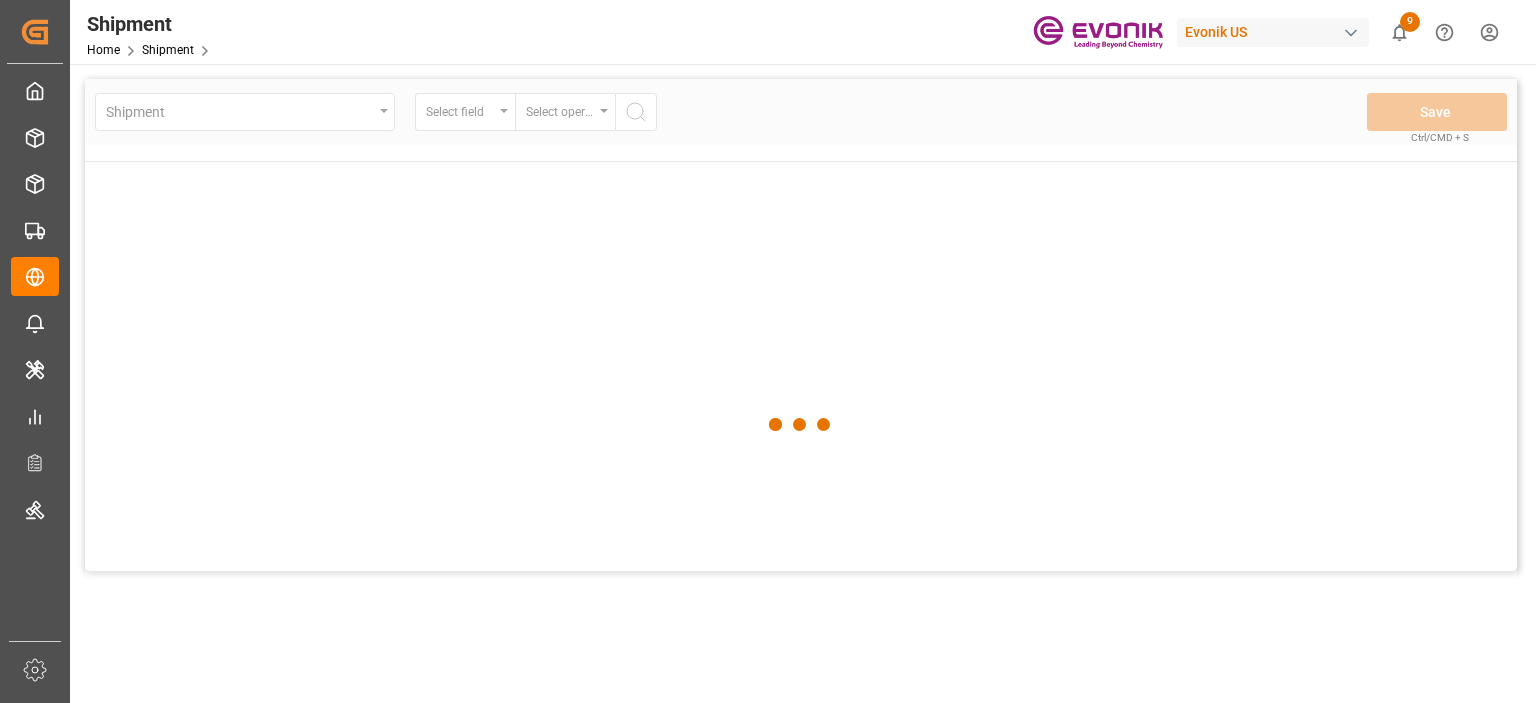scroll, scrollTop: 0, scrollLeft: 0, axis: both 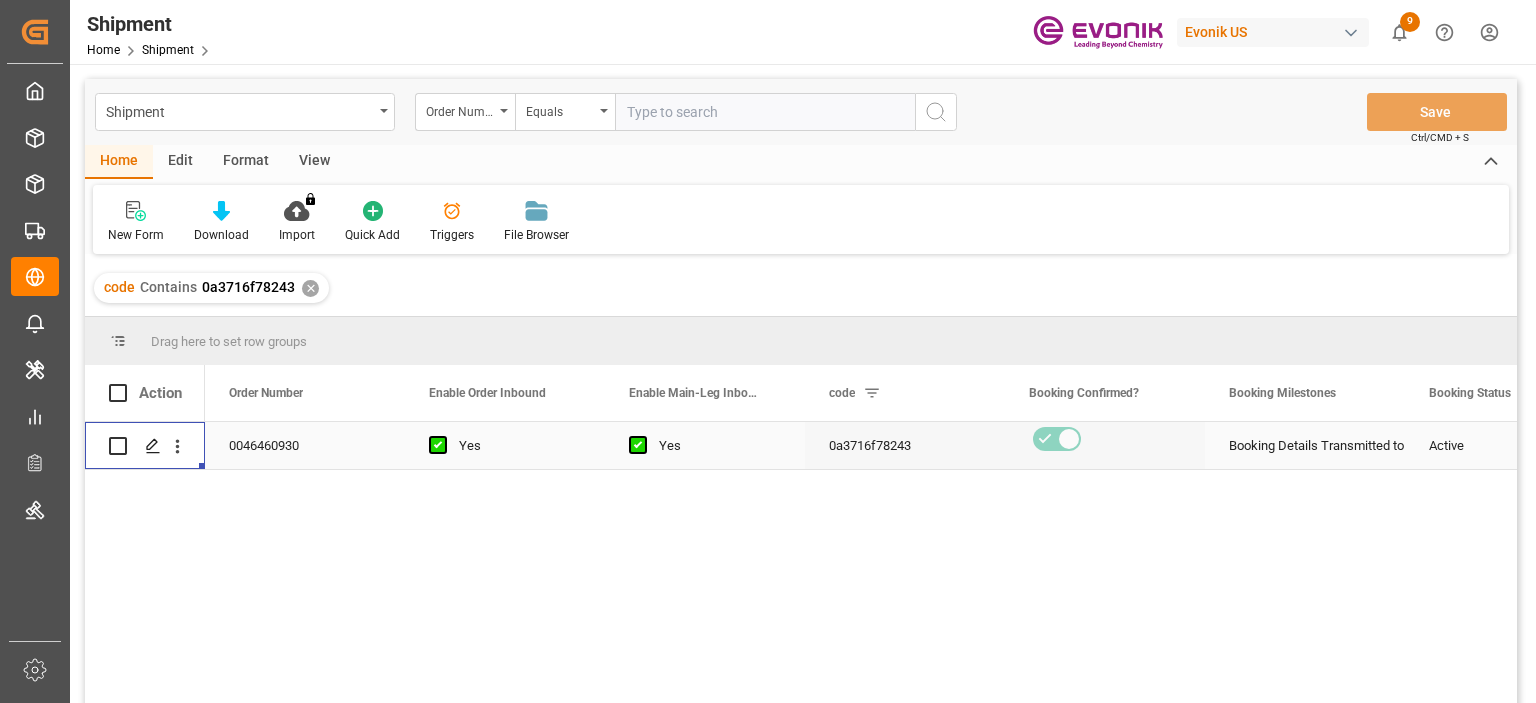 click 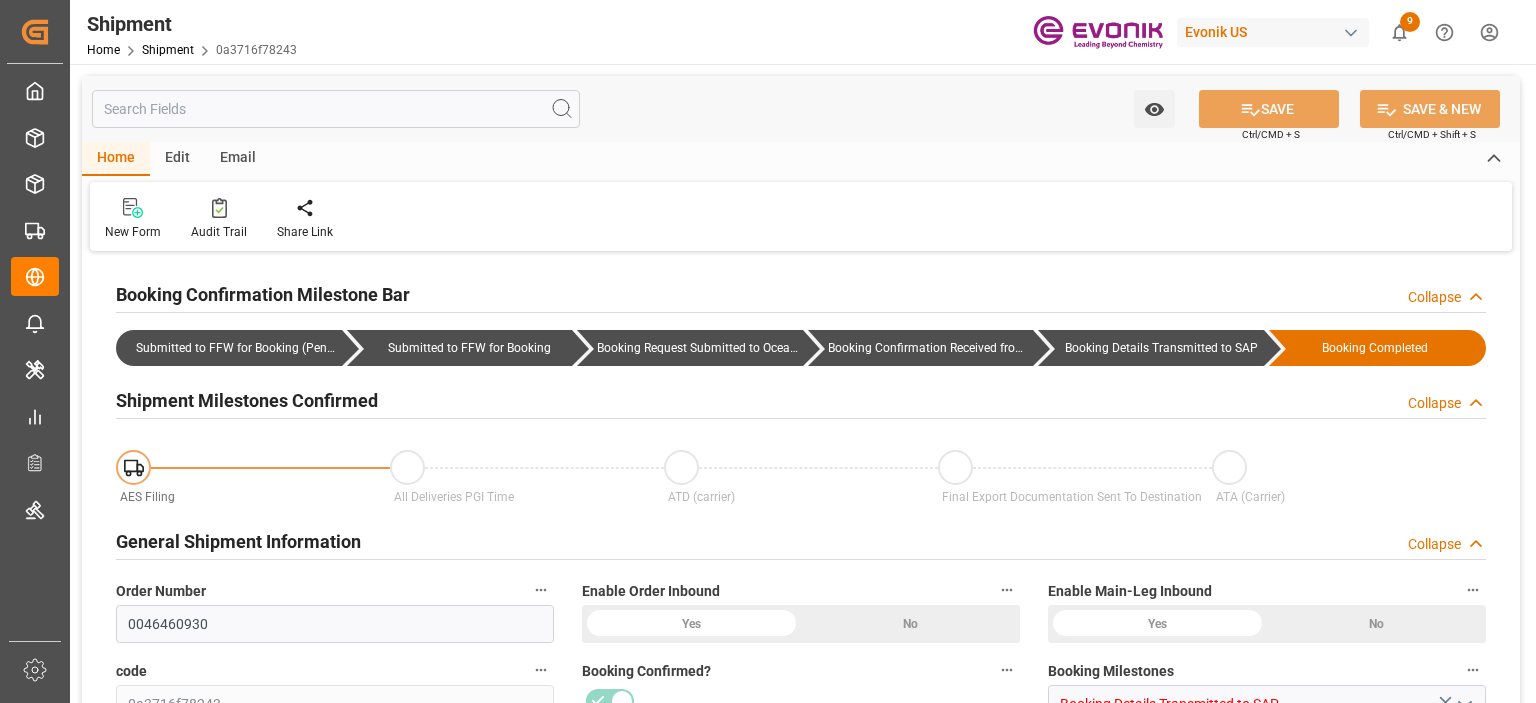 type on "40" 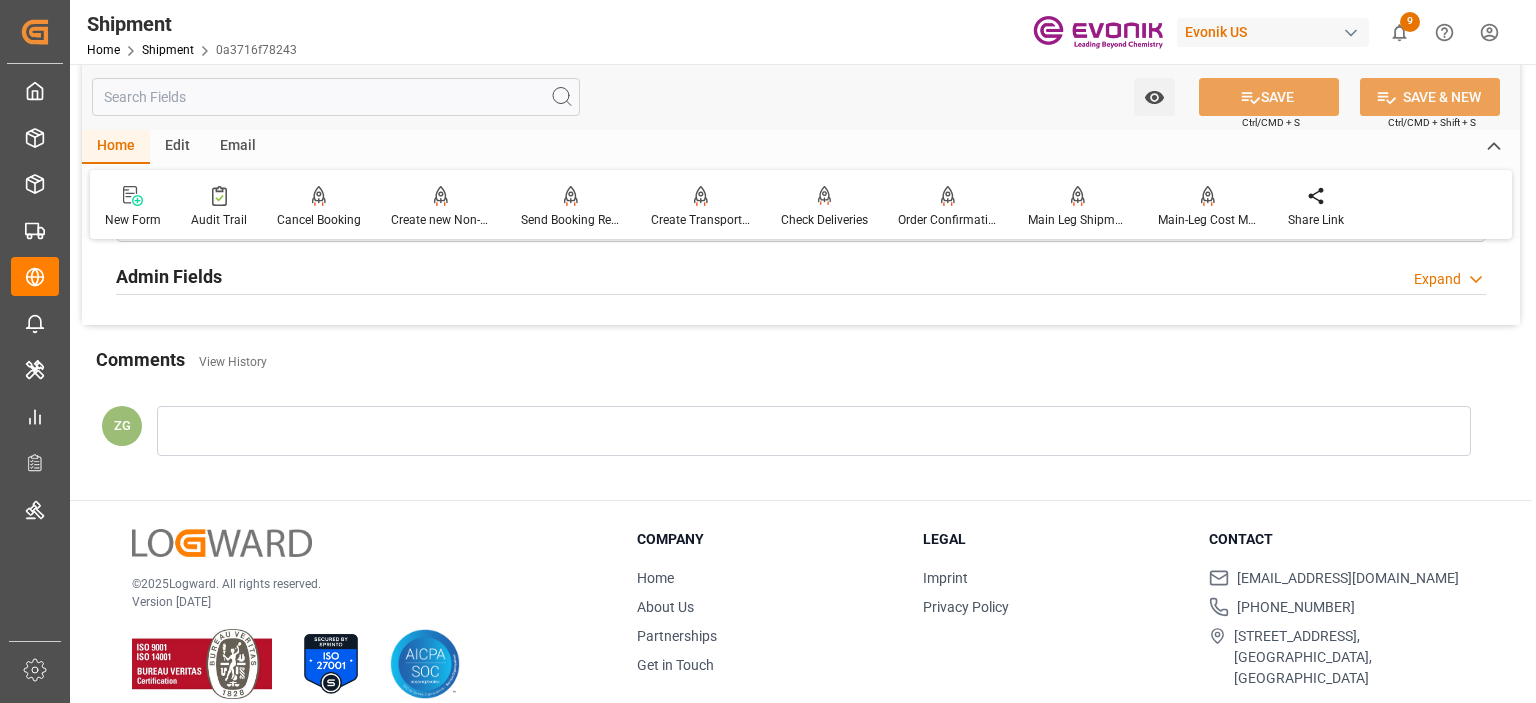 scroll, scrollTop: 1700, scrollLeft: 0, axis: vertical 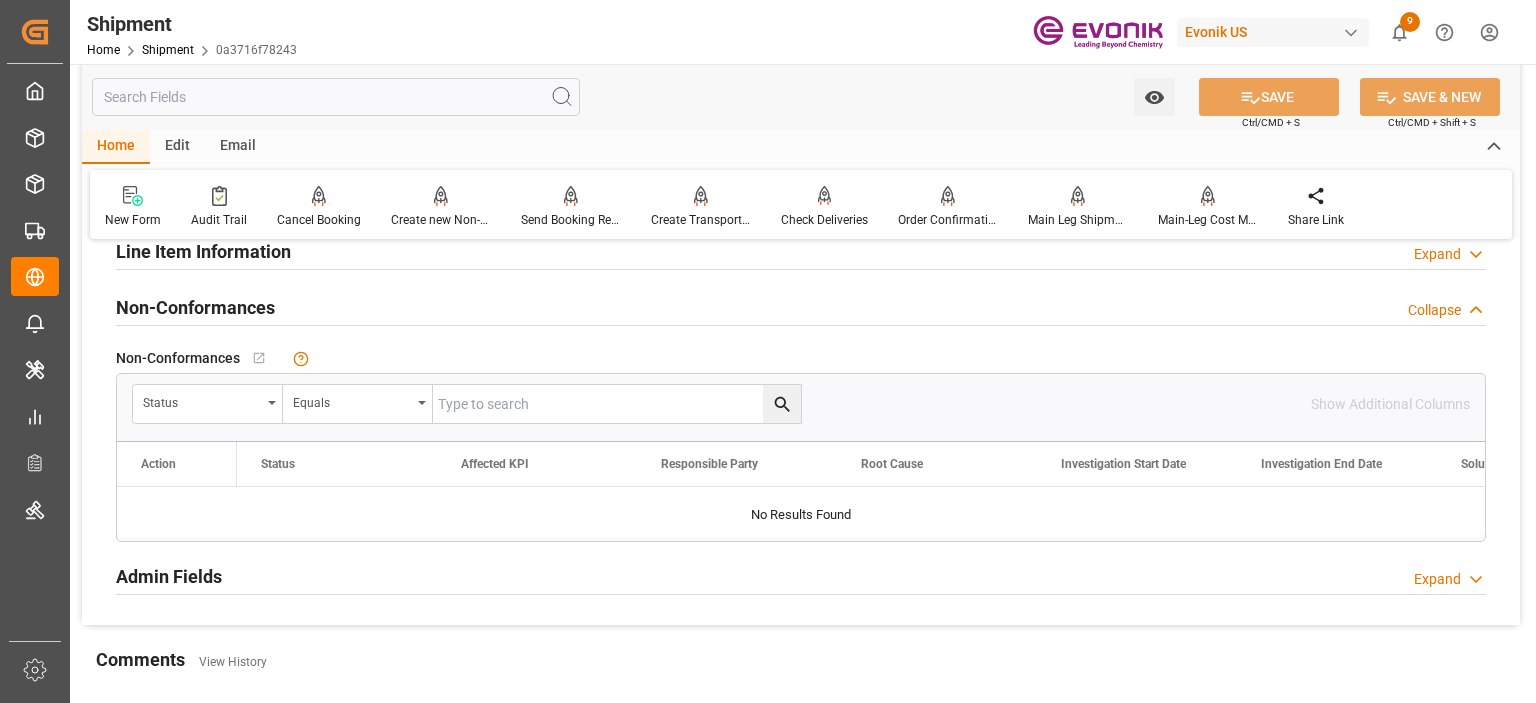 click on "Line Item Information" at bounding box center [203, 251] 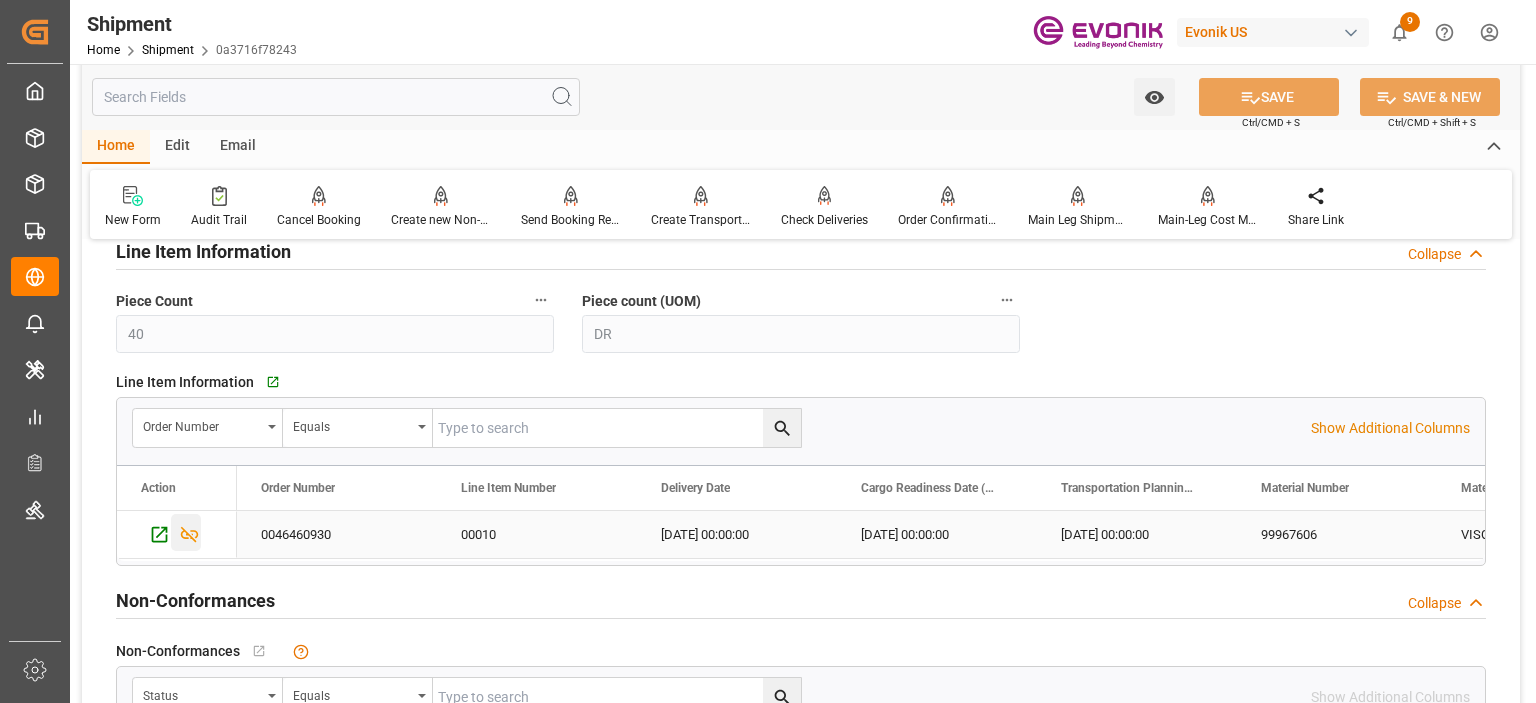 click 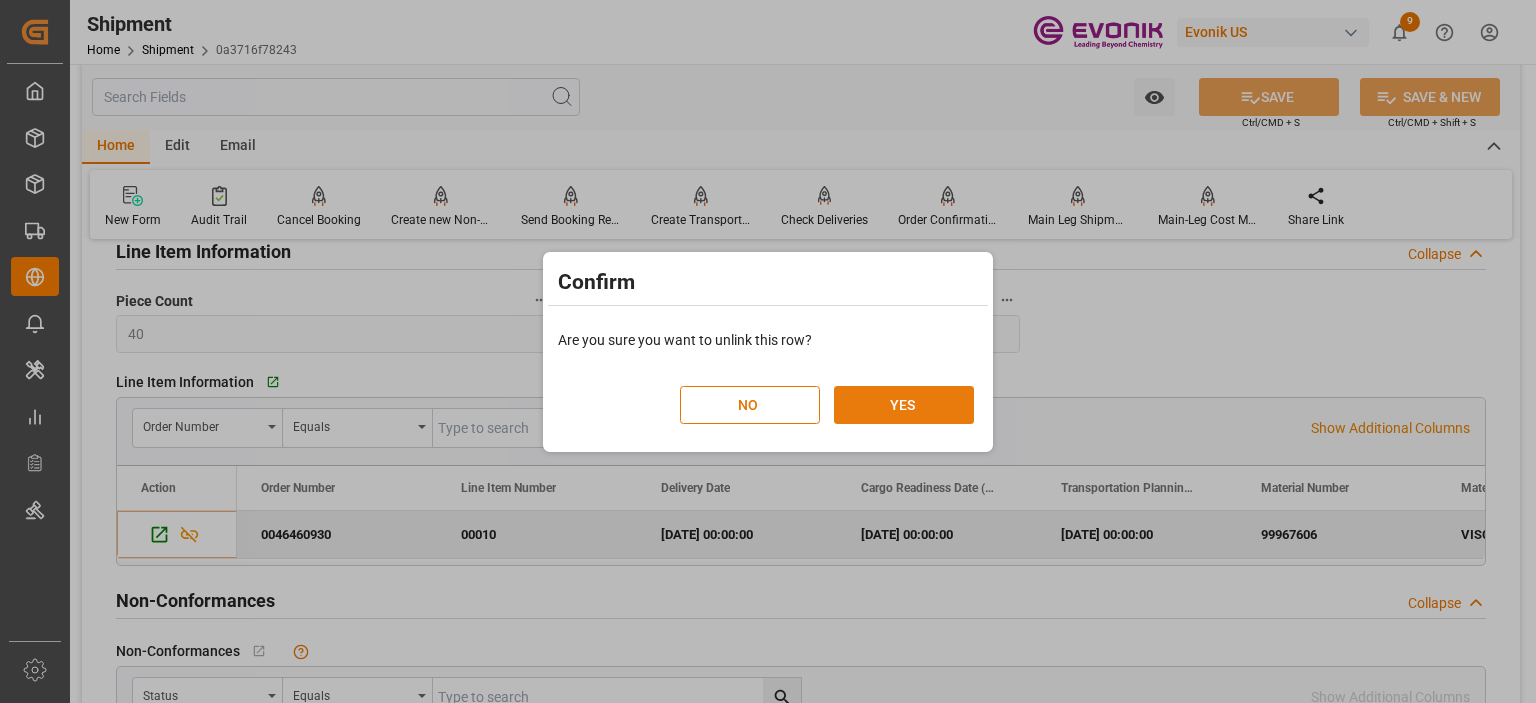click on "YES" at bounding box center (904, 405) 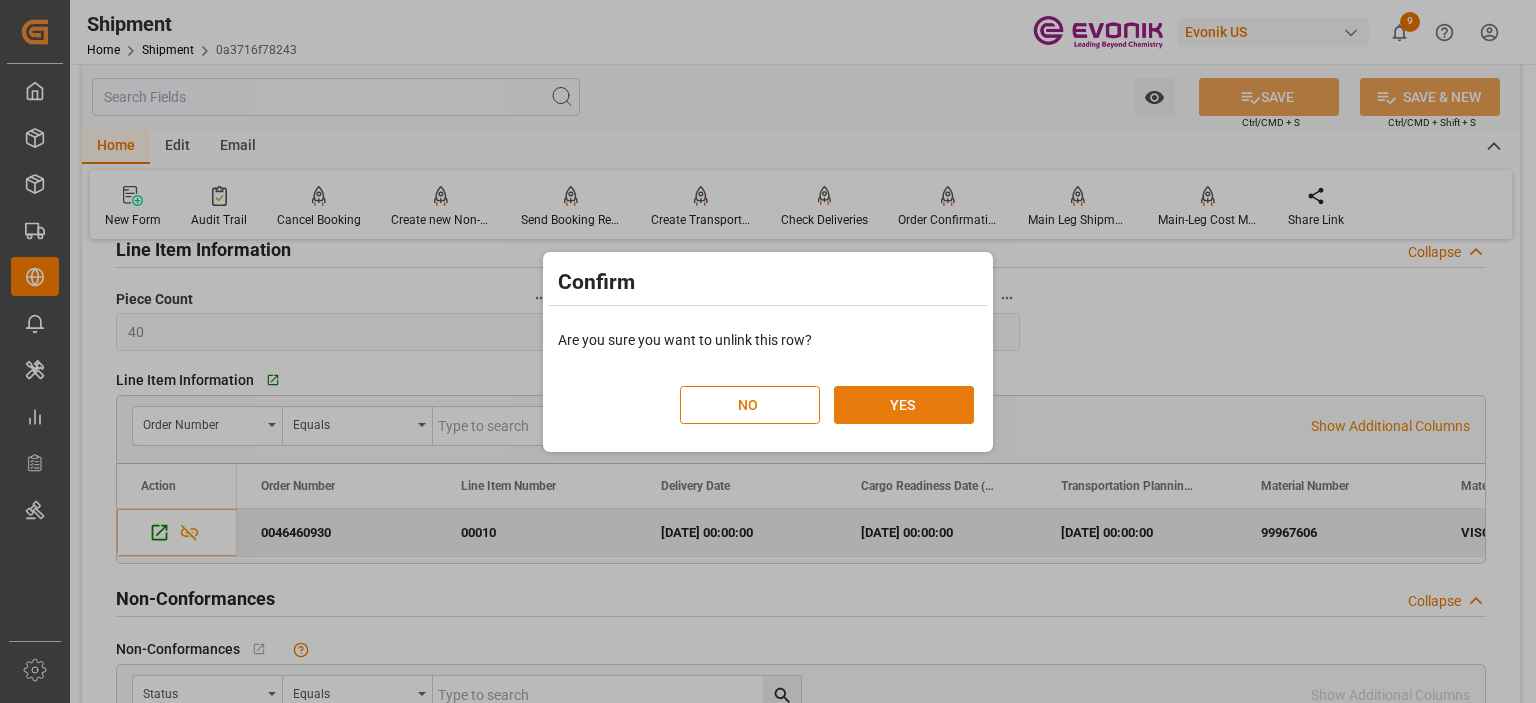 scroll, scrollTop: 1700, scrollLeft: 0, axis: vertical 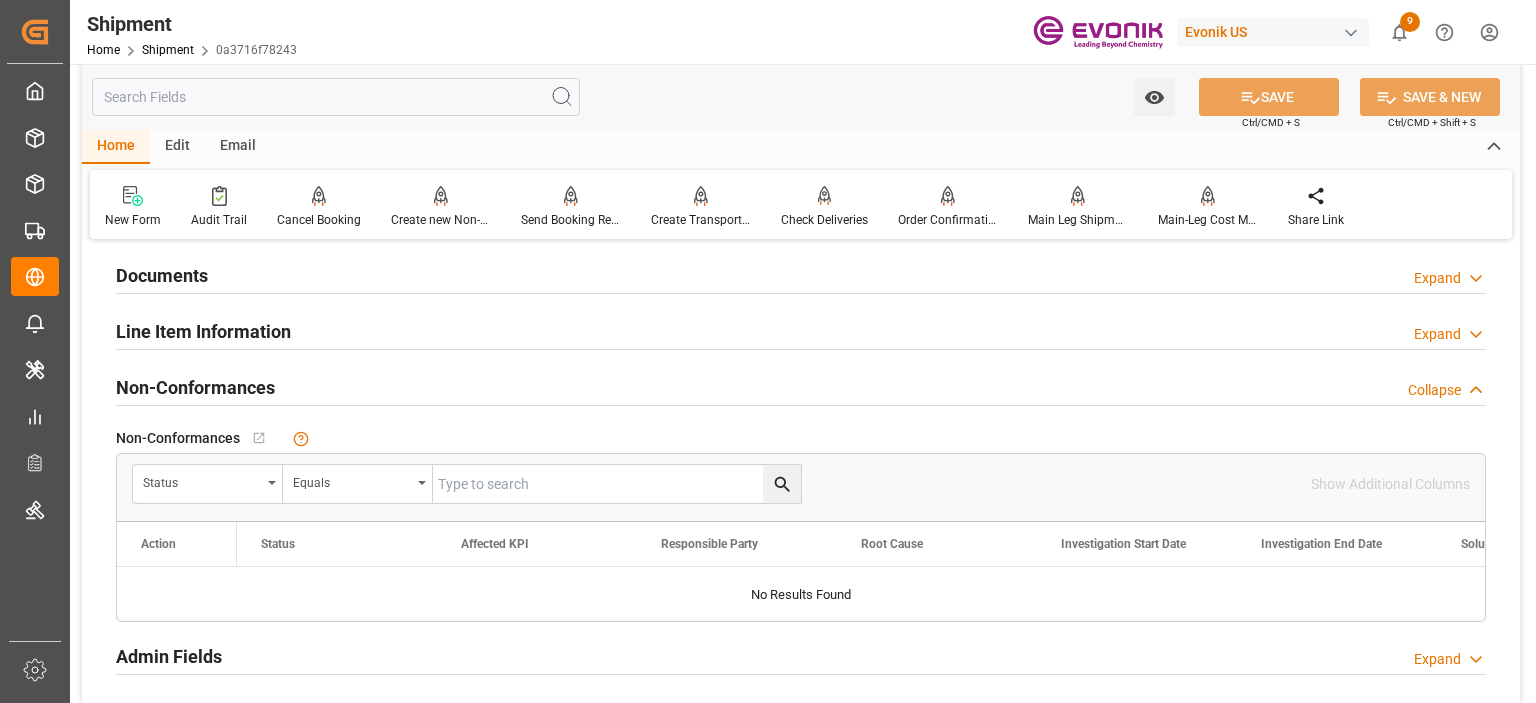 click on "Line Item Information" at bounding box center (203, 330) 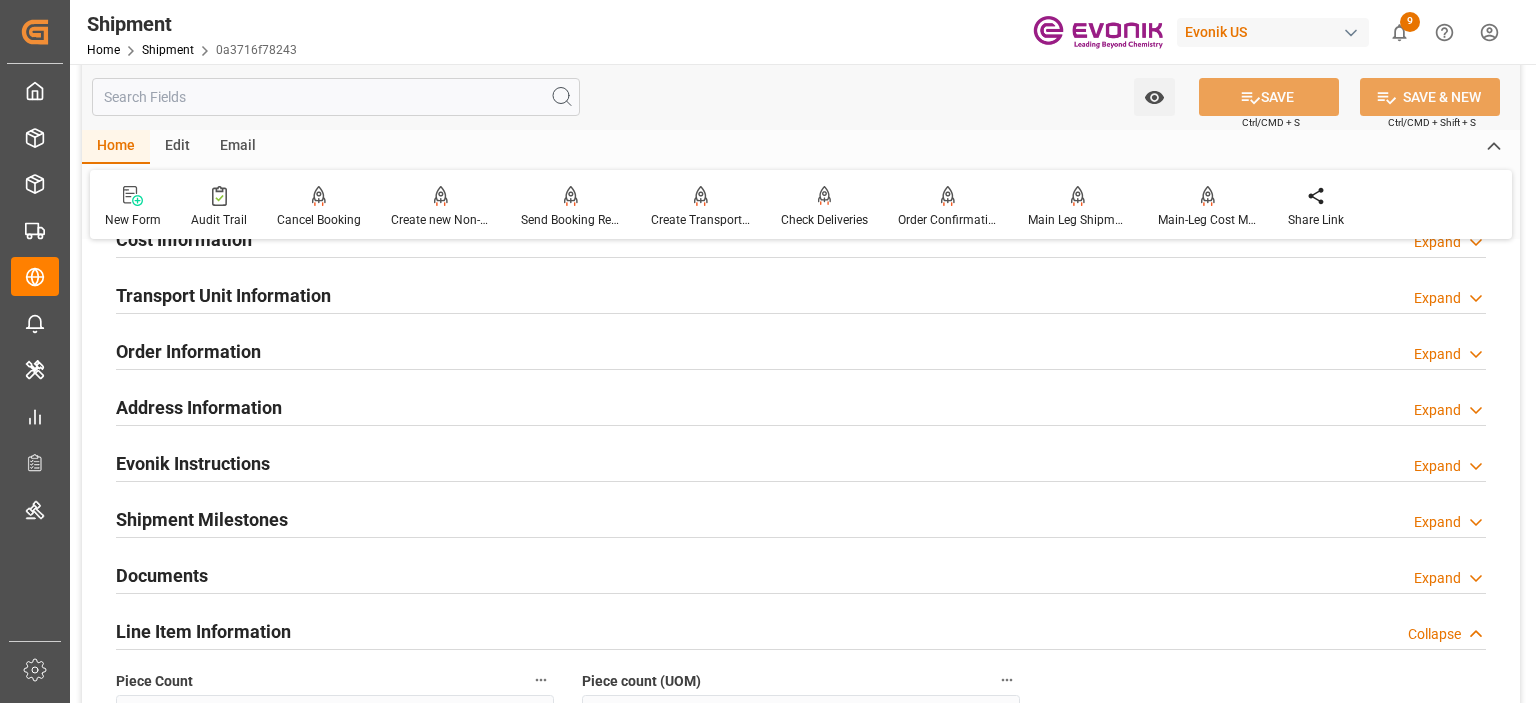 scroll, scrollTop: 1220, scrollLeft: 0, axis: vertical 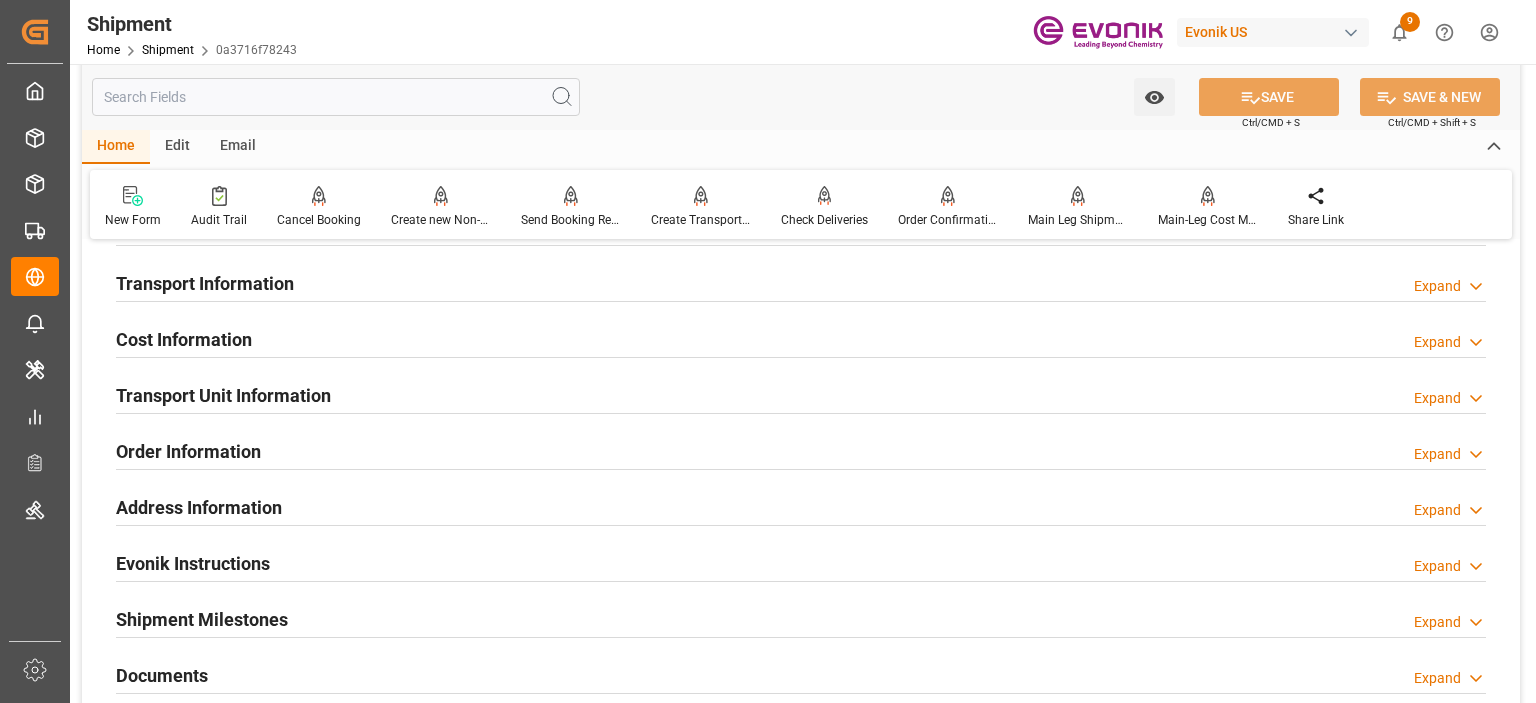 click on "Transport Unit Information" at bounding box center [223, 395] 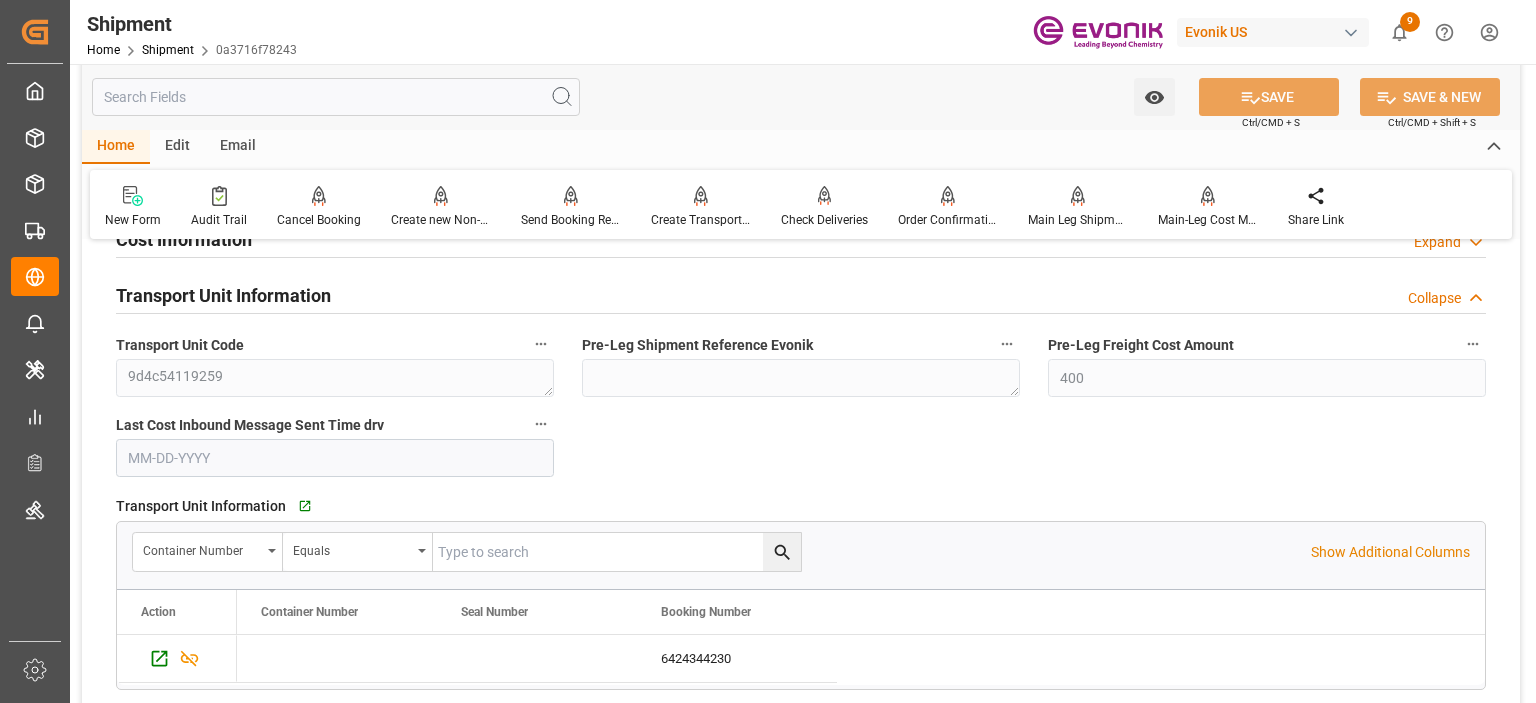 scroll, scrollTop: 1420, scrollLeft: 0, axis: vertical 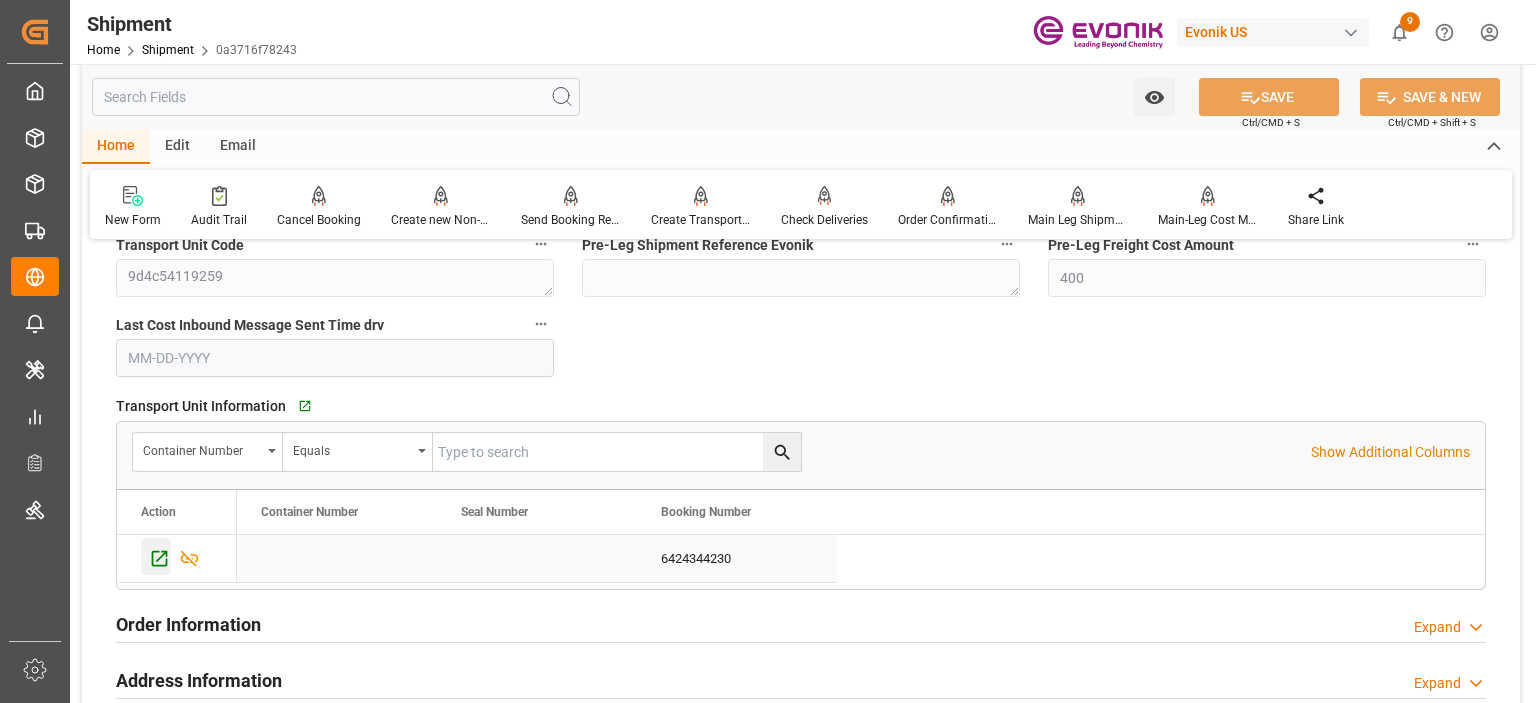click 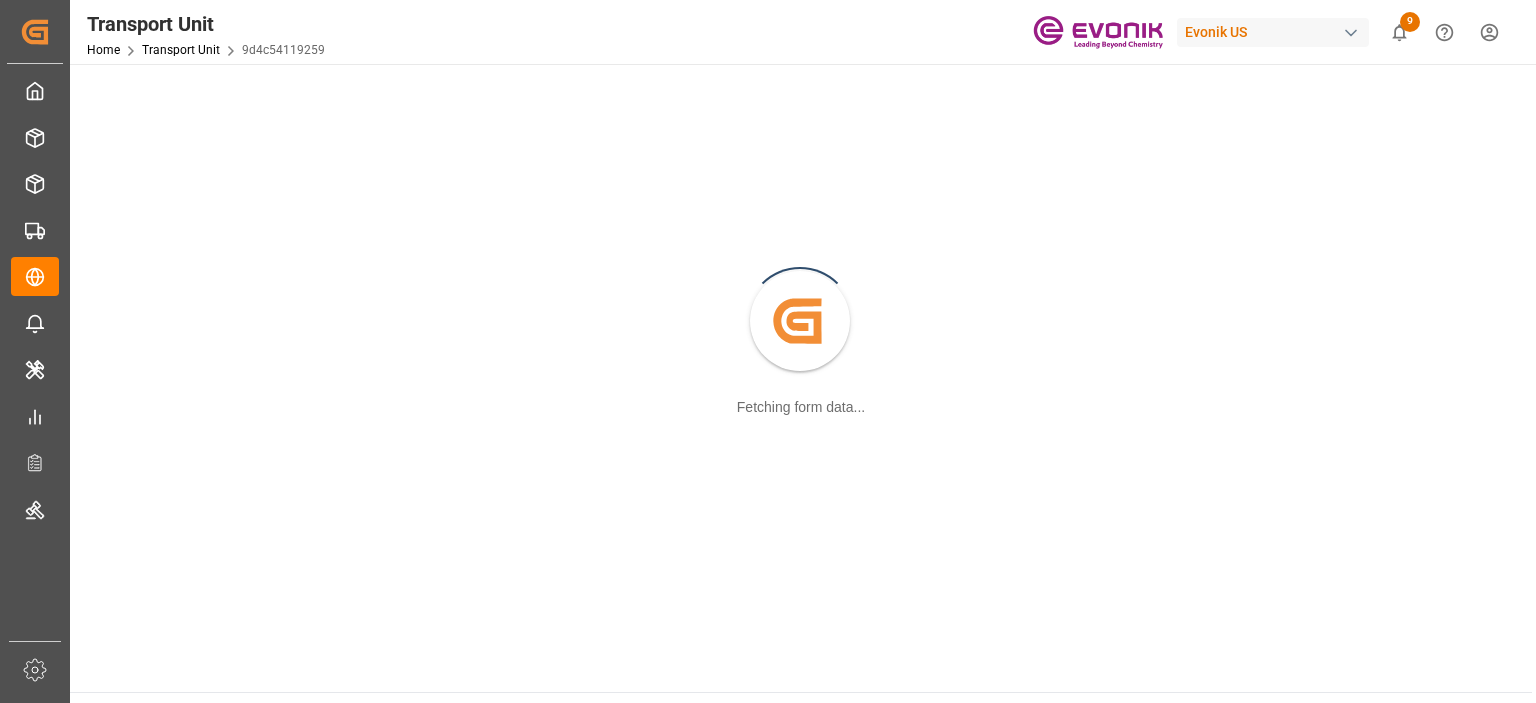 scroll, scrollTop: 0, scrollLeft: 0, axis: both 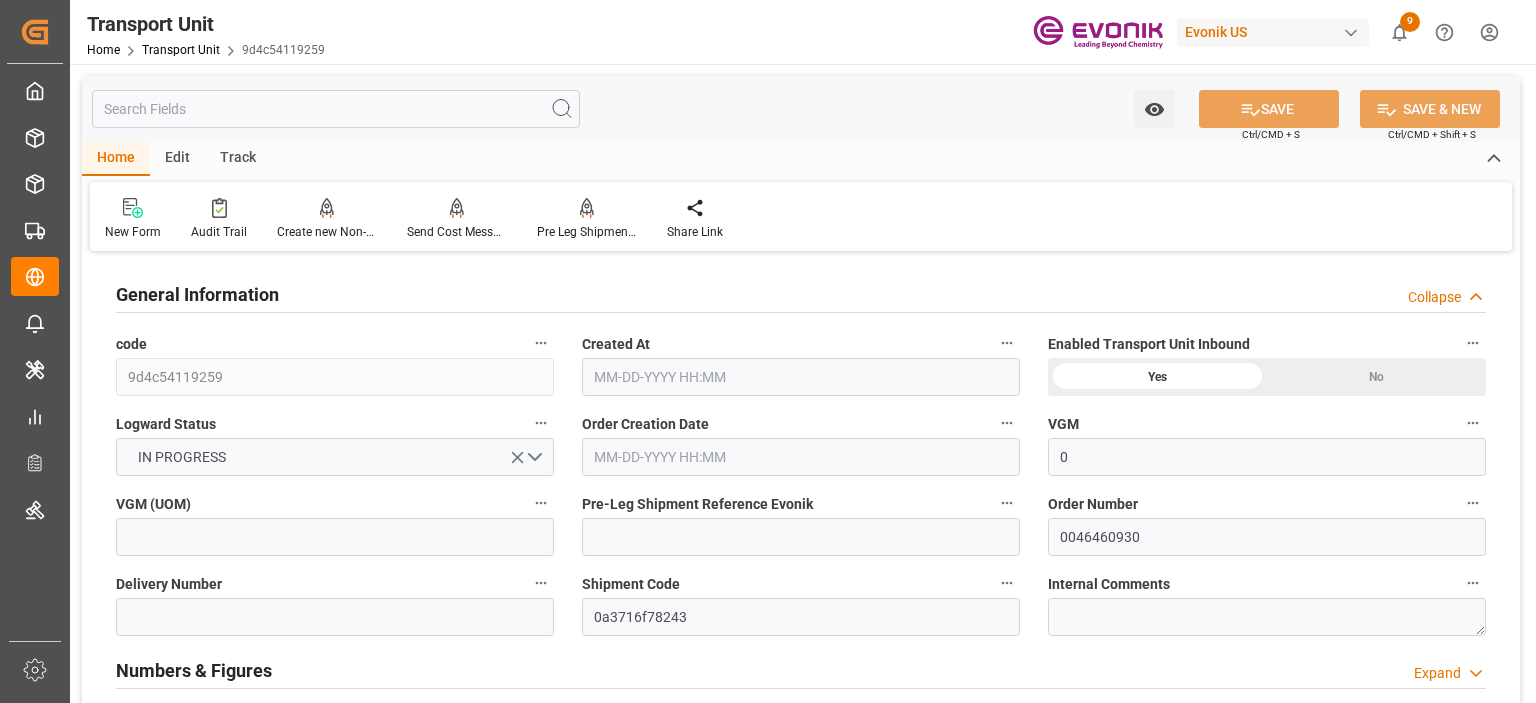 type on "0" 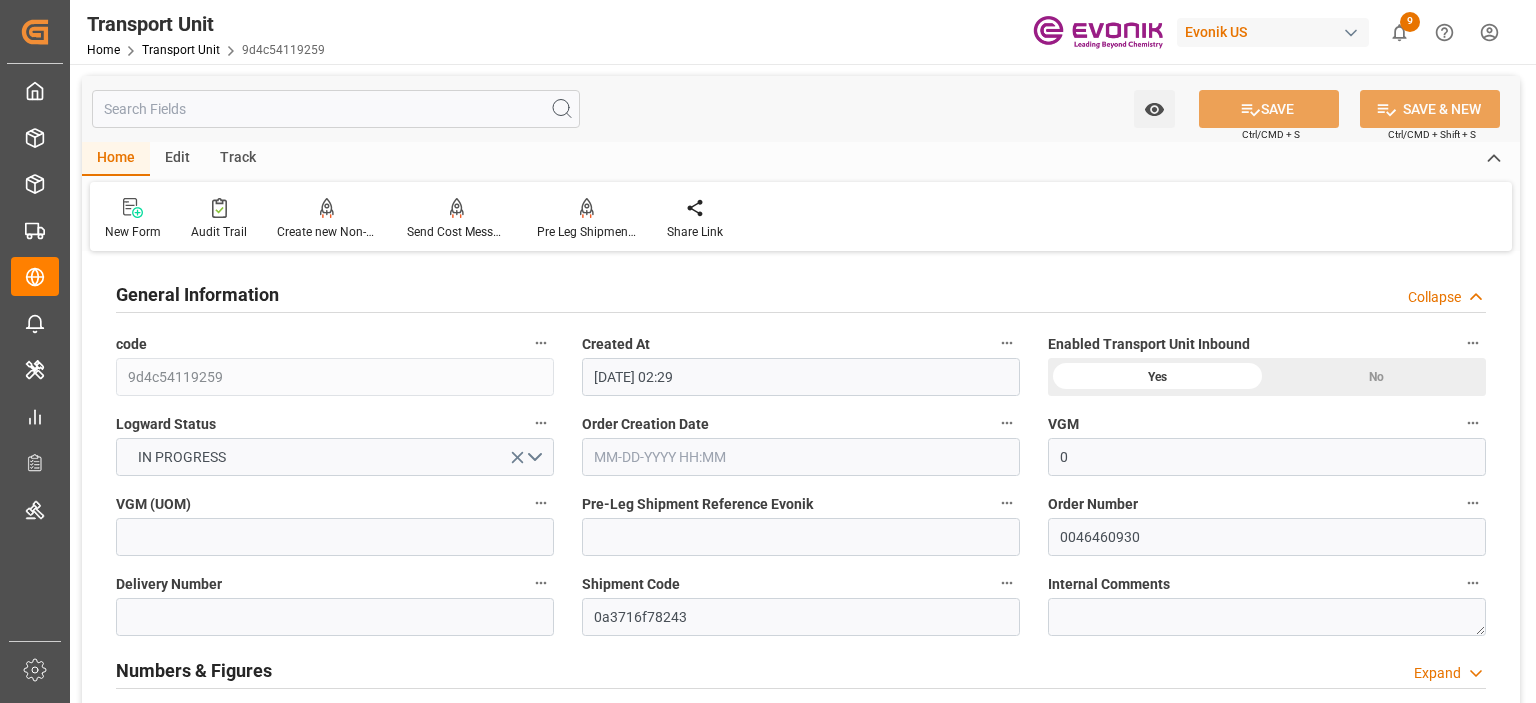 click at bounding box center (336, 109) 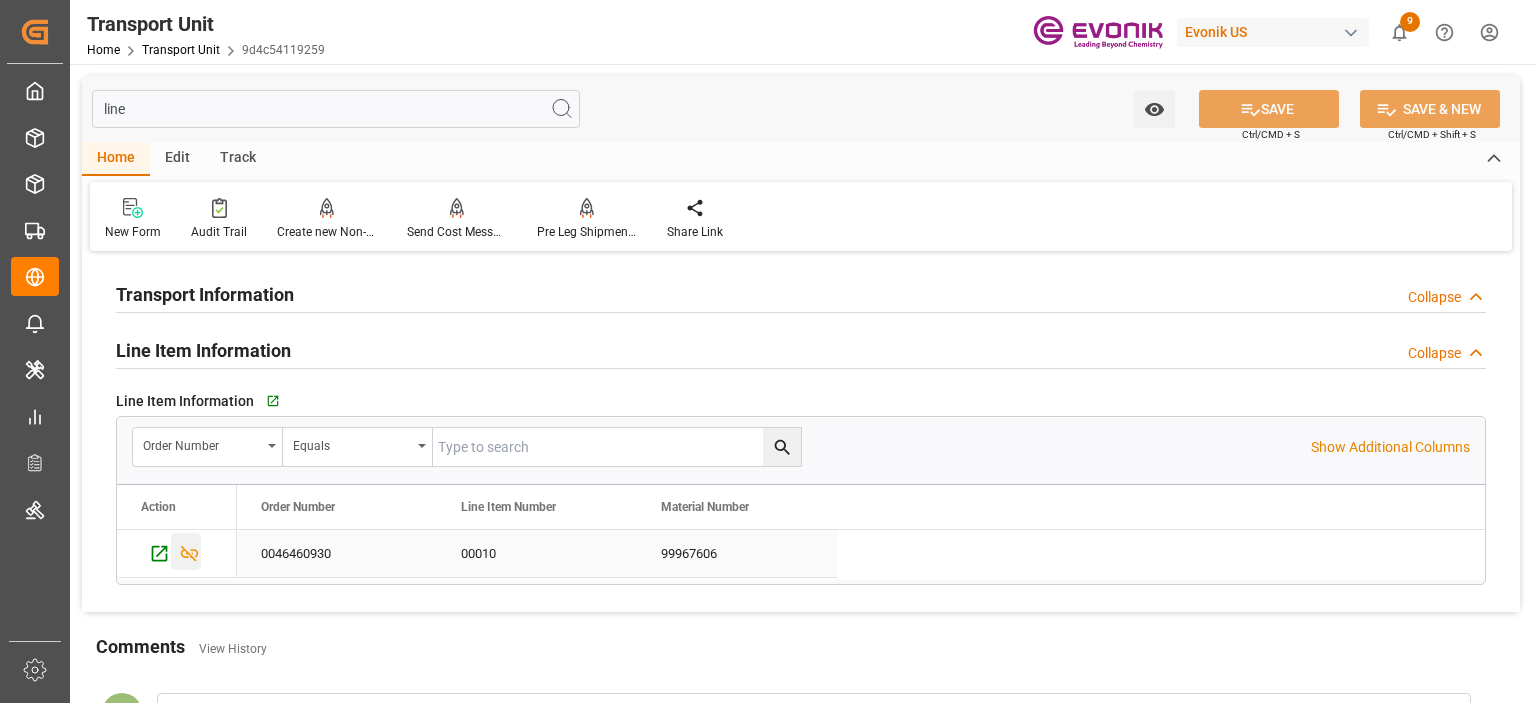 type on "line" 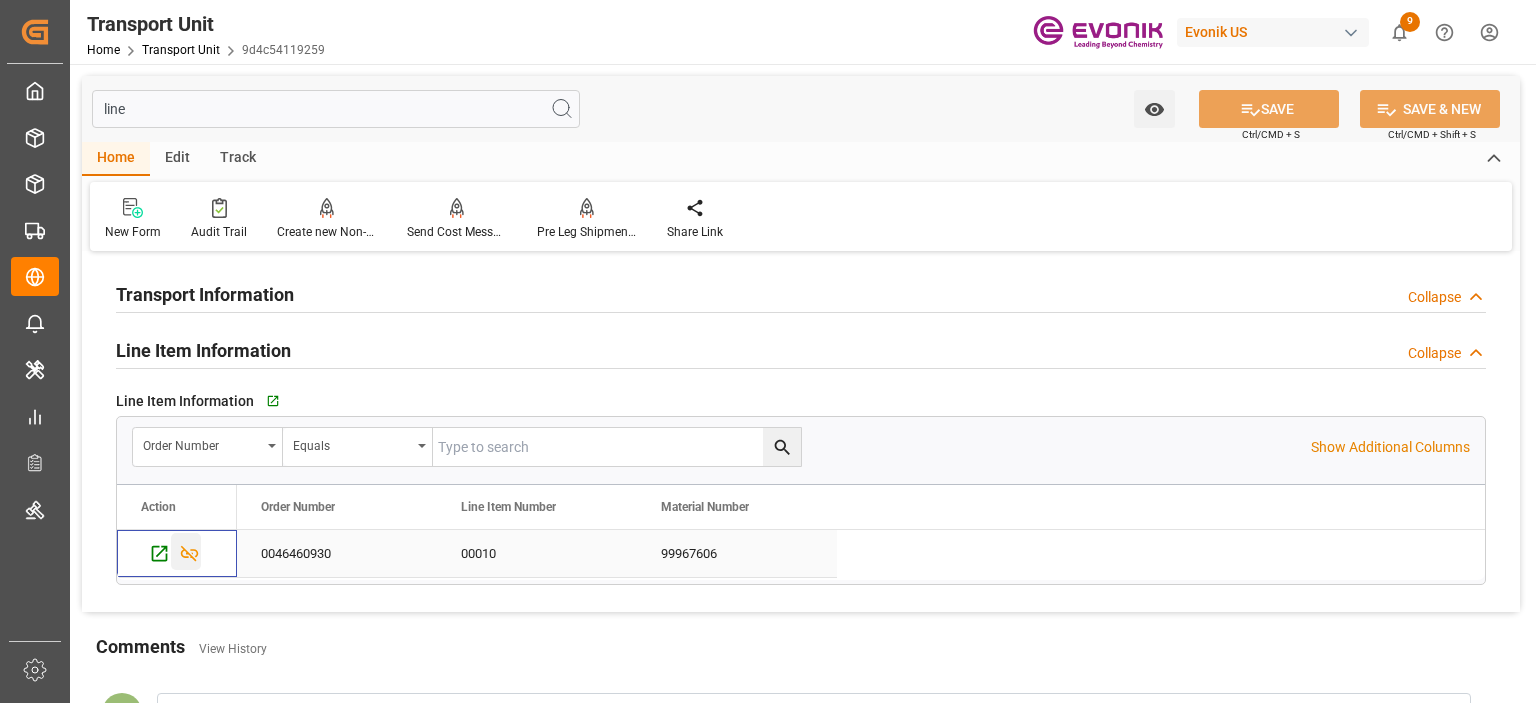 click 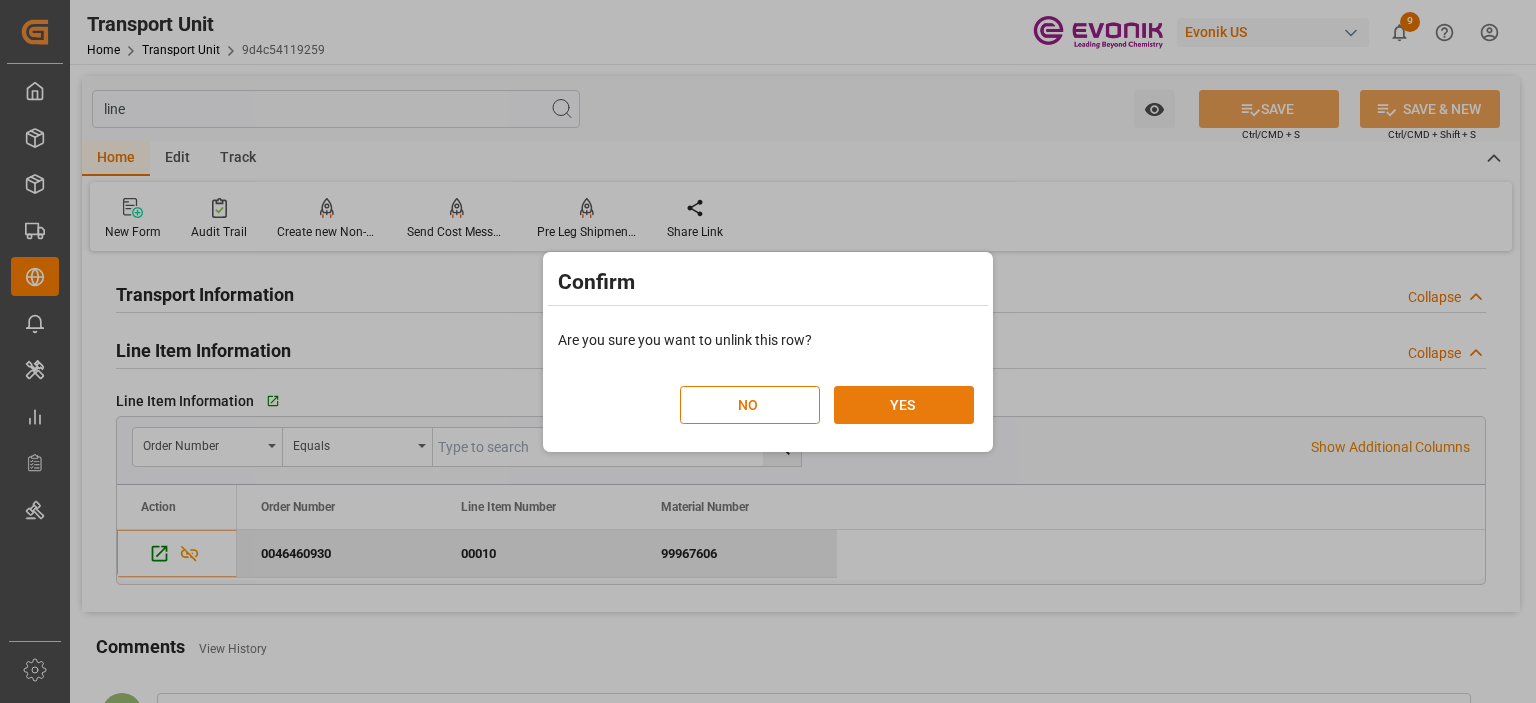 click on "YES" at bounding box center [904, 405] 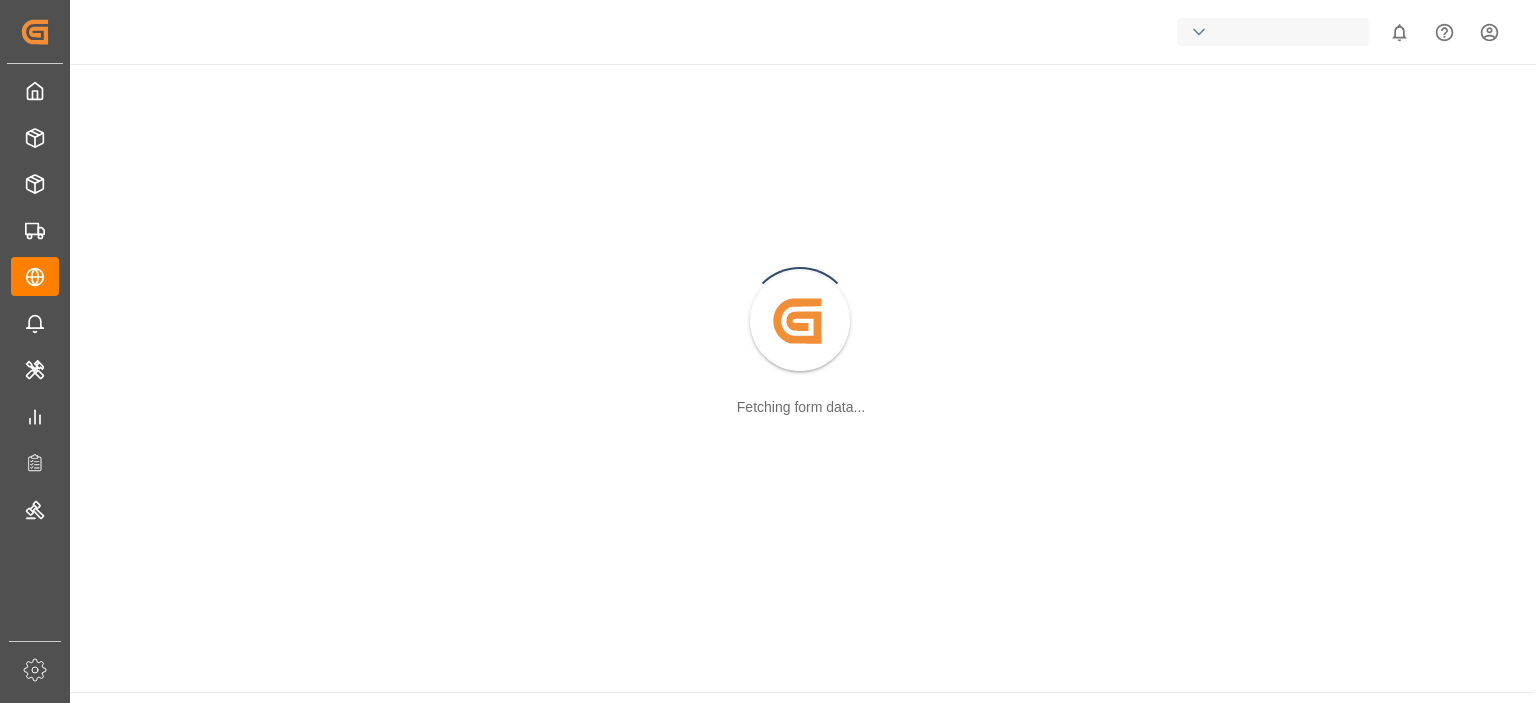 scroll, scrollTop: 0, scrollLeft: 0, axis: both 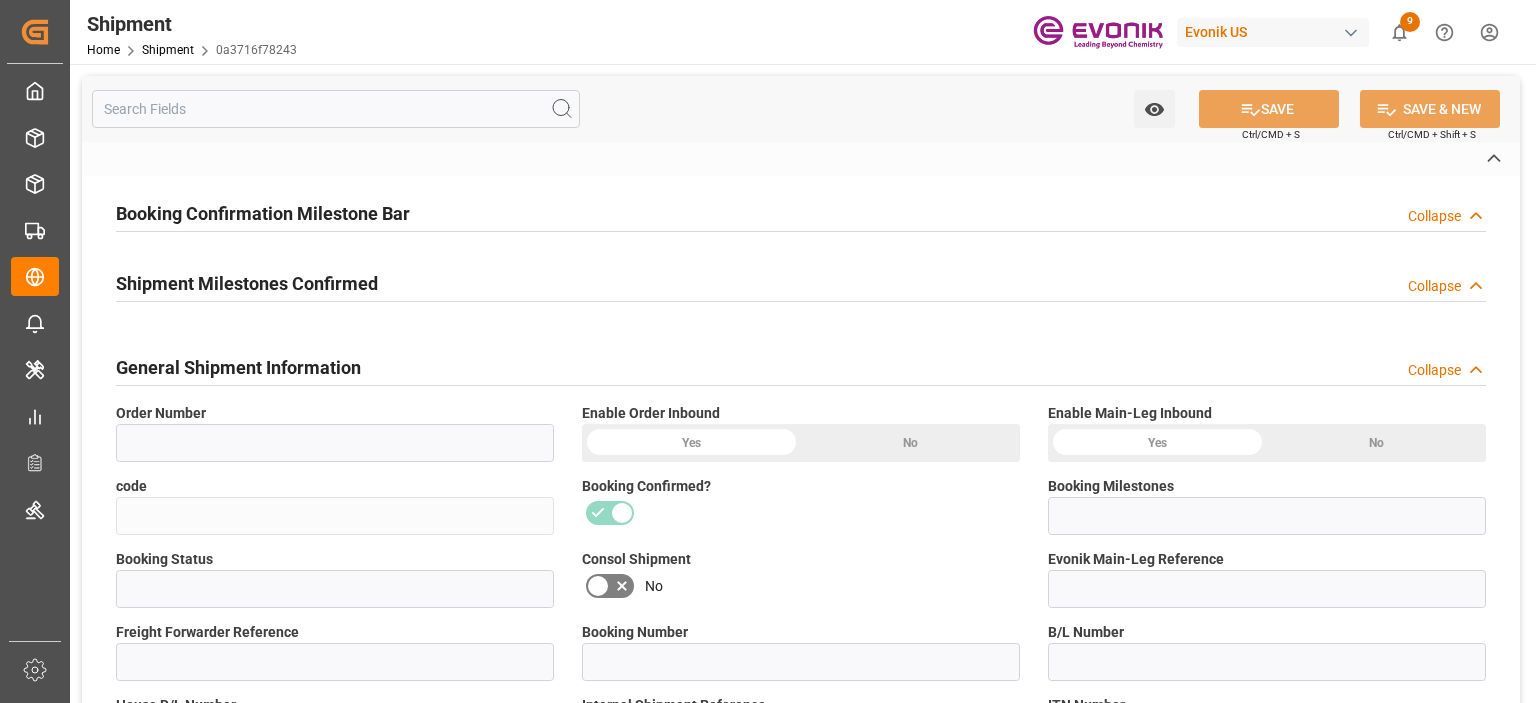 type on "0a3716f78243" 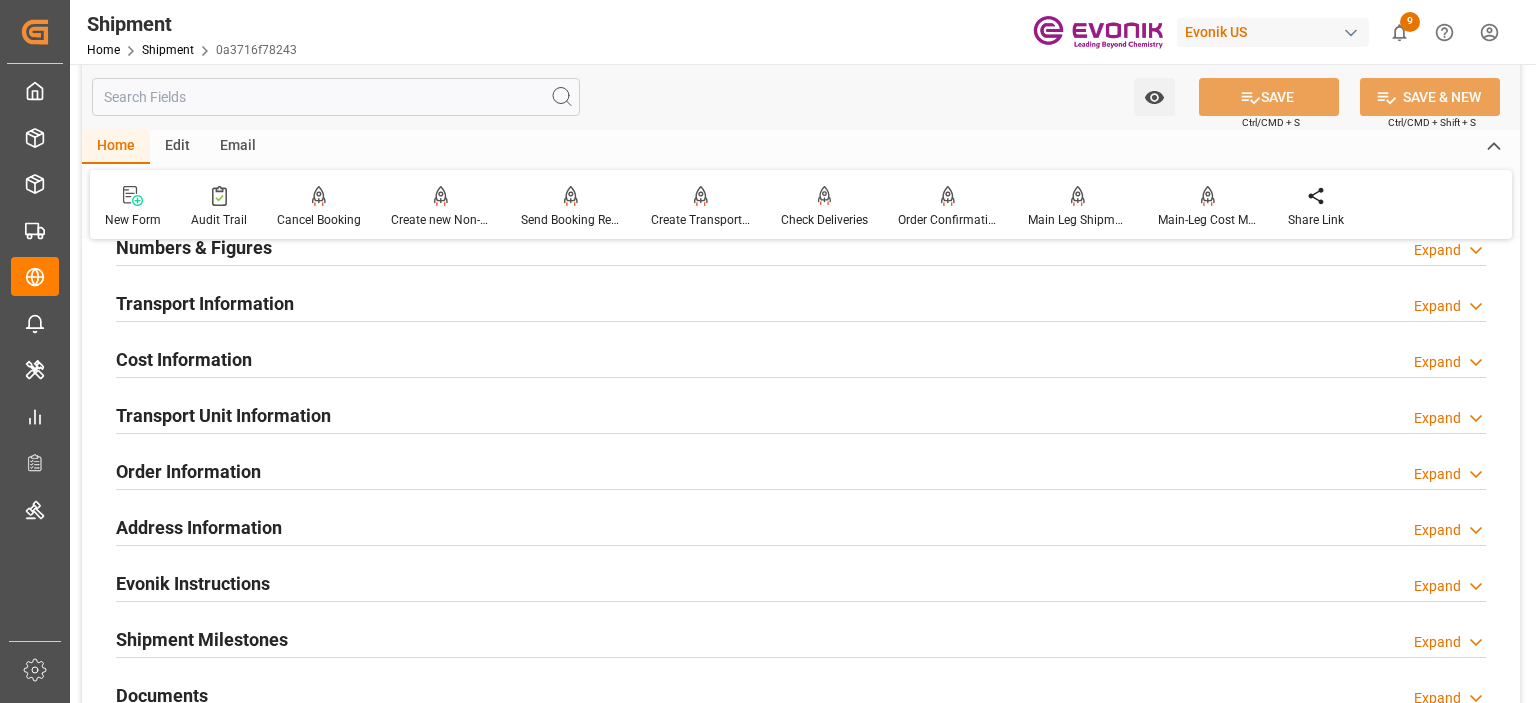 scroll, scrollTop: 1100, scrollLeft: 0, axis: vertical 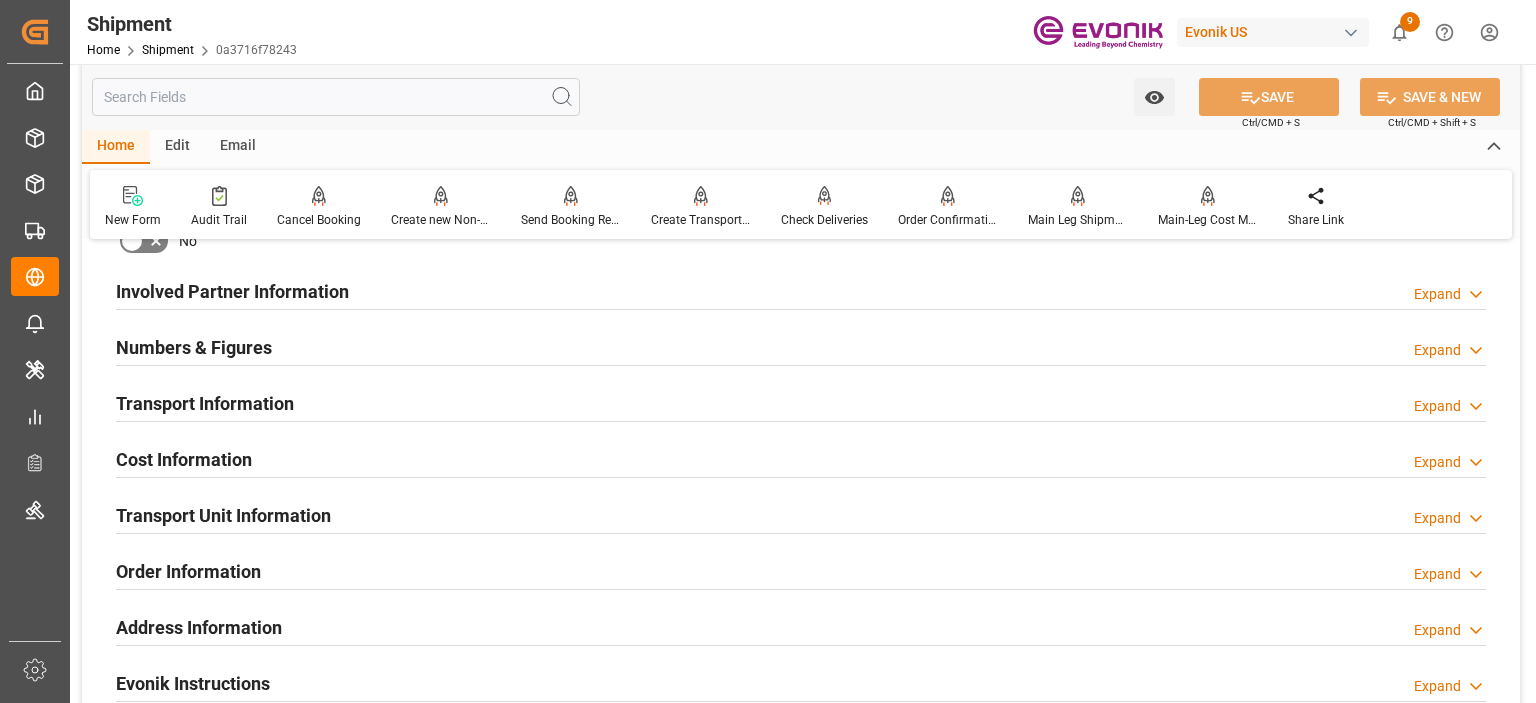 click on "Transport Unit Information" at bounding box center [223, 515] 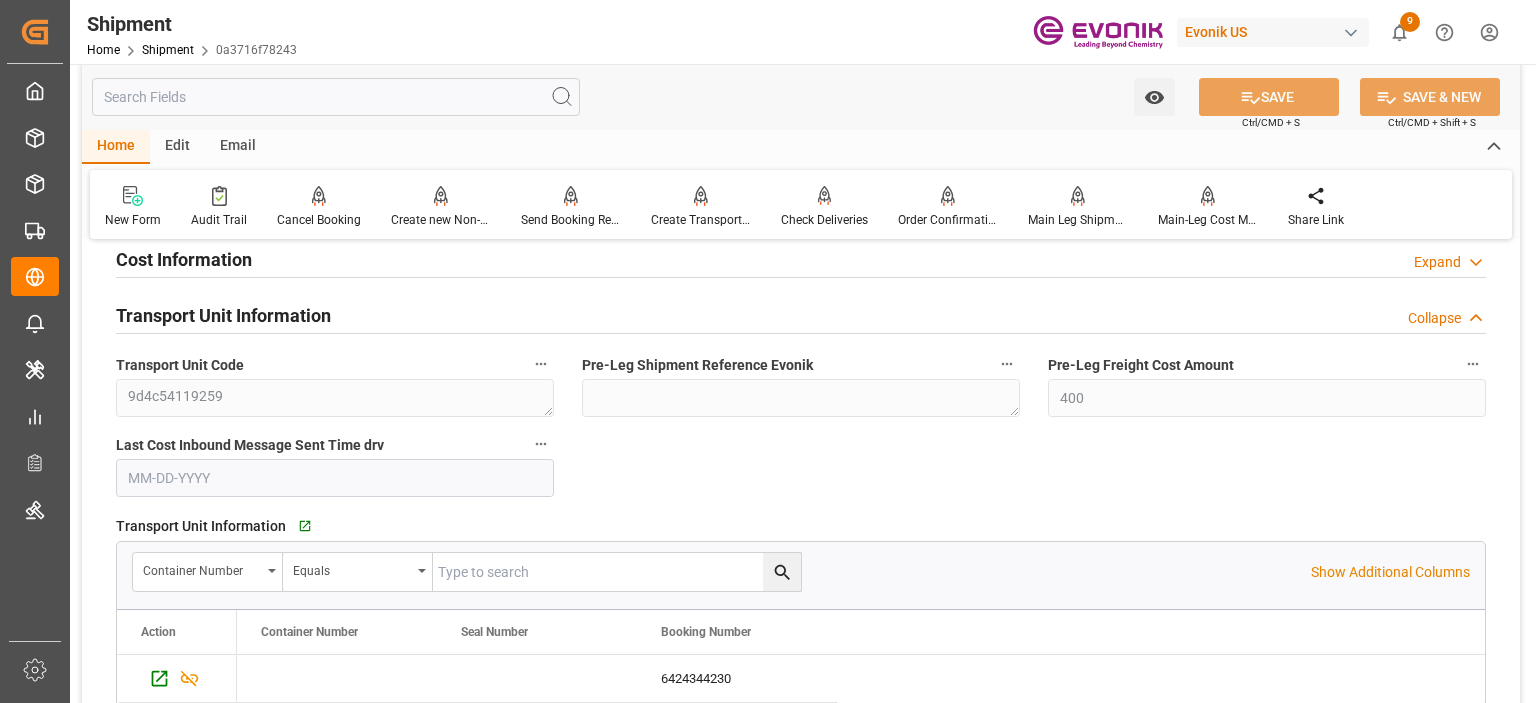 scroll, scrollTop: 1500, scrollLeft: 0, axis: vertical 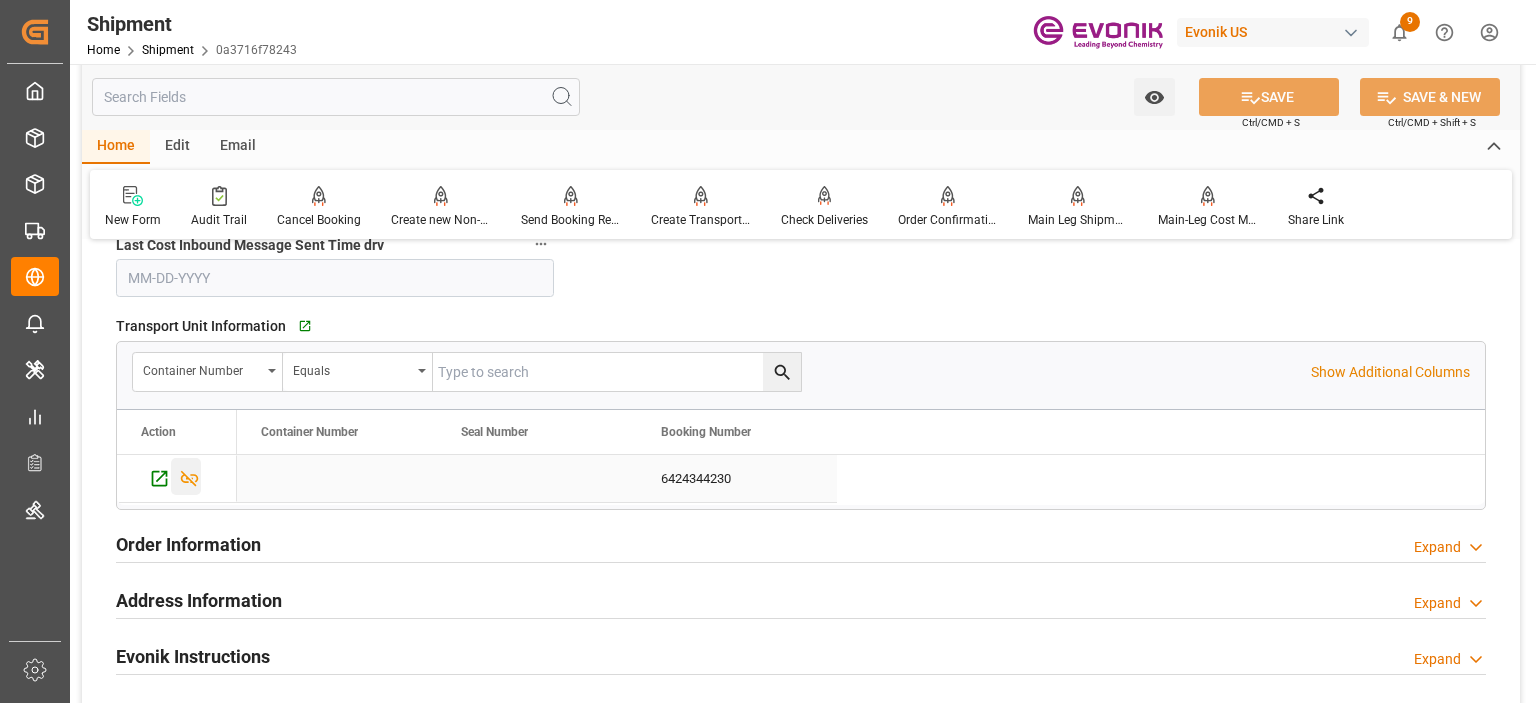 click 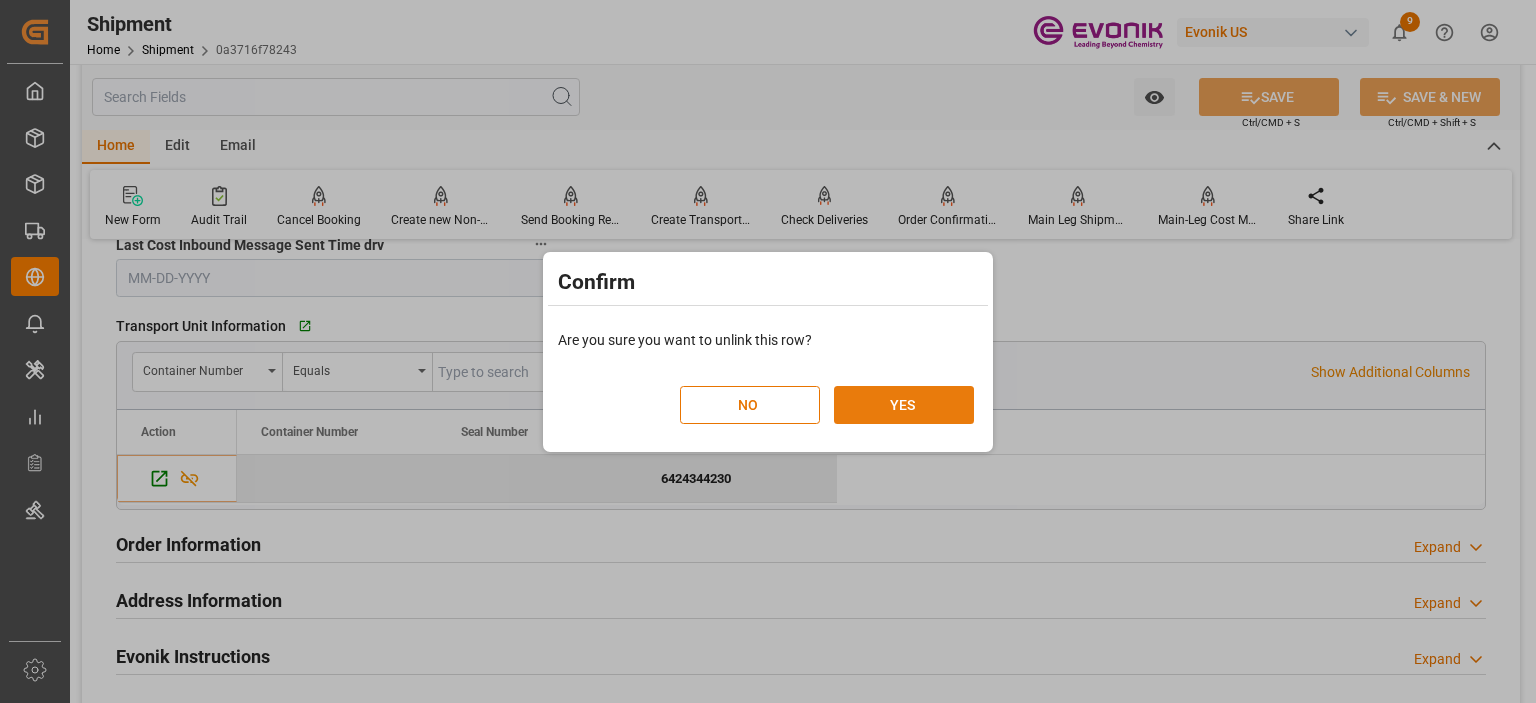 click on "YES" at bounding box center [904, 405] 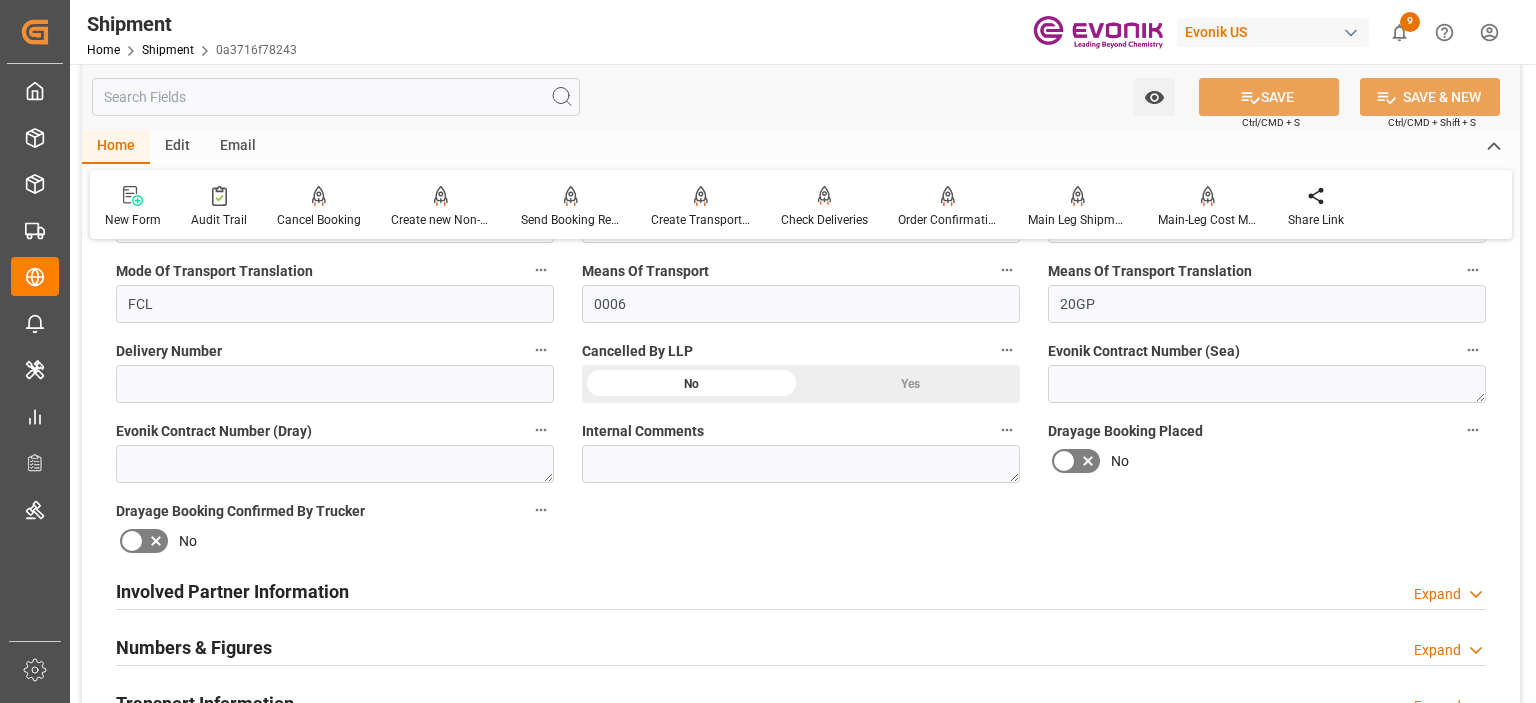 scroll, scrollTop: 600, scrollLeft: 0, axis: vertical 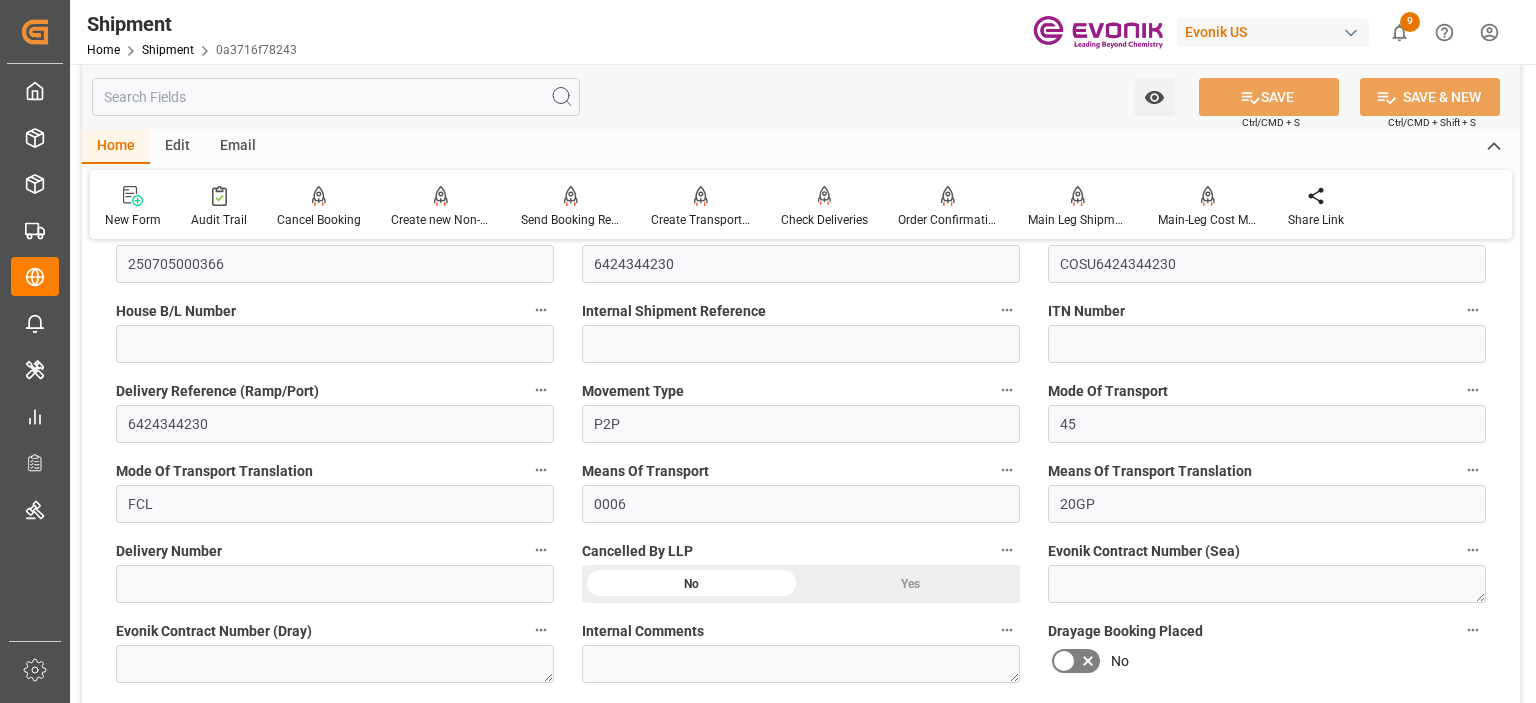 click on "Yes" at bounding box center [910, 24] 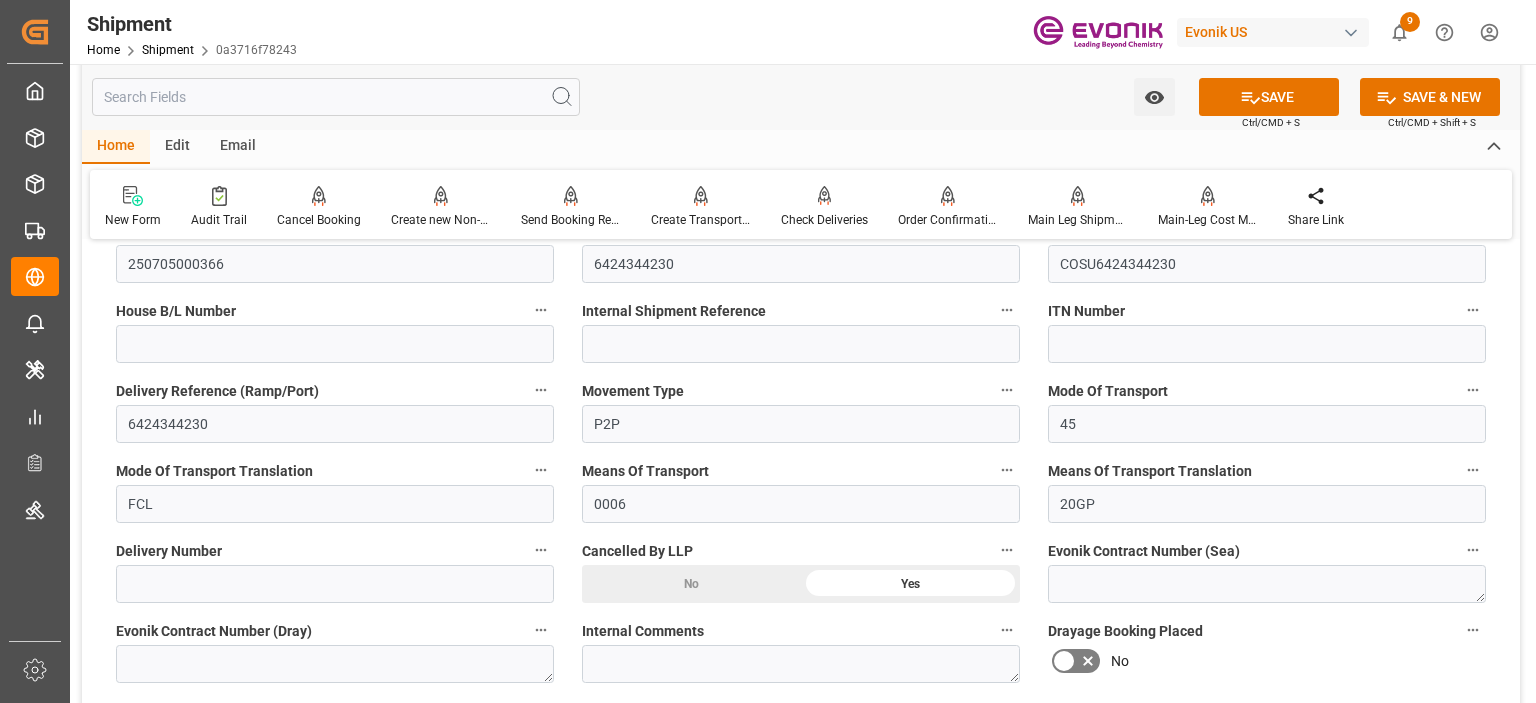 scroll, scrollTop: 300, scrollLeft: 0, axis: vertical 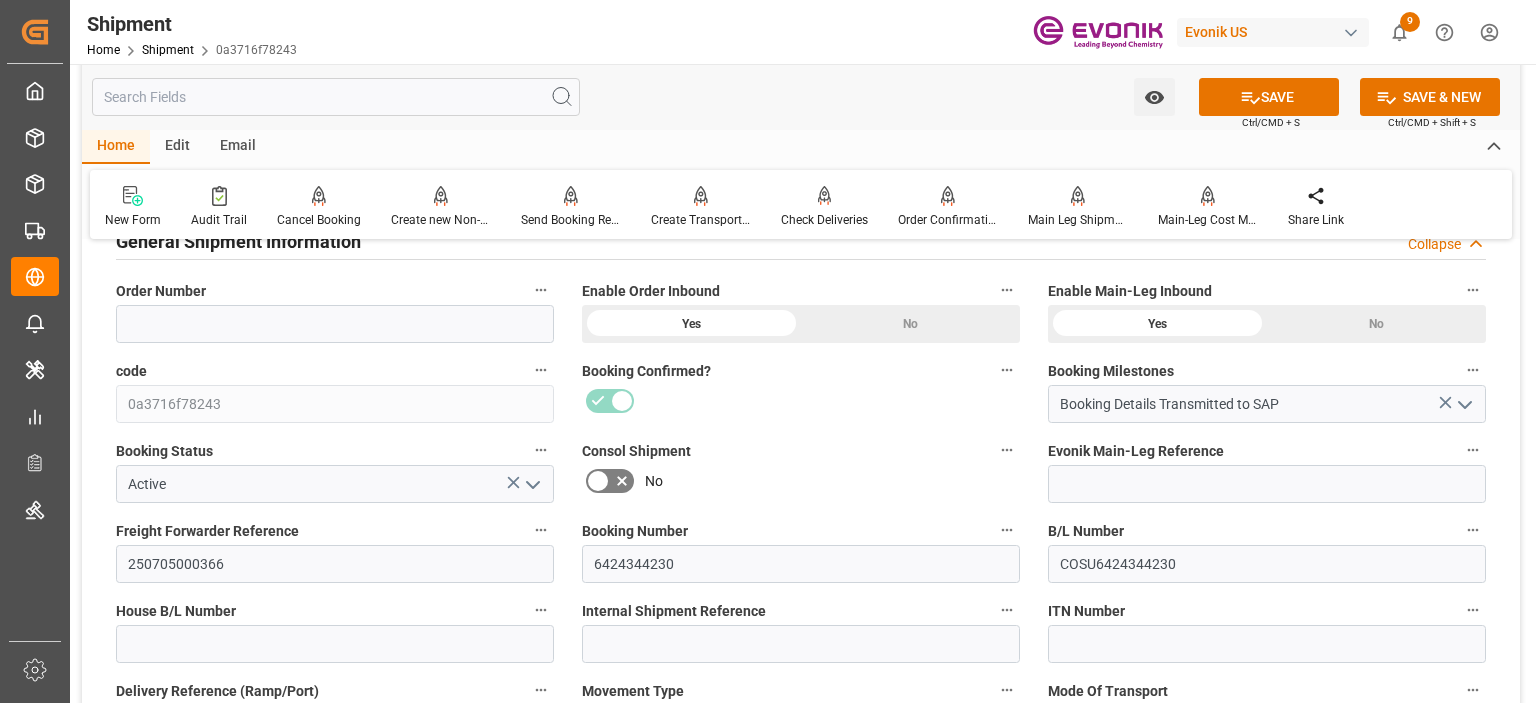 click 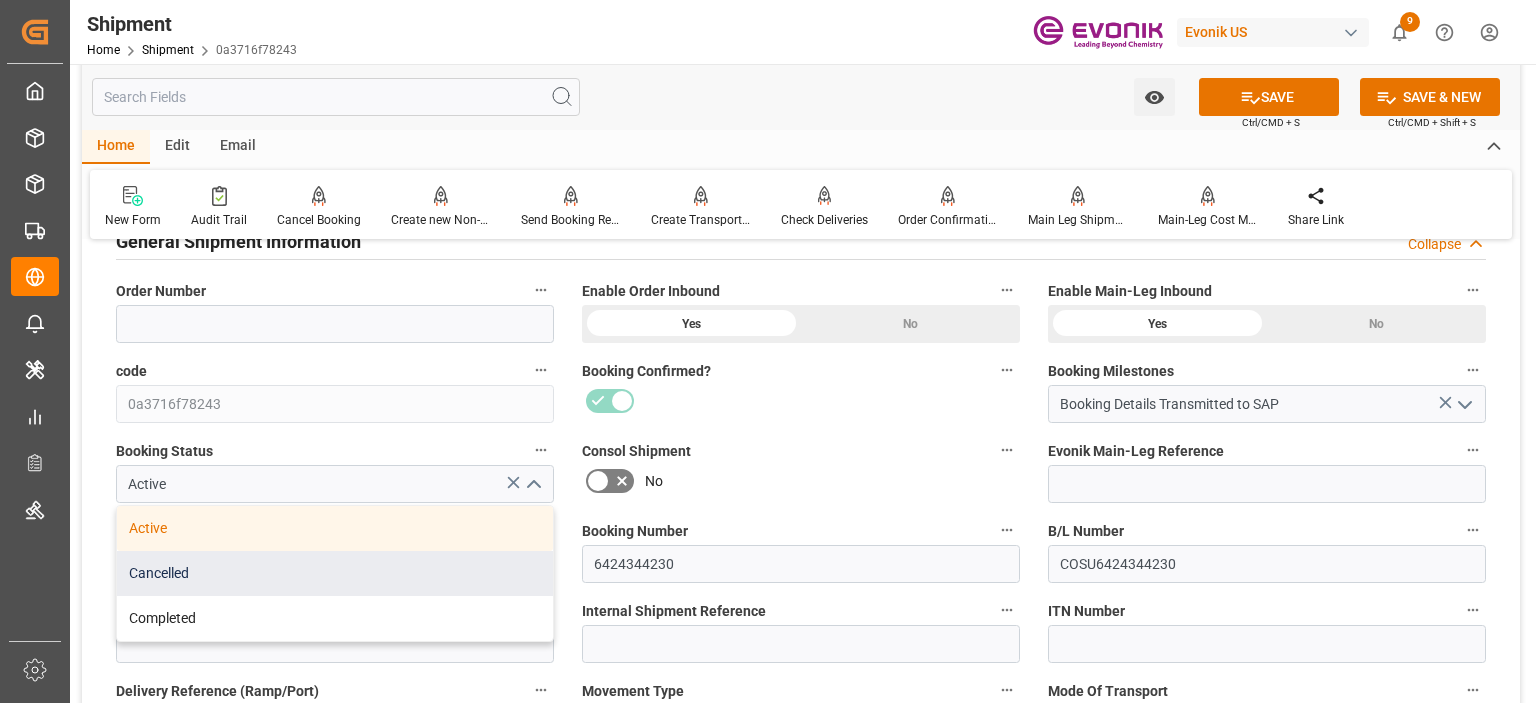 click on "Cancelled" at bounding box center (335, 573) 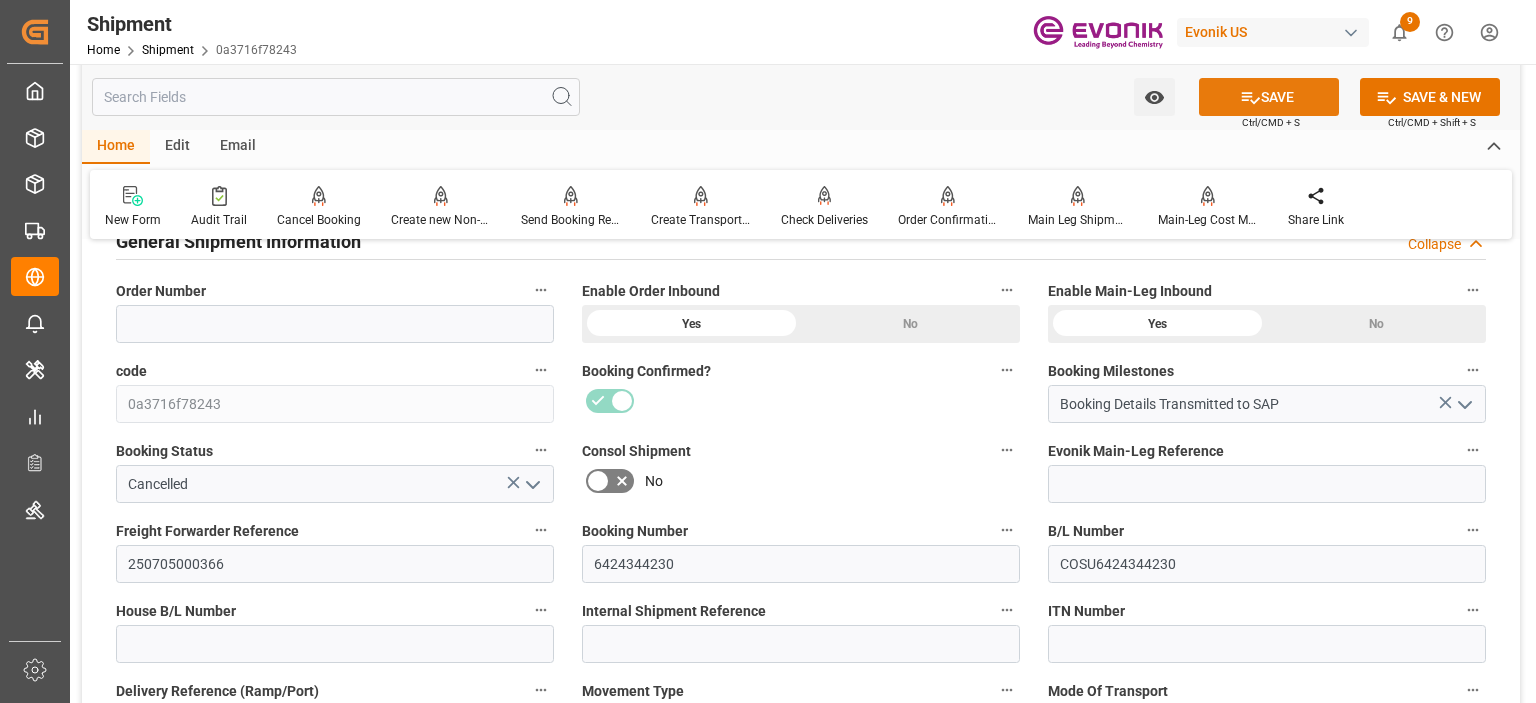 click on "SAVE" at bounding box center (1269, 97) 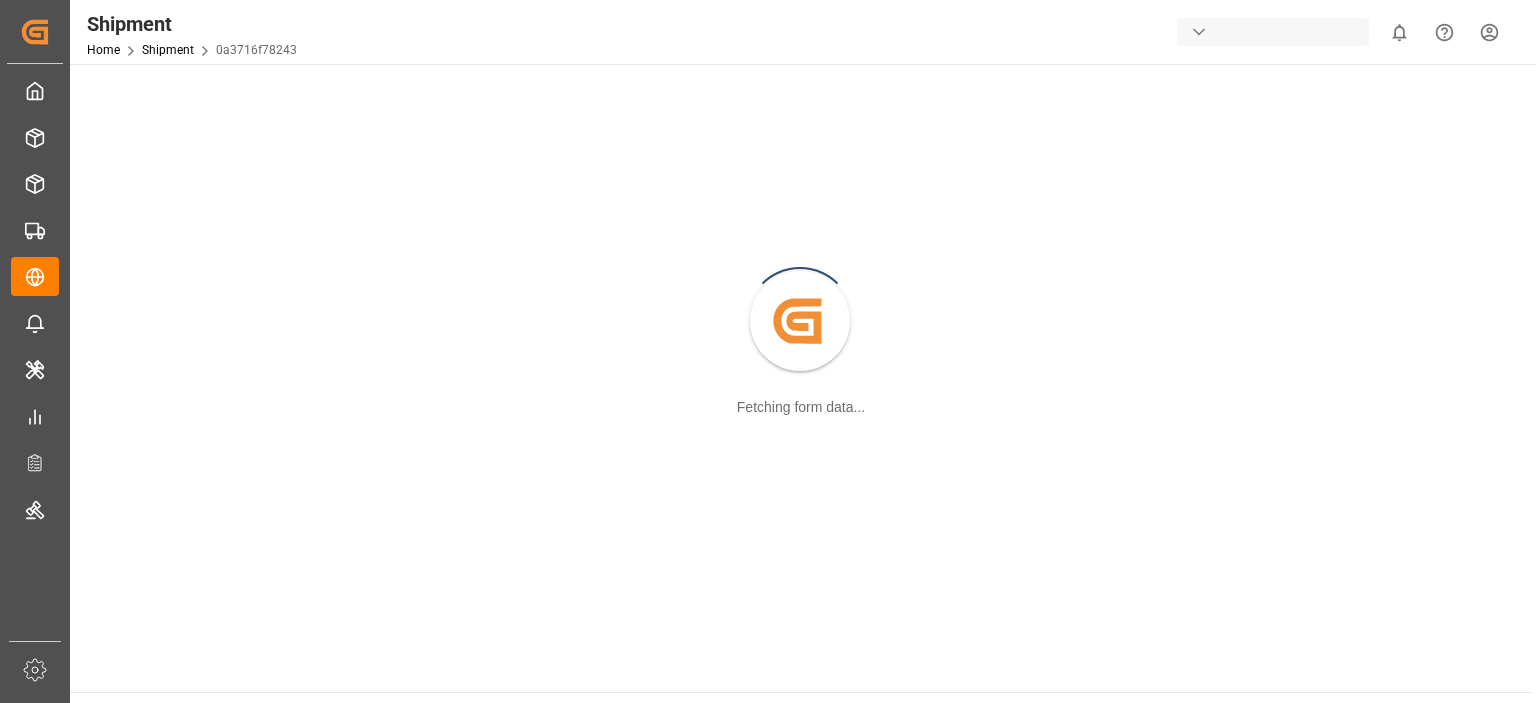 scroll, scrollTop: 0, scrollLeft: 0, axis: both 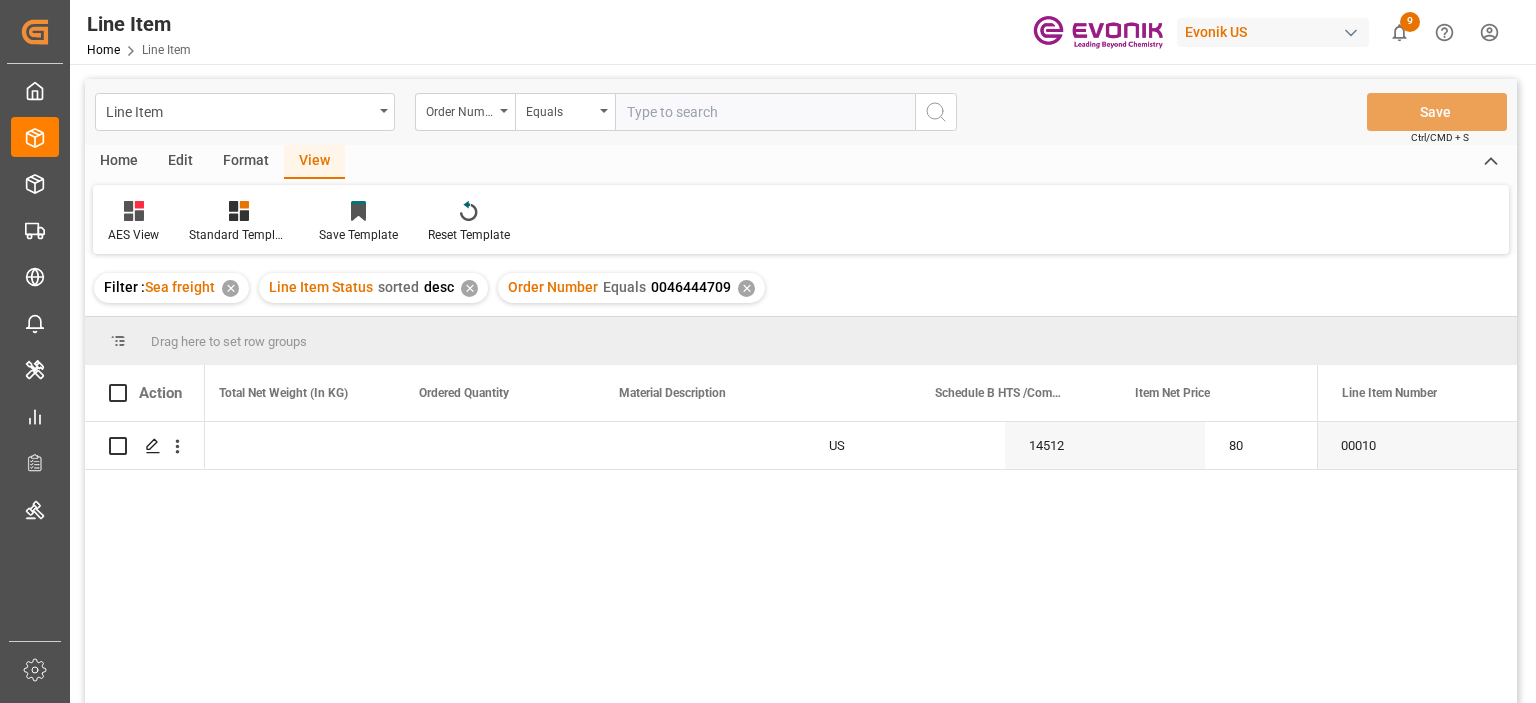 click at bounding box center (765, 112) 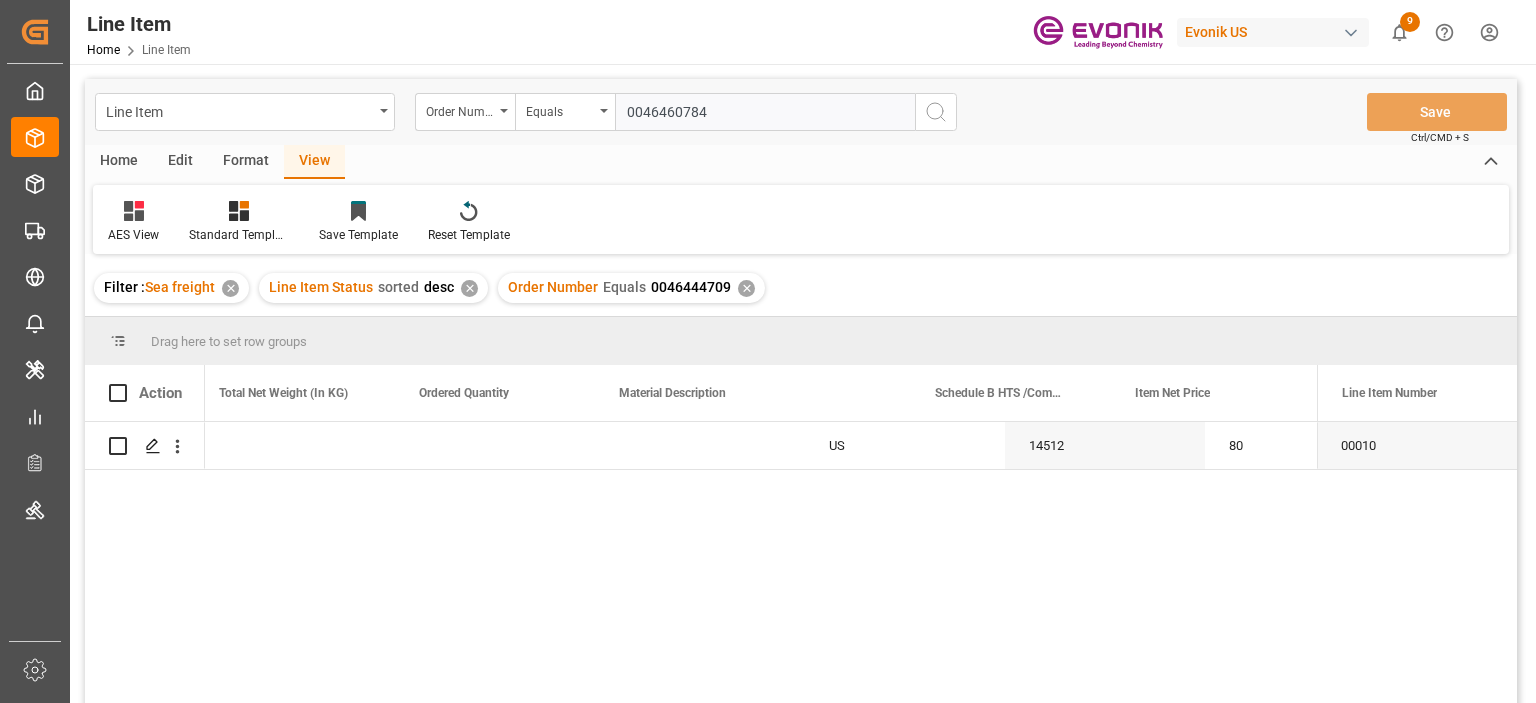 scroll, scrollTop: 0, scrollLeft: 810, axis: horizontal 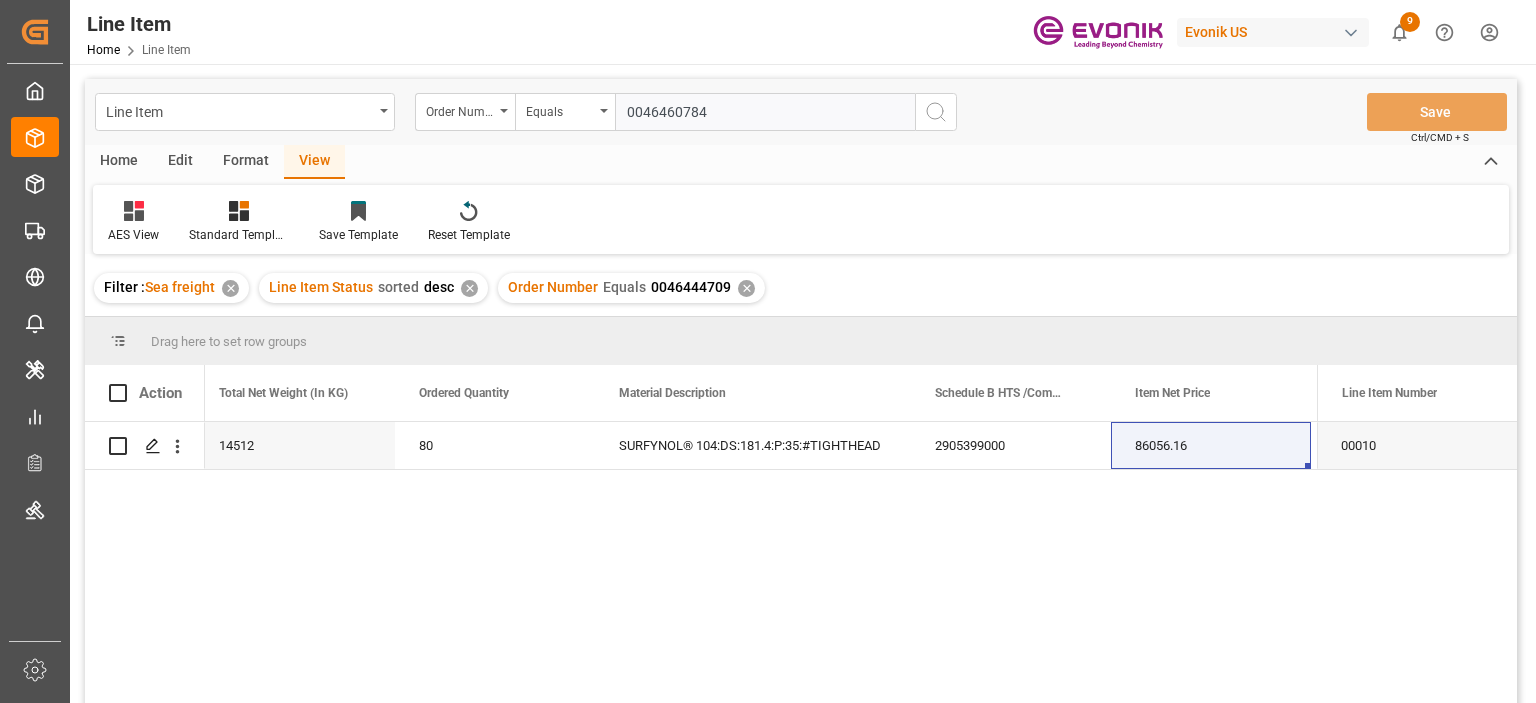 type 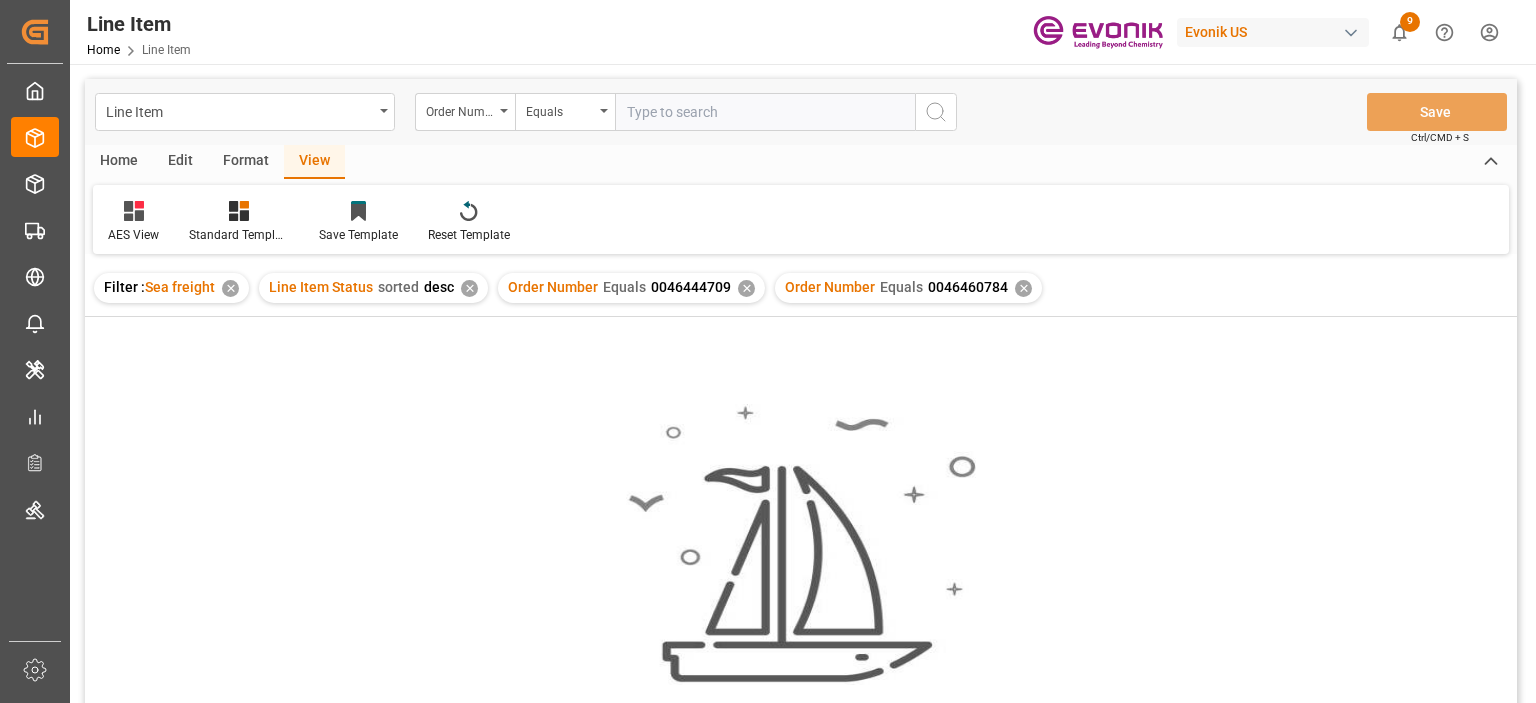 click on "✕" at bounding box center (746, 288) 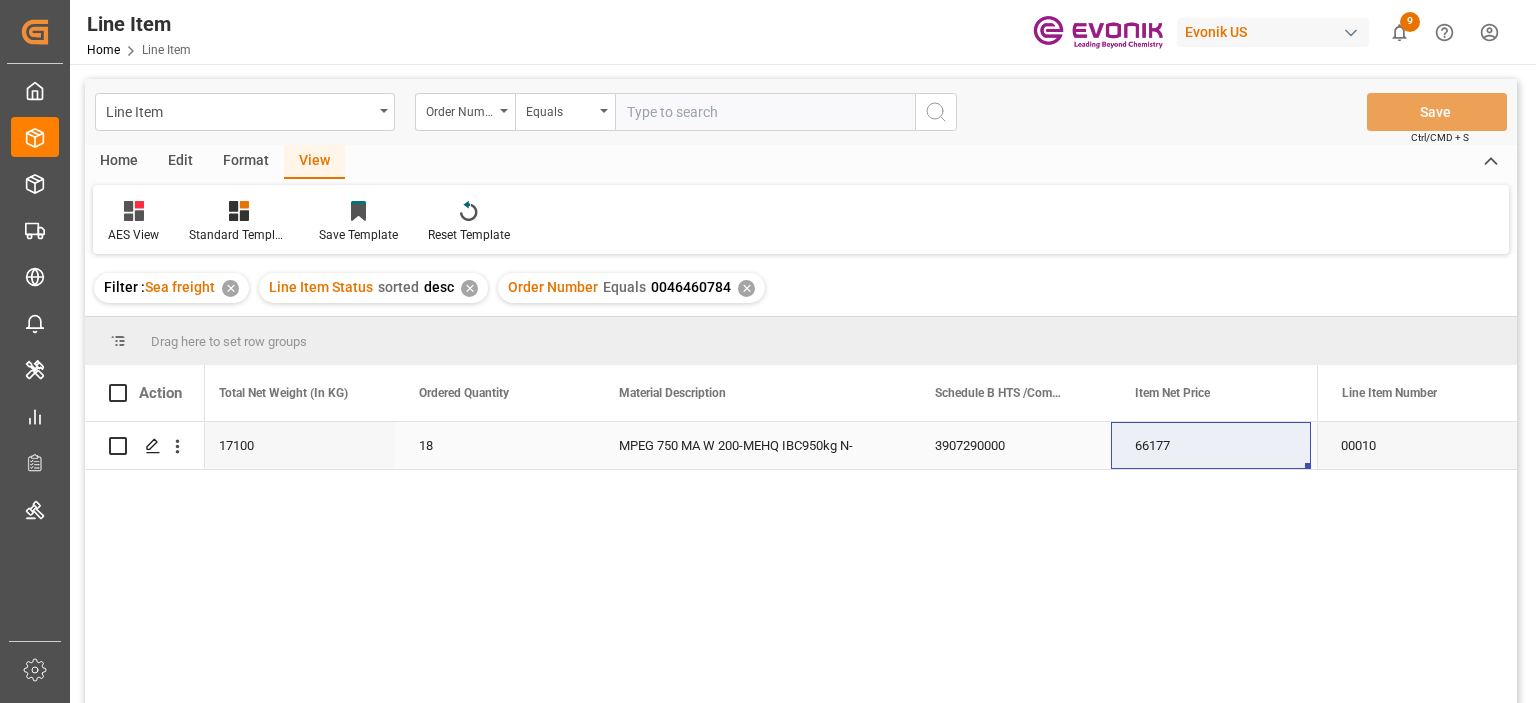 click on "17100" at bounding box center [295, 445] 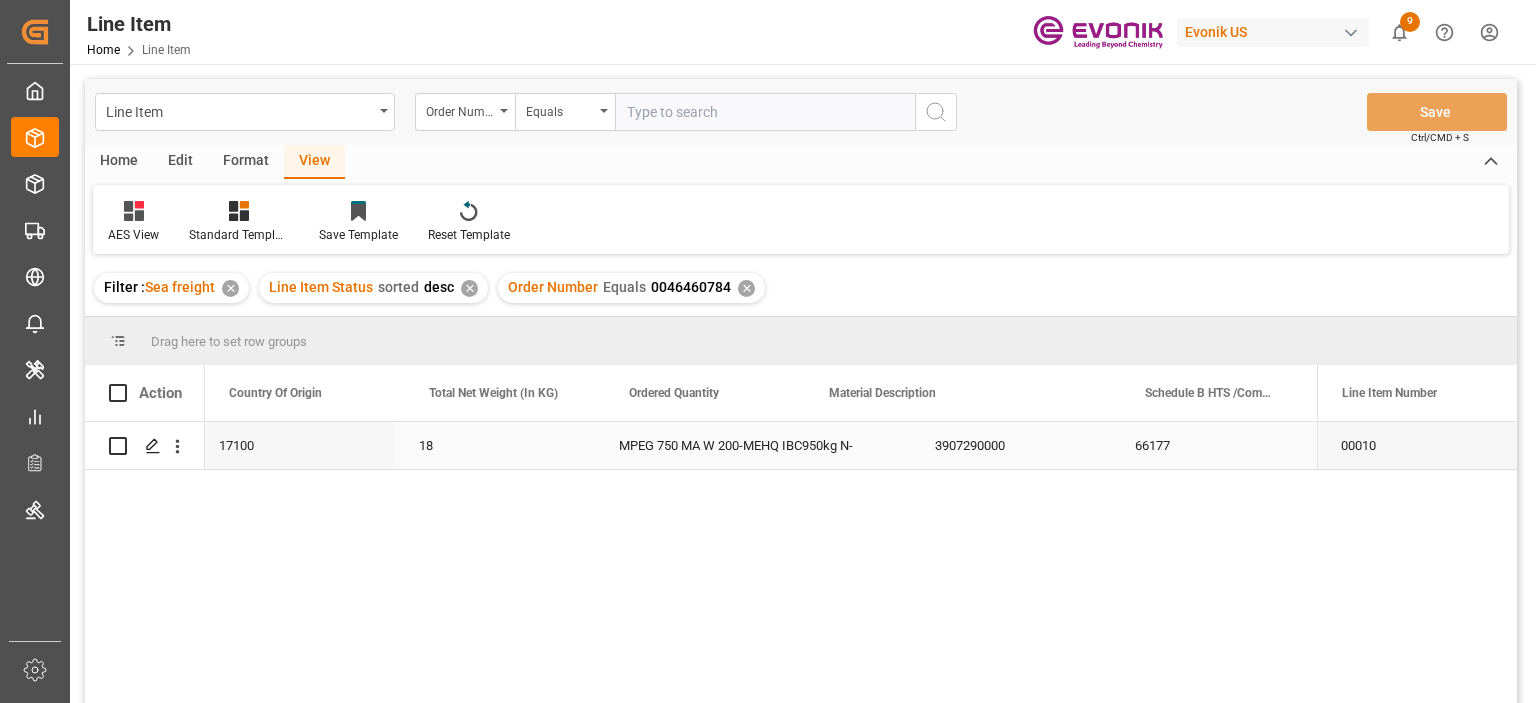 scroll, scrollTop: 0, scrollLeft: 600, axis: horizontal 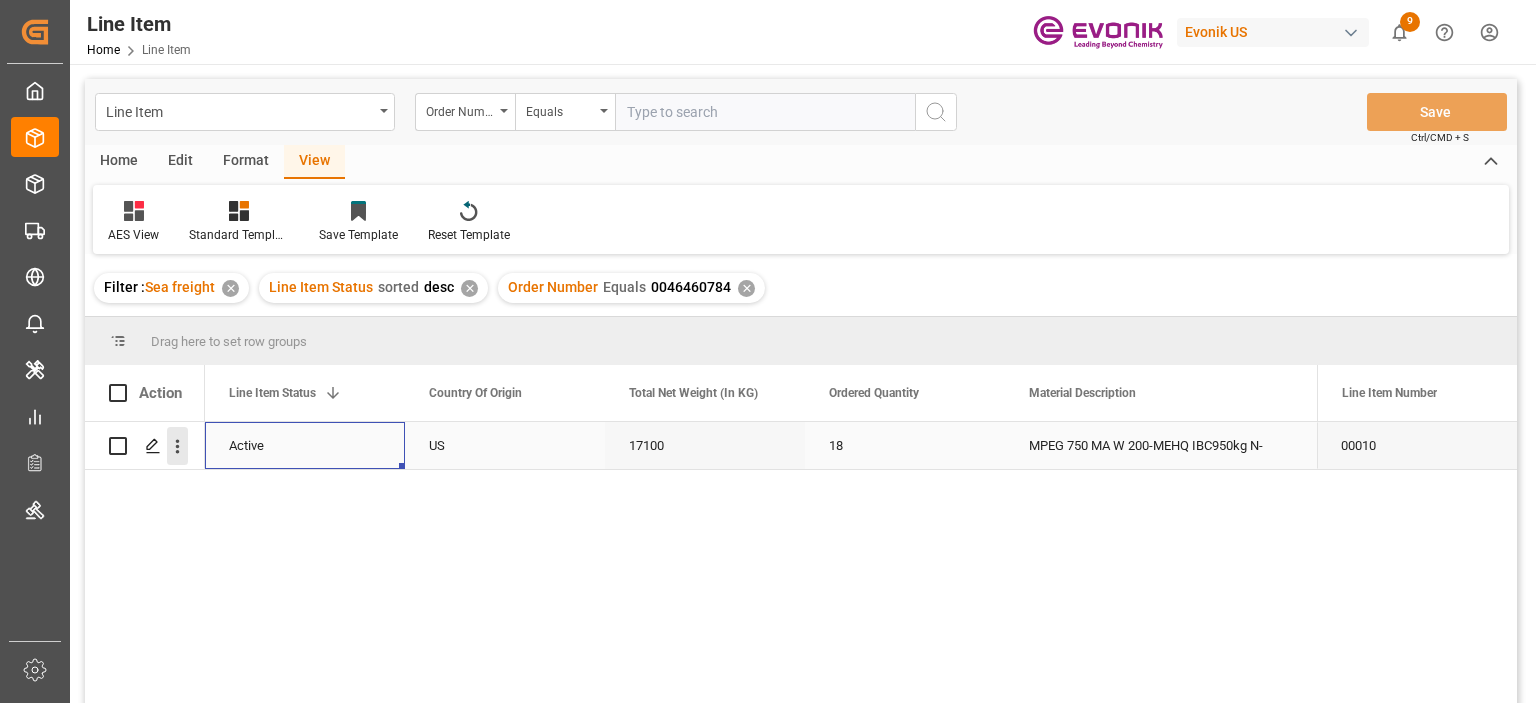 click 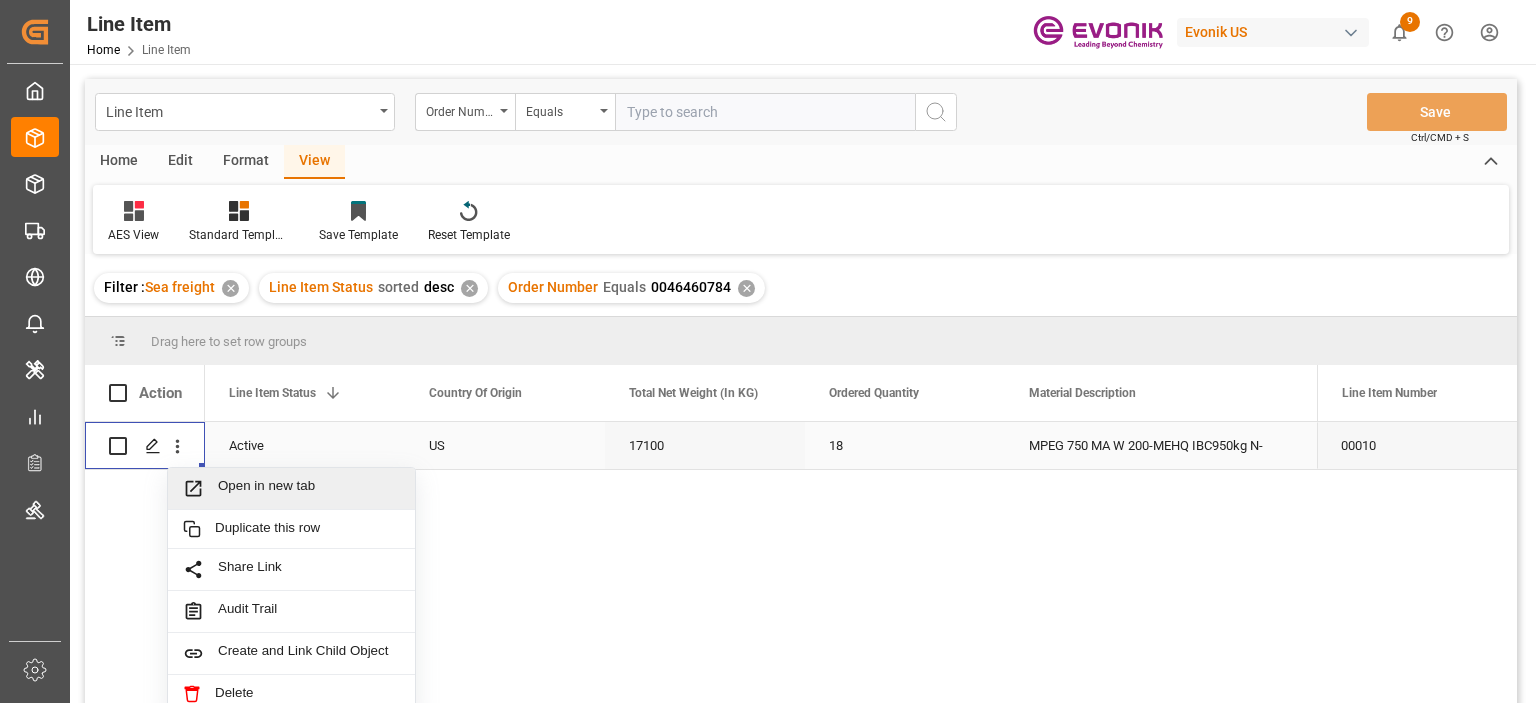 click at bounding box center [200, 488] 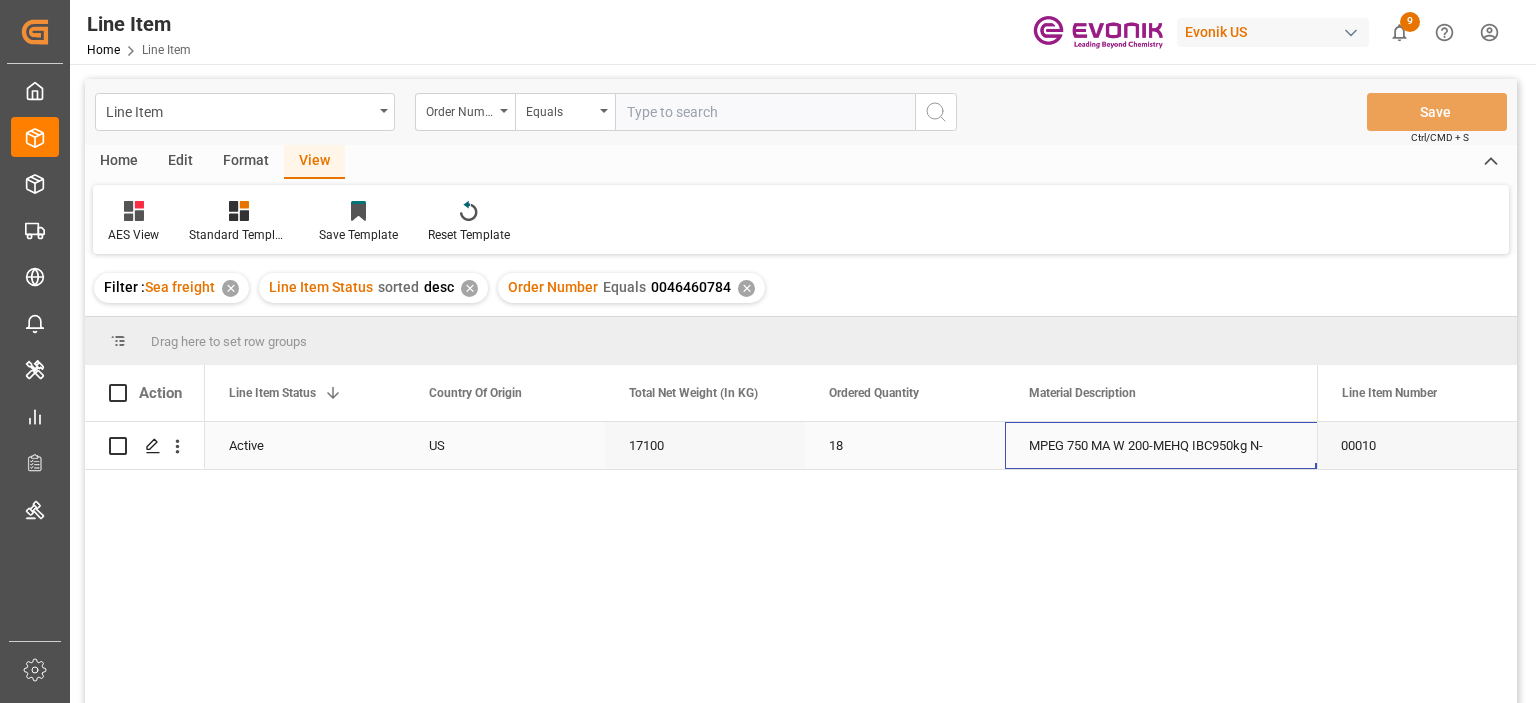 click on "MPEG 750 MA W 200-MEHQ IBC950kg N-" at bounding box center [1163, 445] 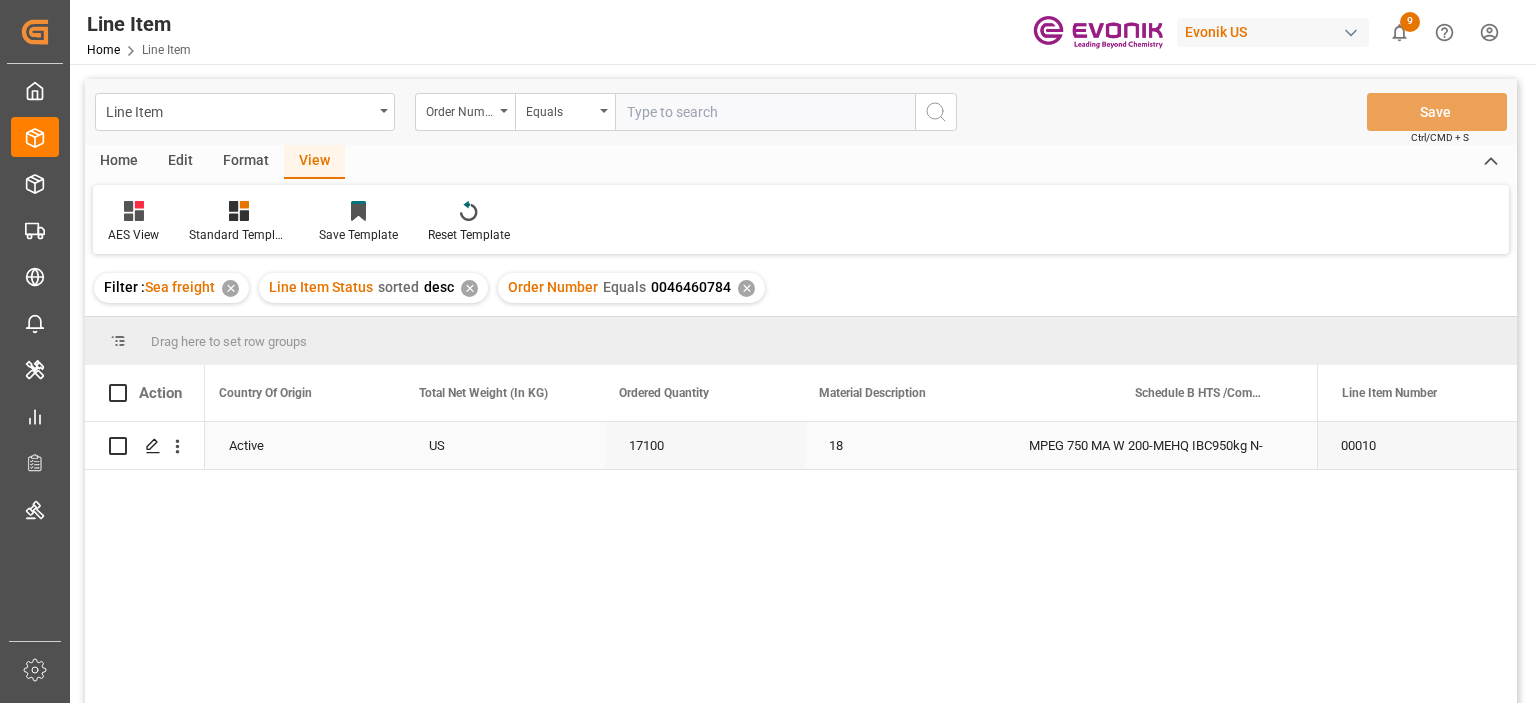 scroll, scrollTop: 0, scrollLeft: 610, axis: horizontal 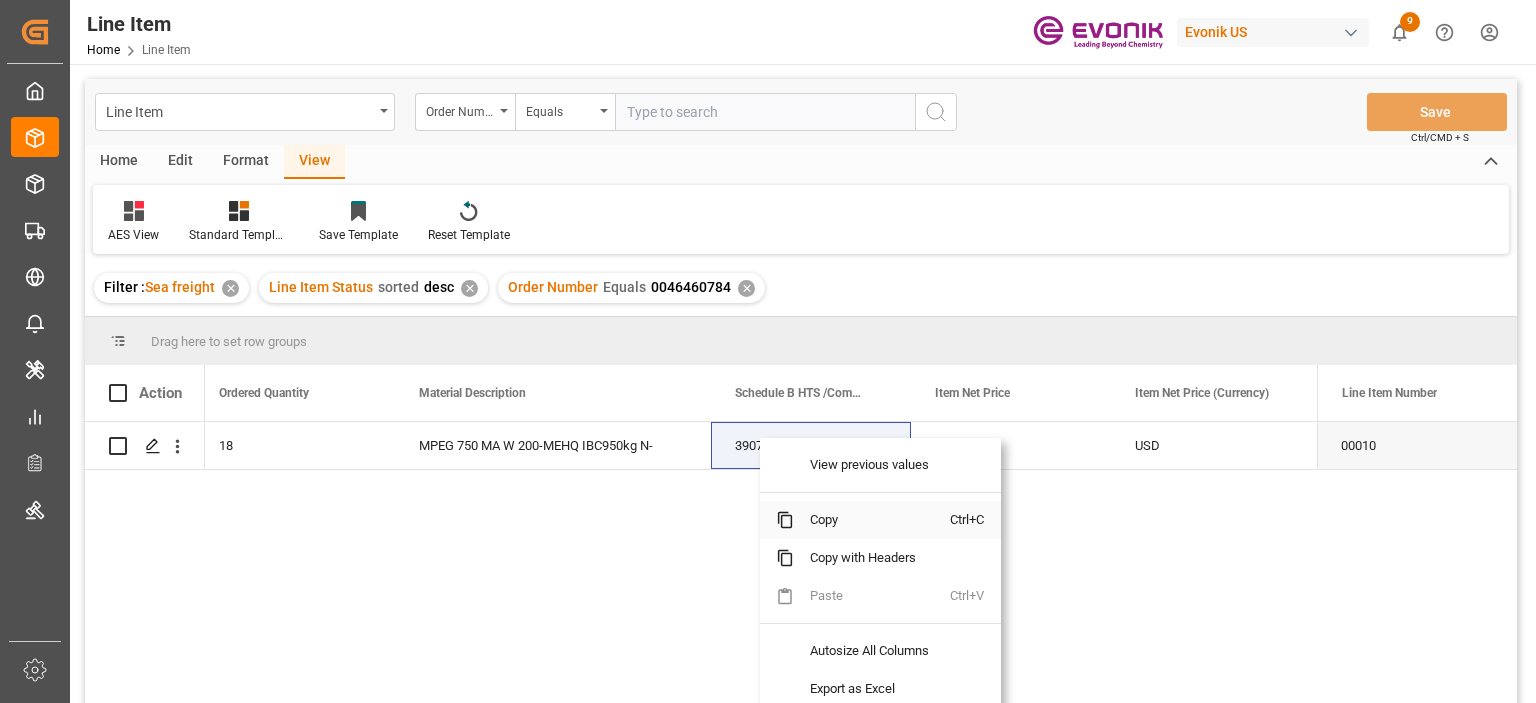 click on "Copy" at bounding box center (872, 520) 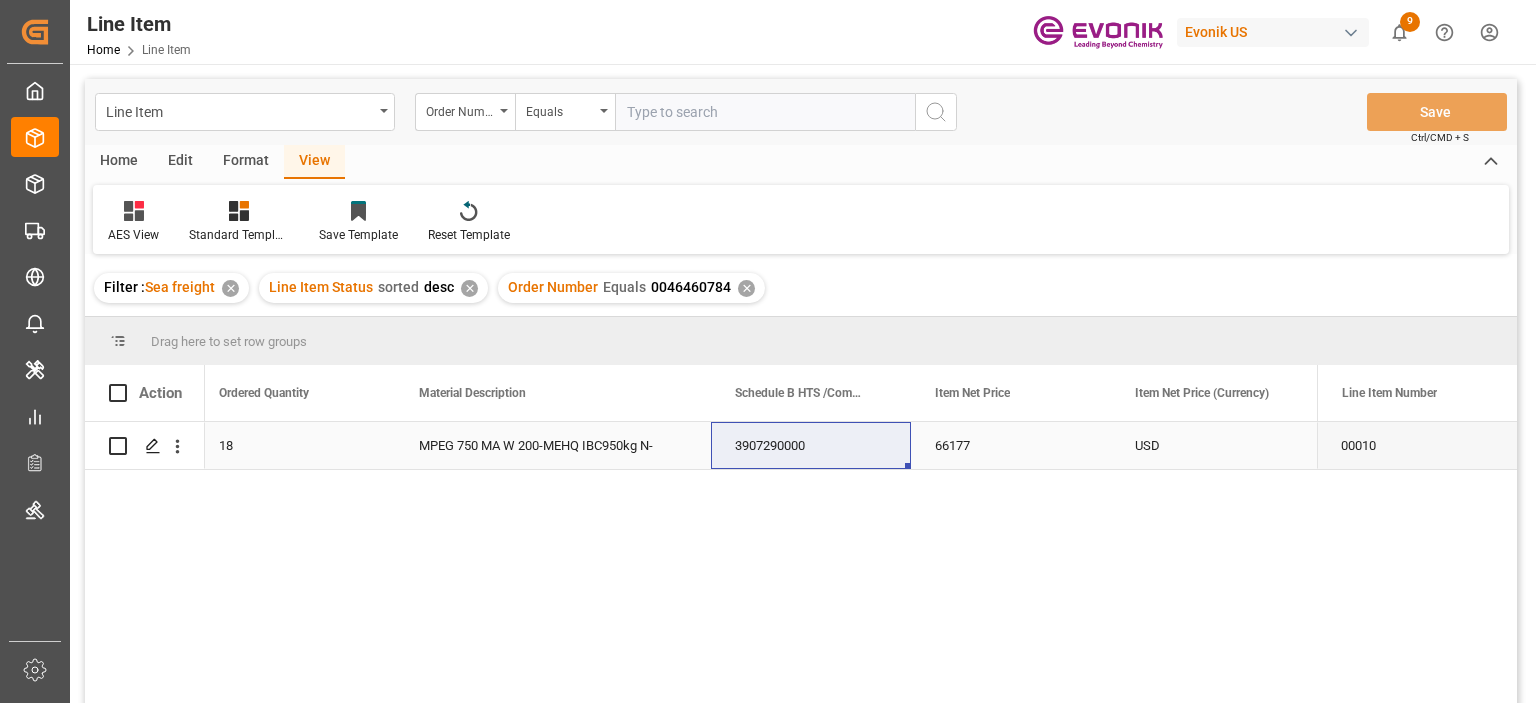 click on "18" at bounding box center [295, 445] 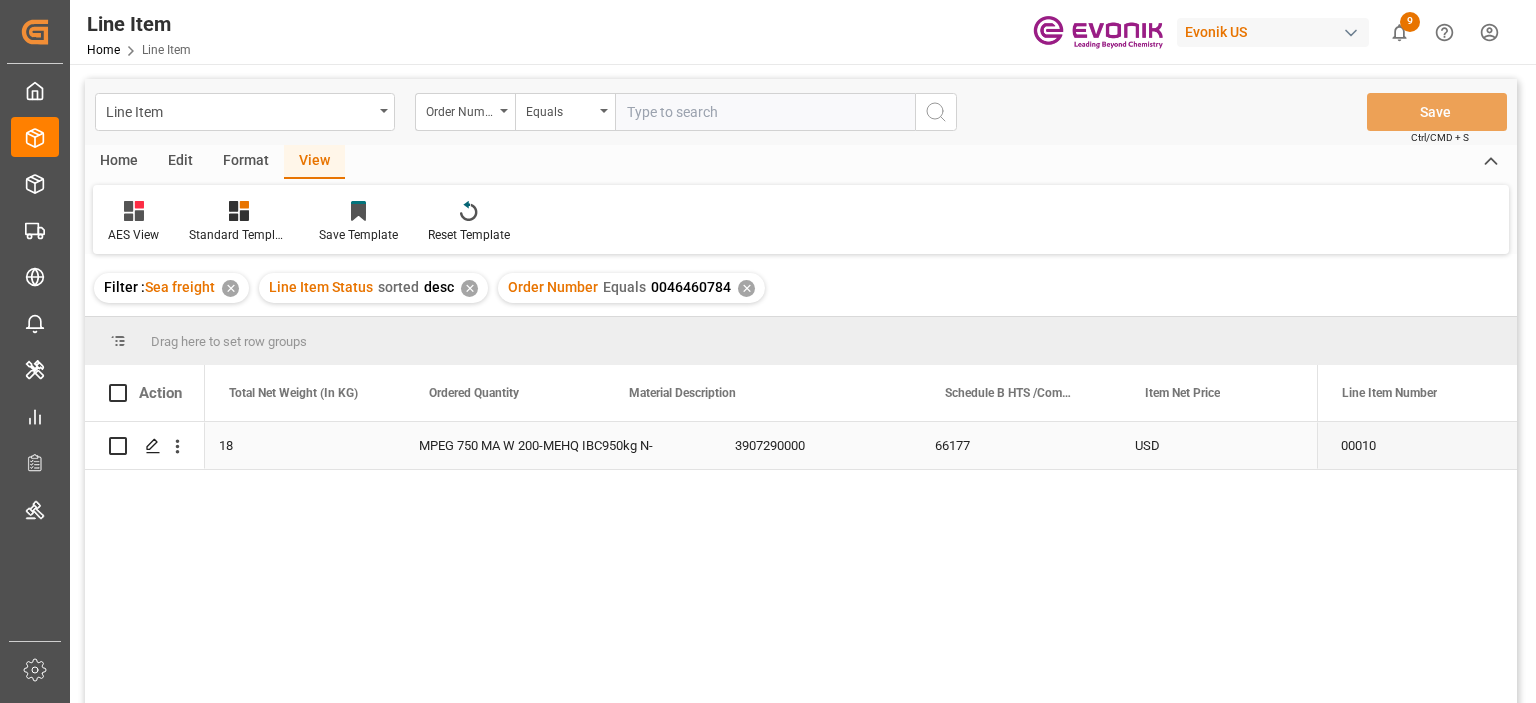 scroll, scrollTop: 0, scrollLeft: 800, axis: horizontal 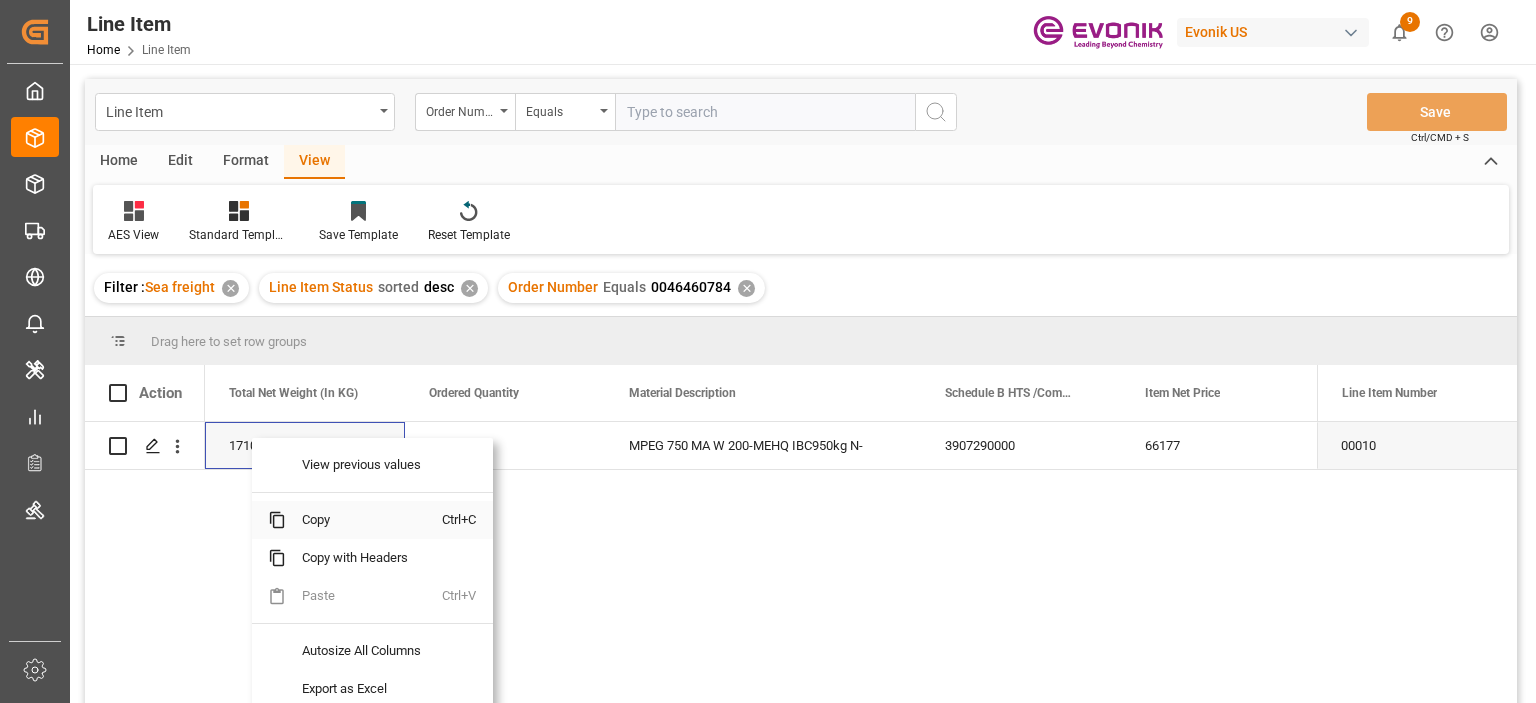 click on "Copy" at bounding box center (364, 520) 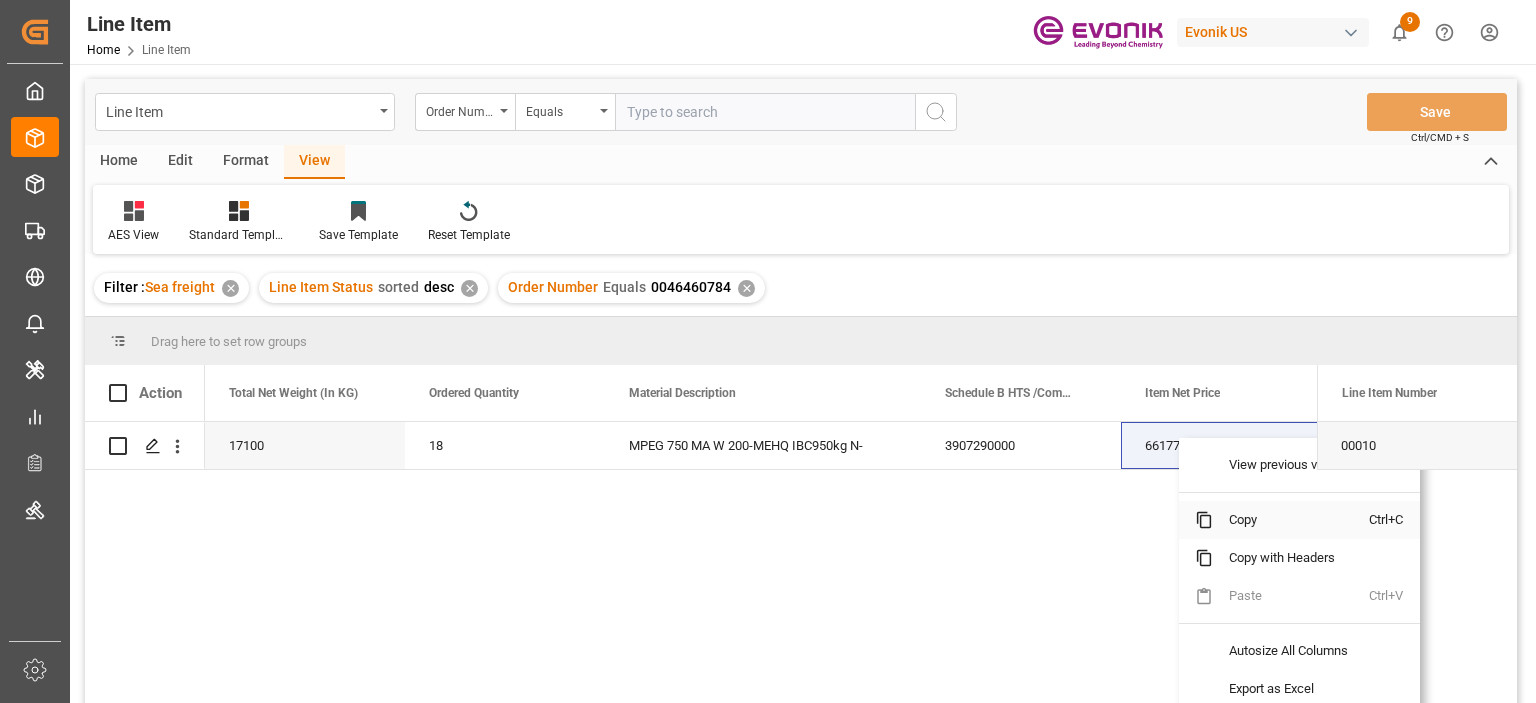 click on "Copy" at bounding box center (1291, 520) 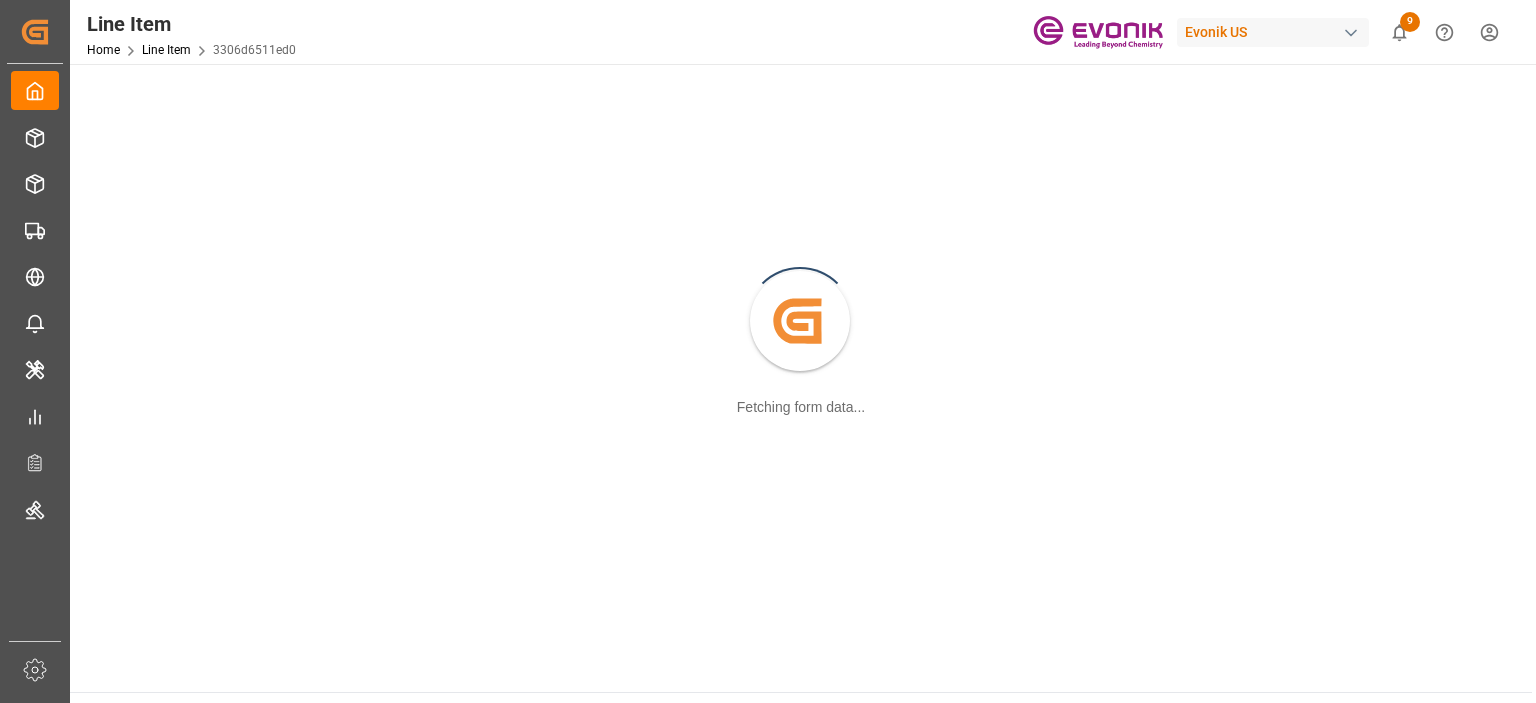 scroll, scrollTop: 0, scrollLeft: 0, axis: both 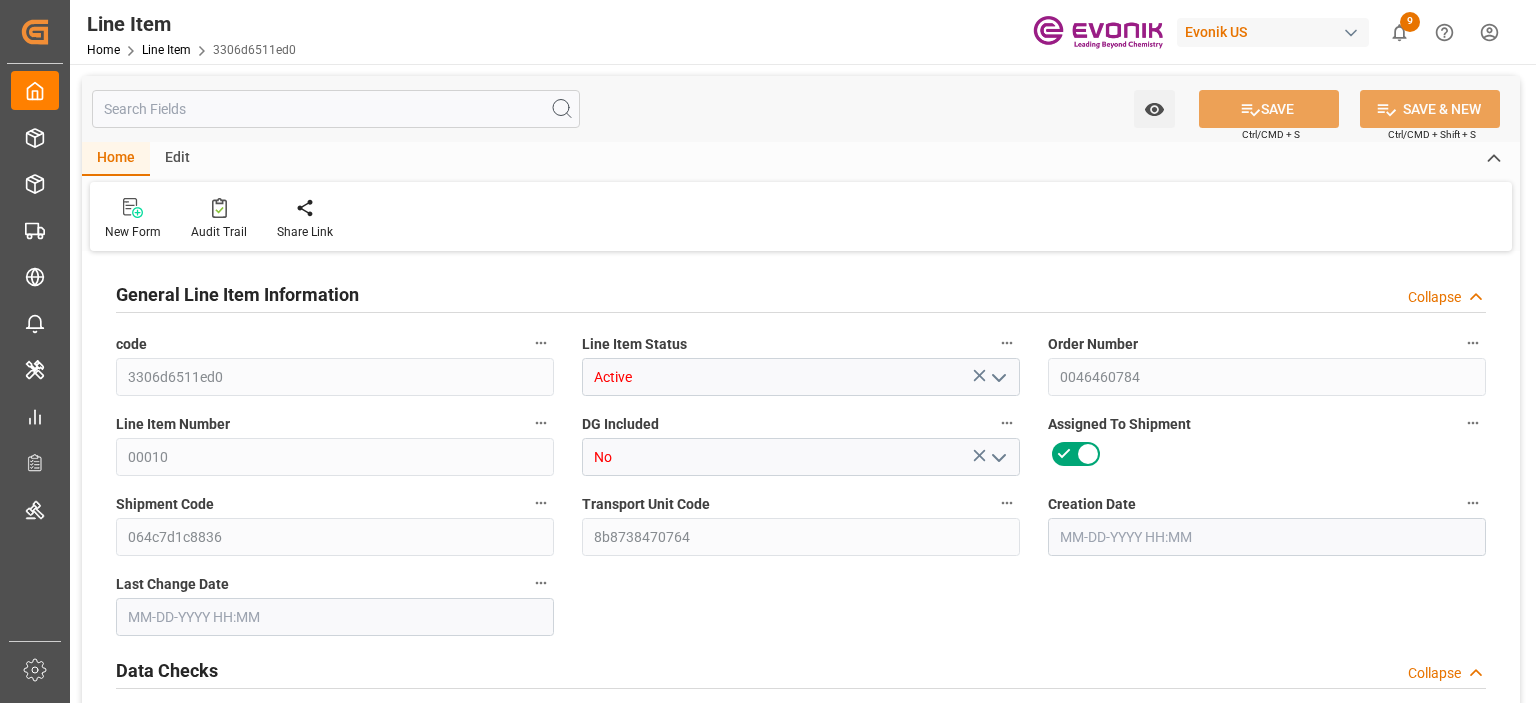 type on "18" 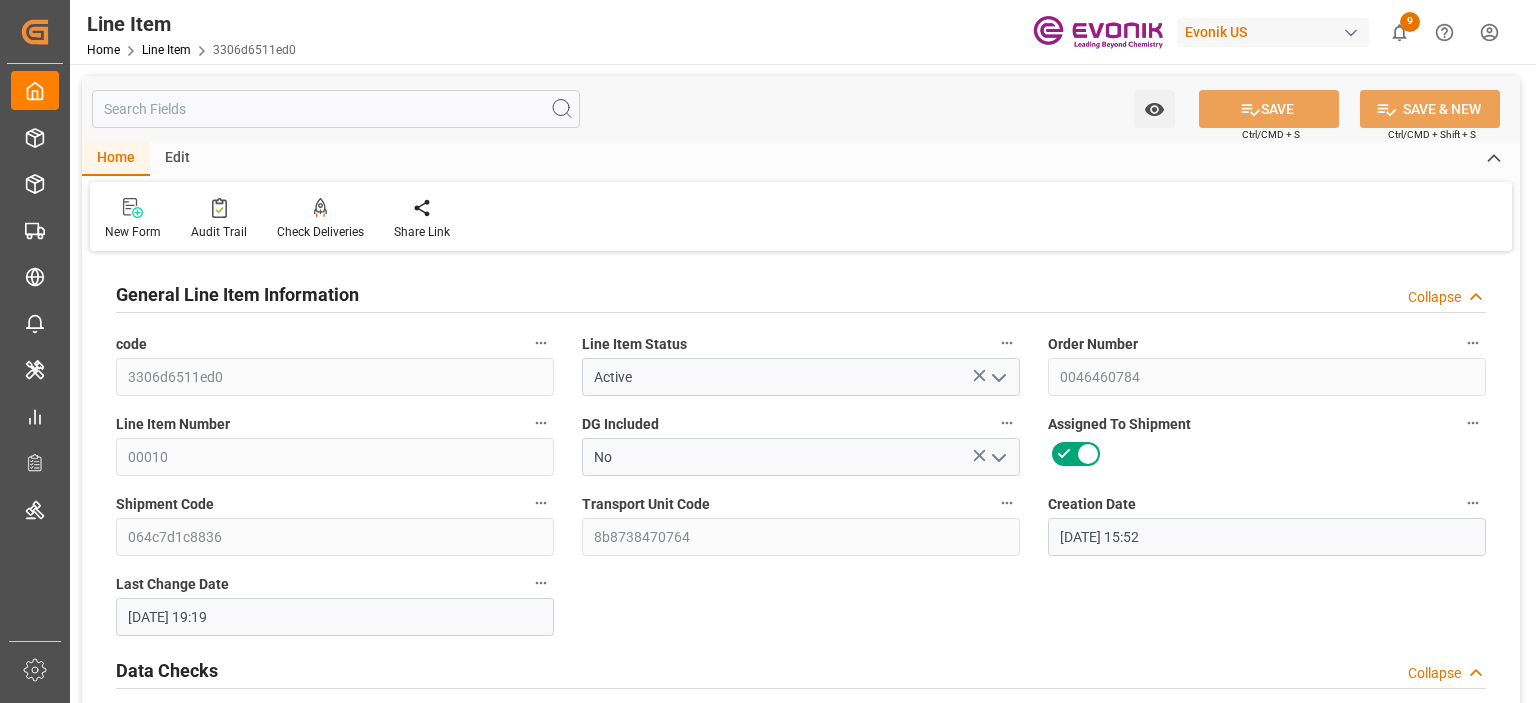 type on "[DATE] 15:52" 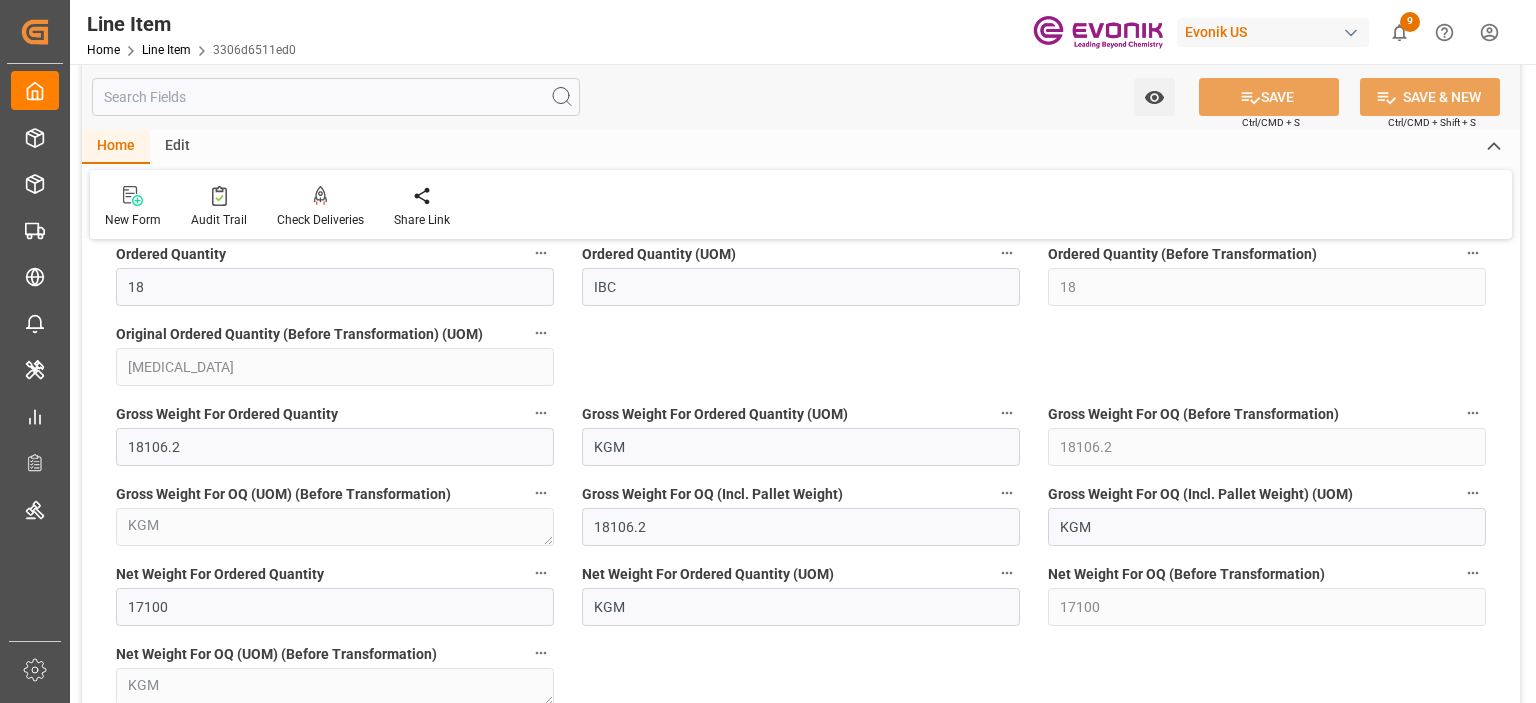 scroll, scrollTop: 1700, scrollLeft: 0, axis: vertical 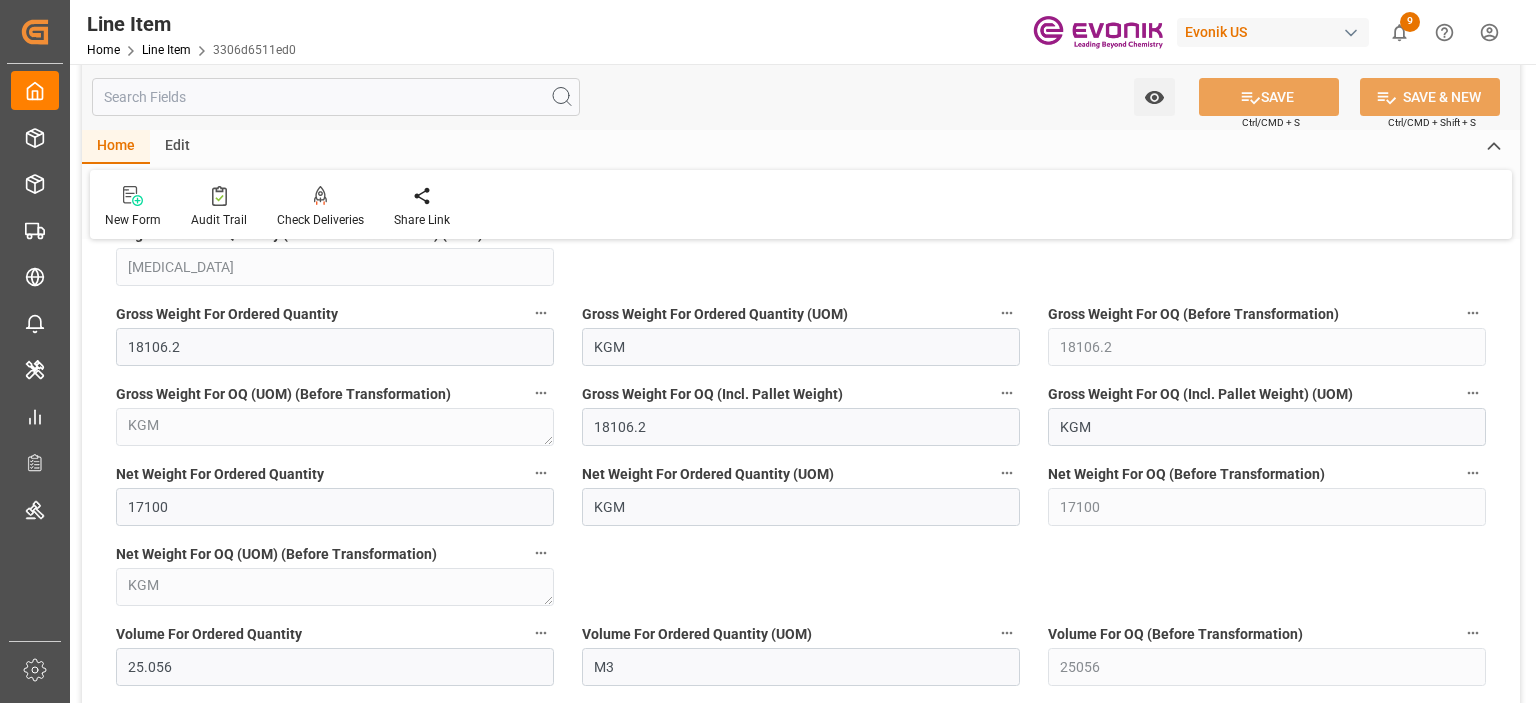 click at bounding box center [336, 97] 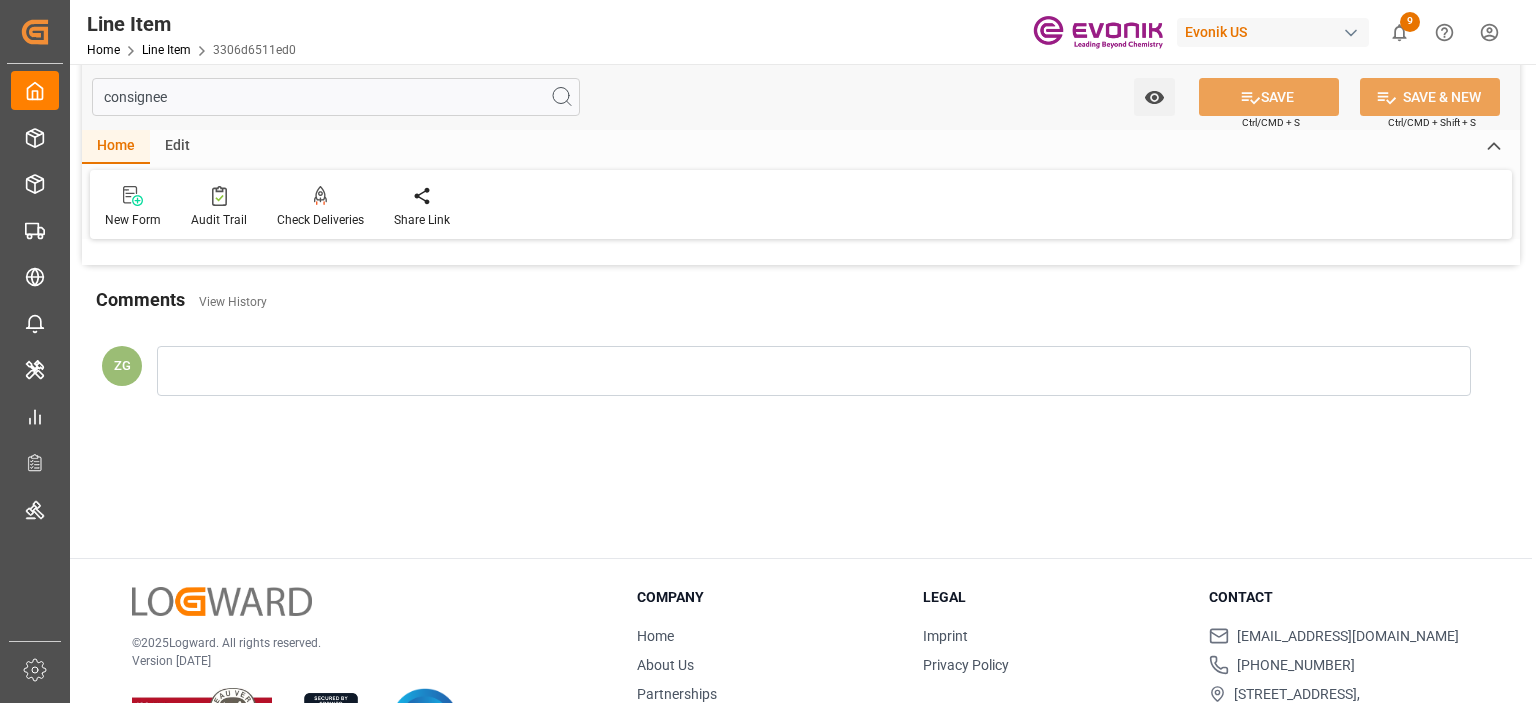 scroll, scrollTop: 0, scrollLeft: 0, axis: both 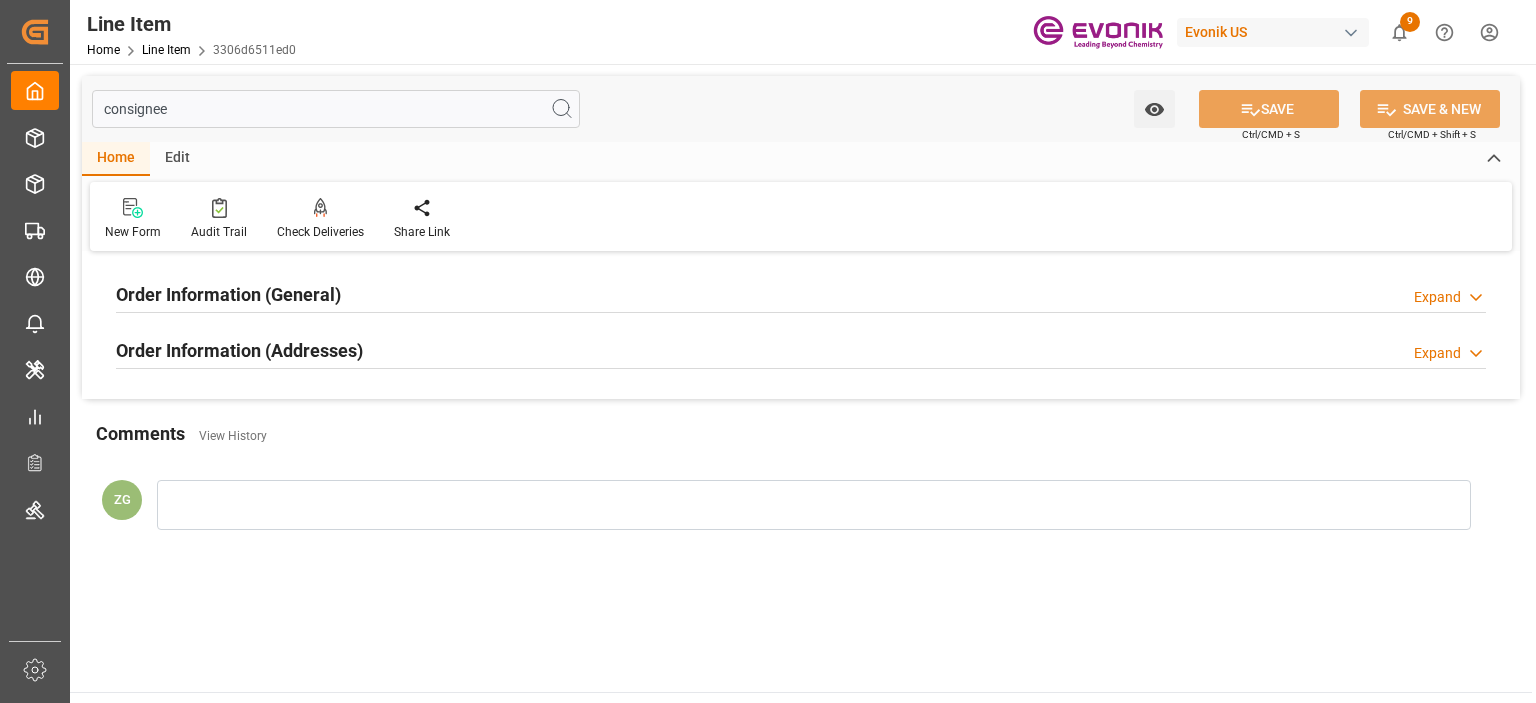 type on "consignee" 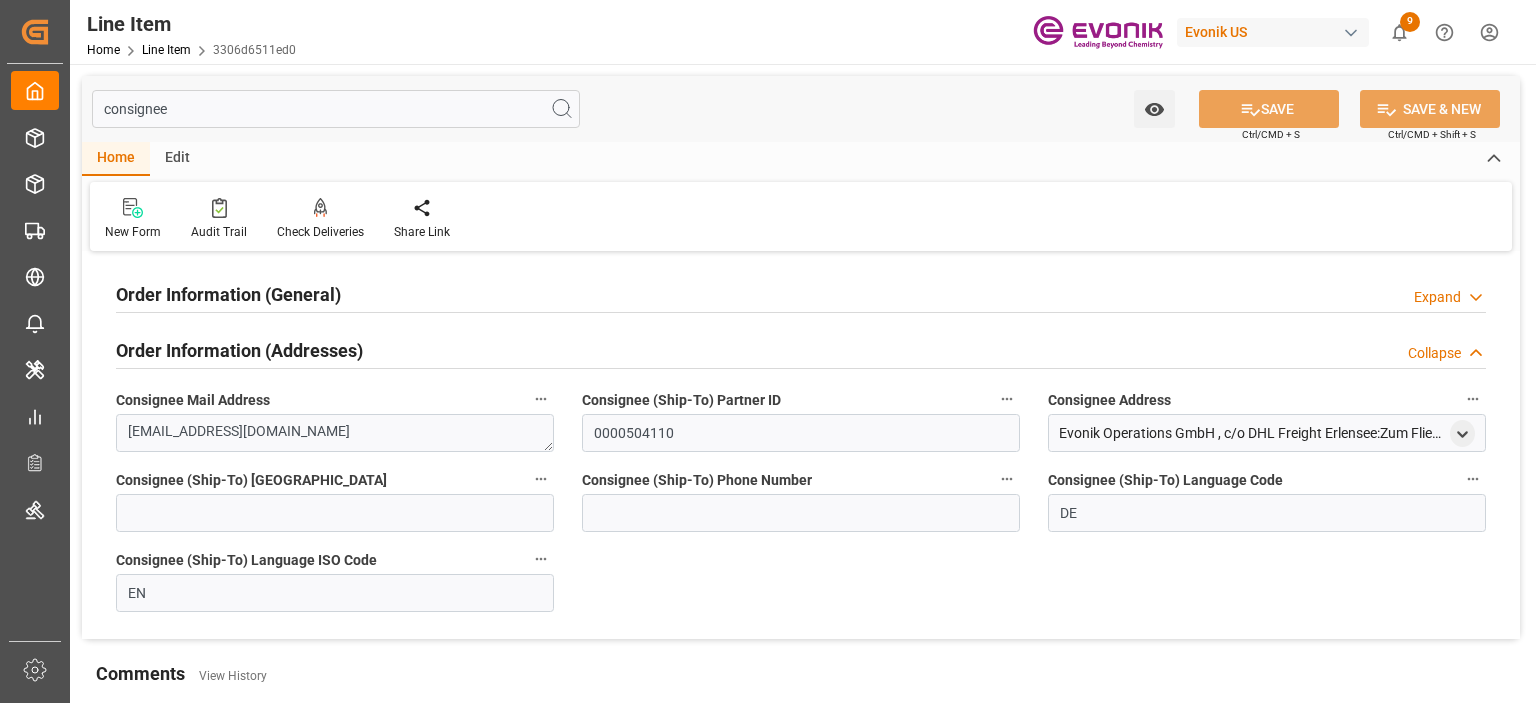 click on "Order Information (General)" at bounding box center [228, 294] 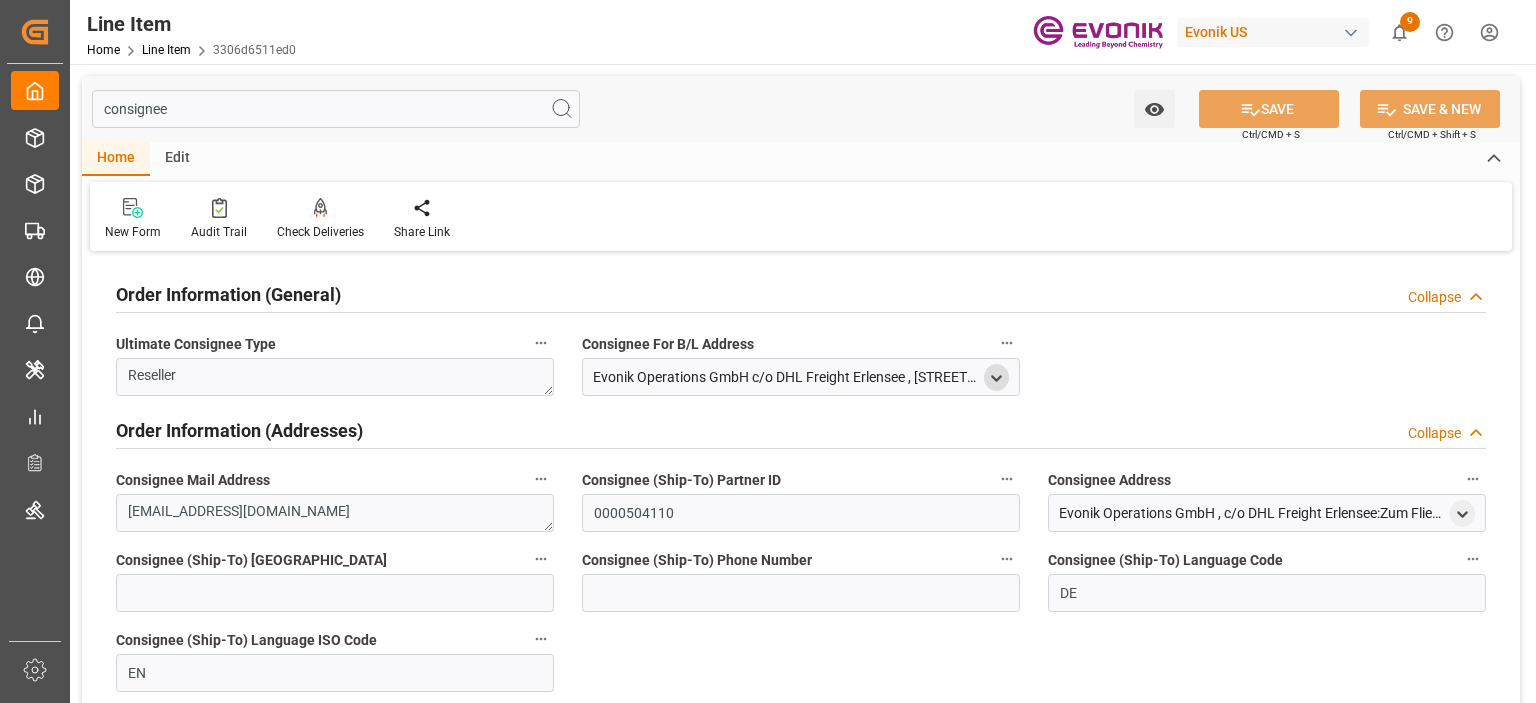 click 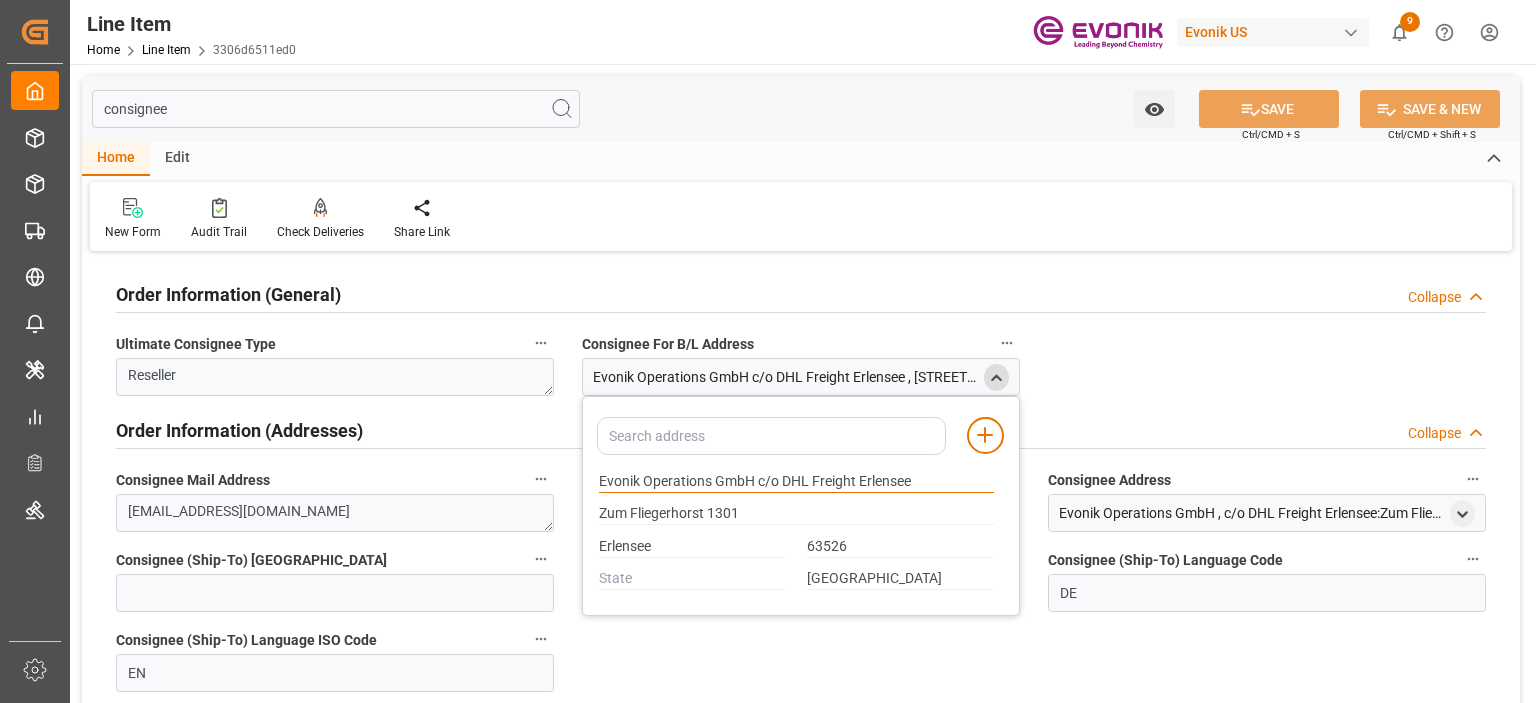 drag, startPoint x: 600, startPoint y: 481, endPoint x: 708, endPoint y: 479, distance: 108.01852 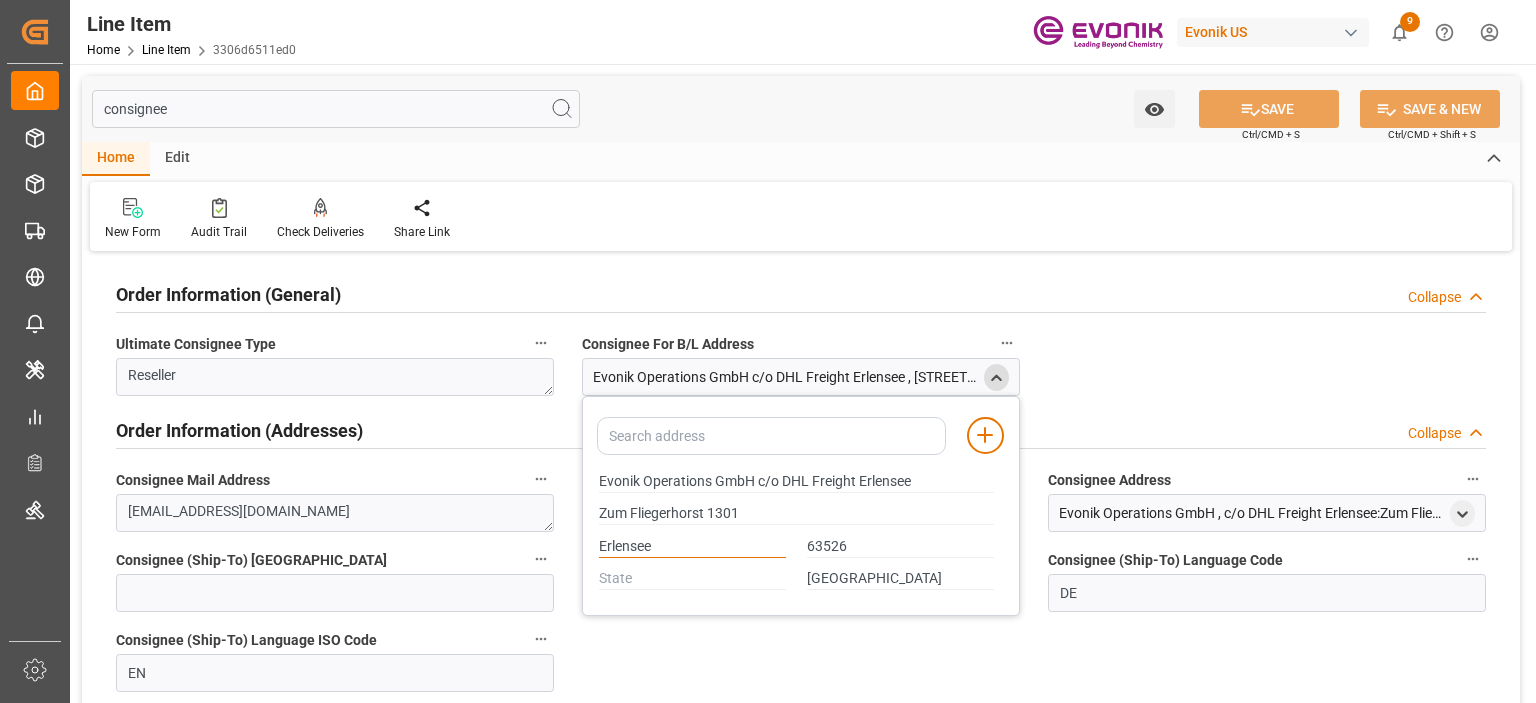 click on "Erlensee" at bounding box center [692, 547] 